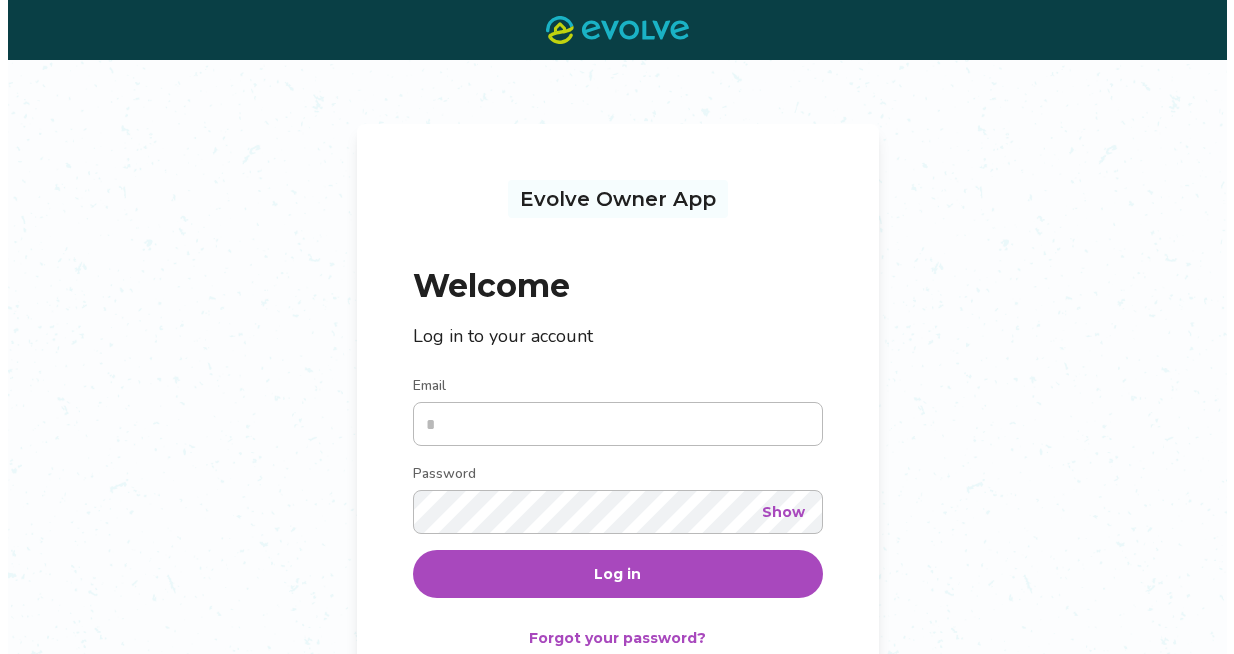 scroll, scrollTop: 0, scrollLeft: 0, axis: both 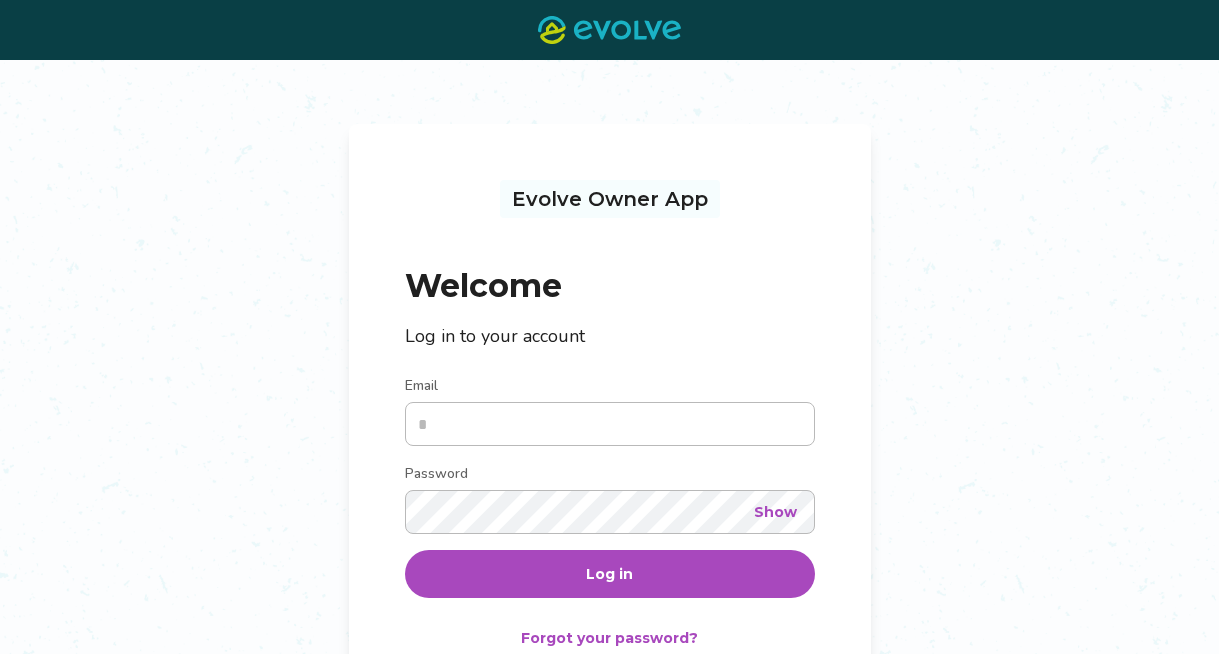 click on "Email" at bounding box center (610, 424) 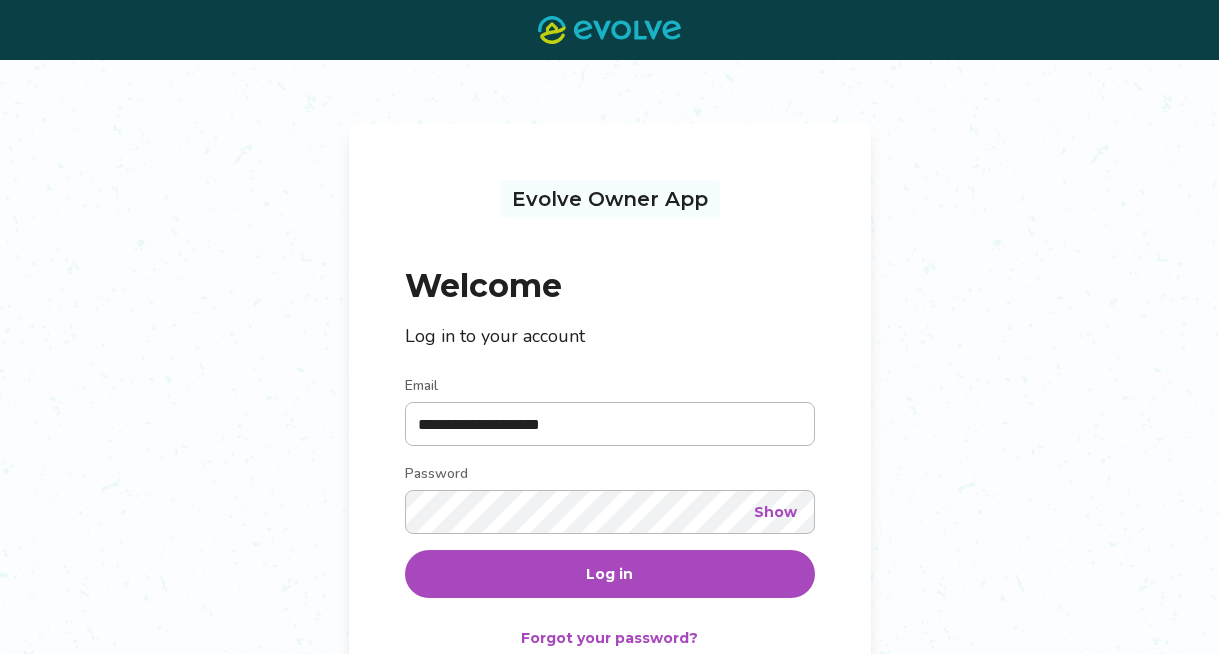 click on "Log in" at bounding box center (610, 574) 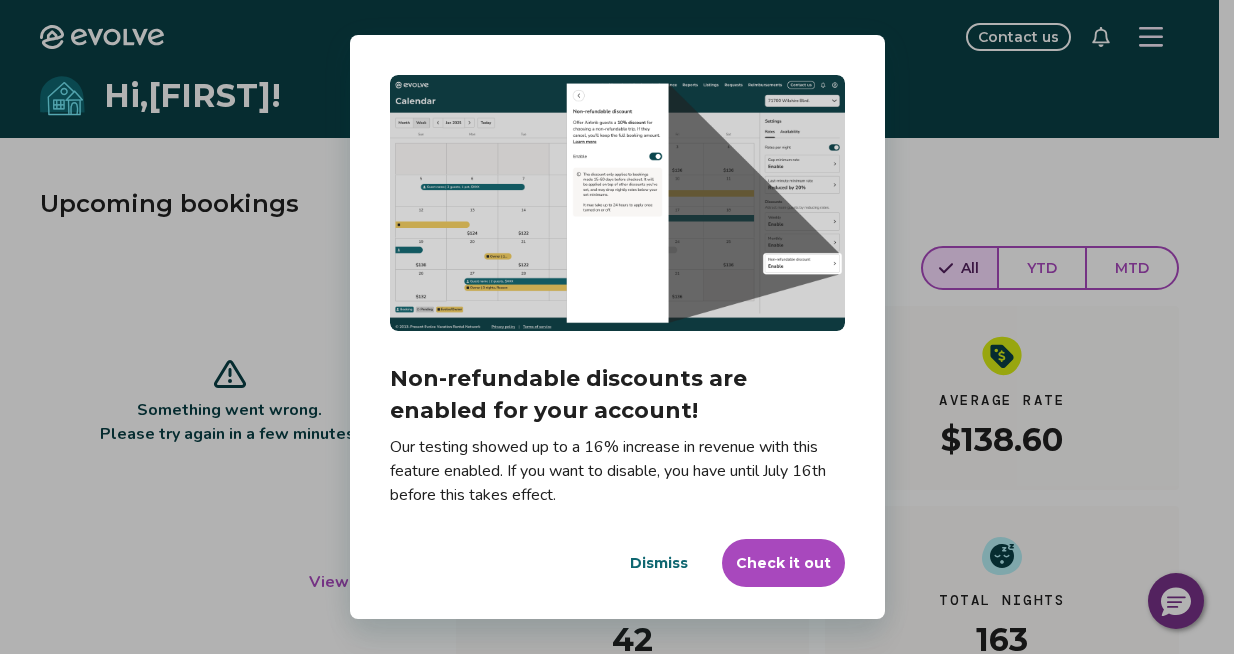 click on "Dismiss" at bounding box center (659, 563) 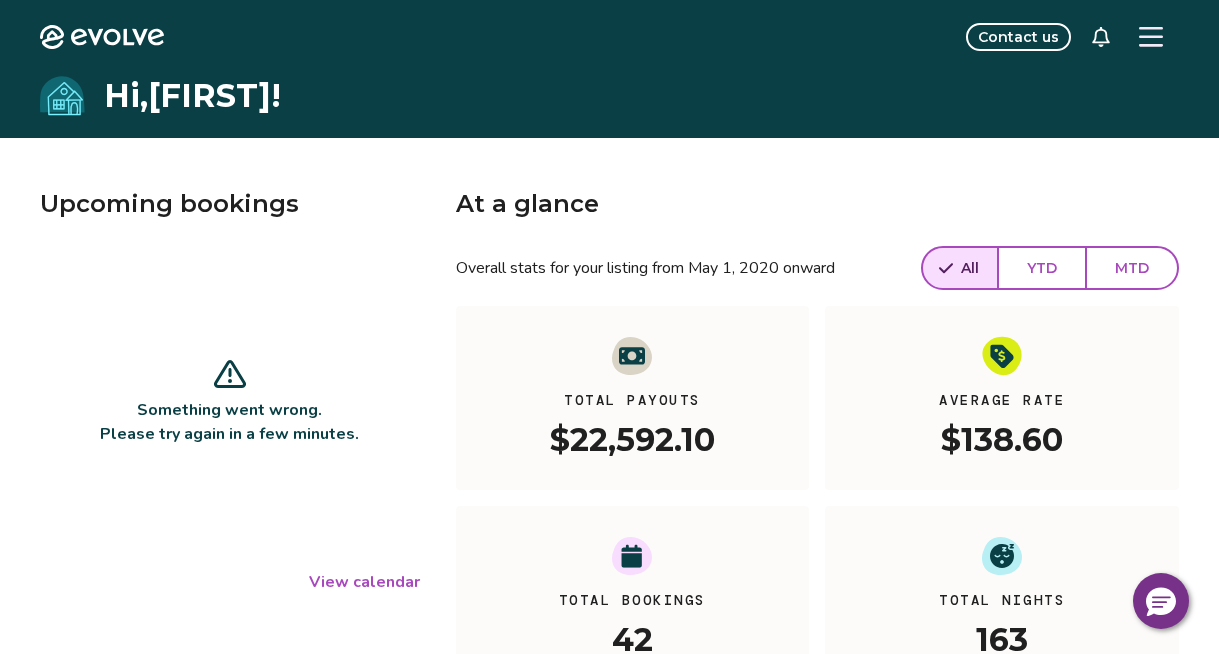click 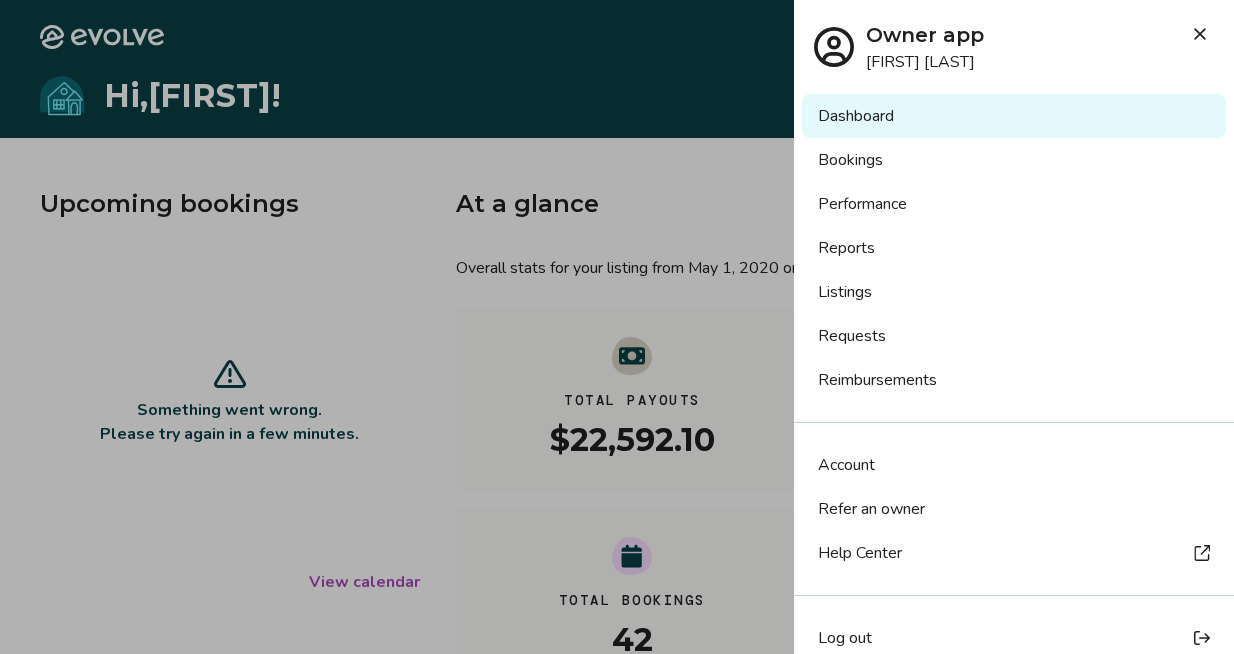 click on "Reimbursements" at bounding box center (1014, 380) 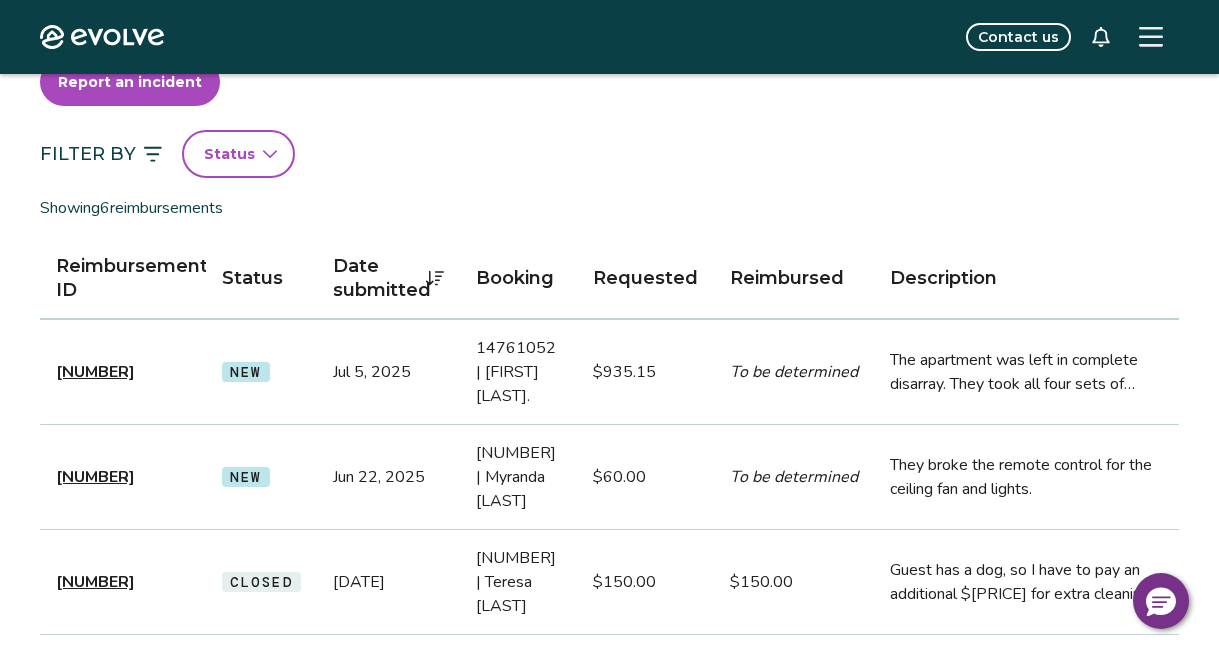 scroll, scrollTop: 134, scrollLeft: 0, axis: vertical 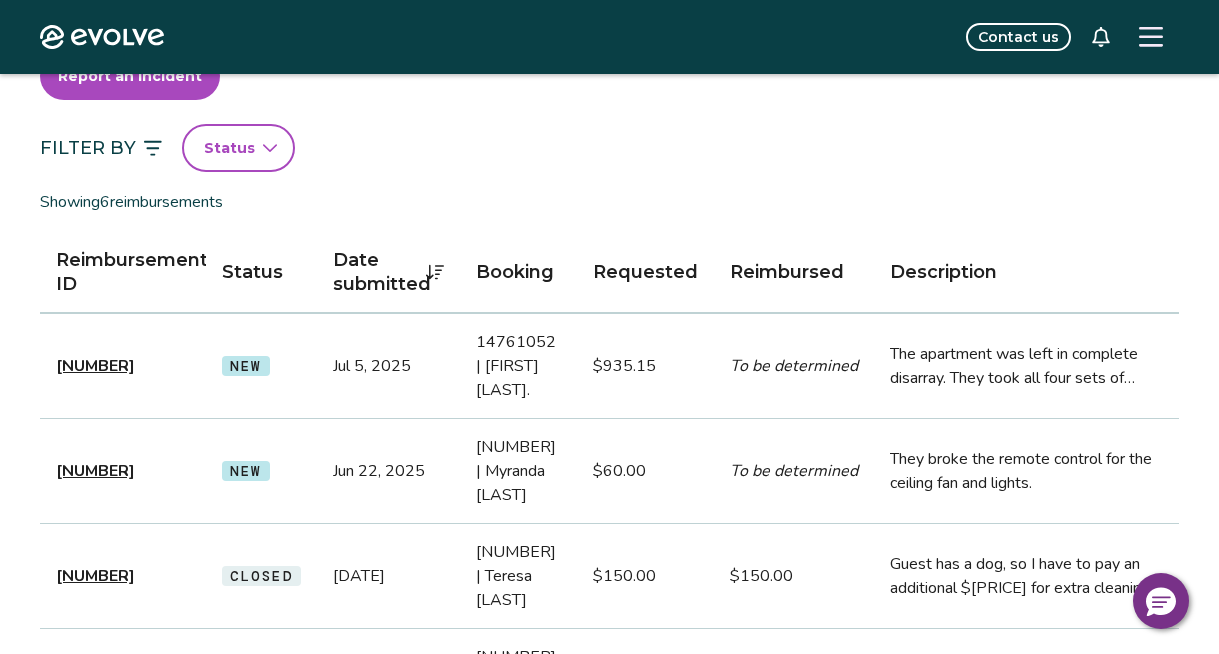 click on "[NUMBER]" at bounding box center (95, 366) 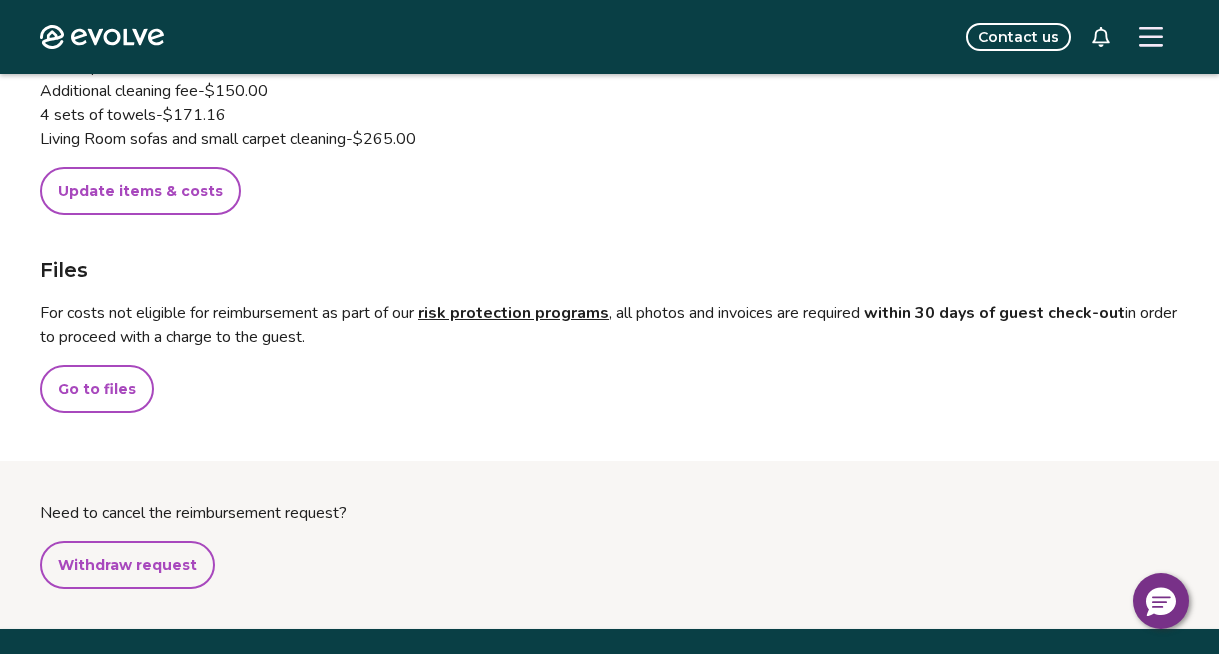 scroll, scrollTop: 722, scrollLeft: 0, axis: vertical 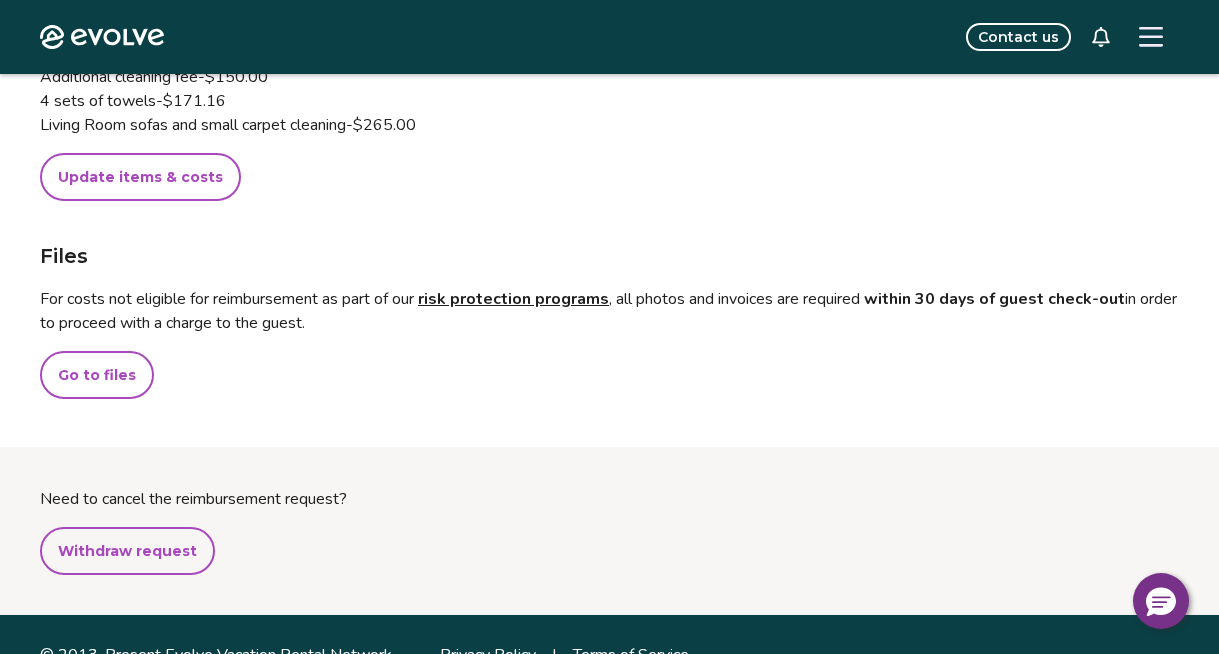 click on "Go to files" at bounding box center (97, 375) 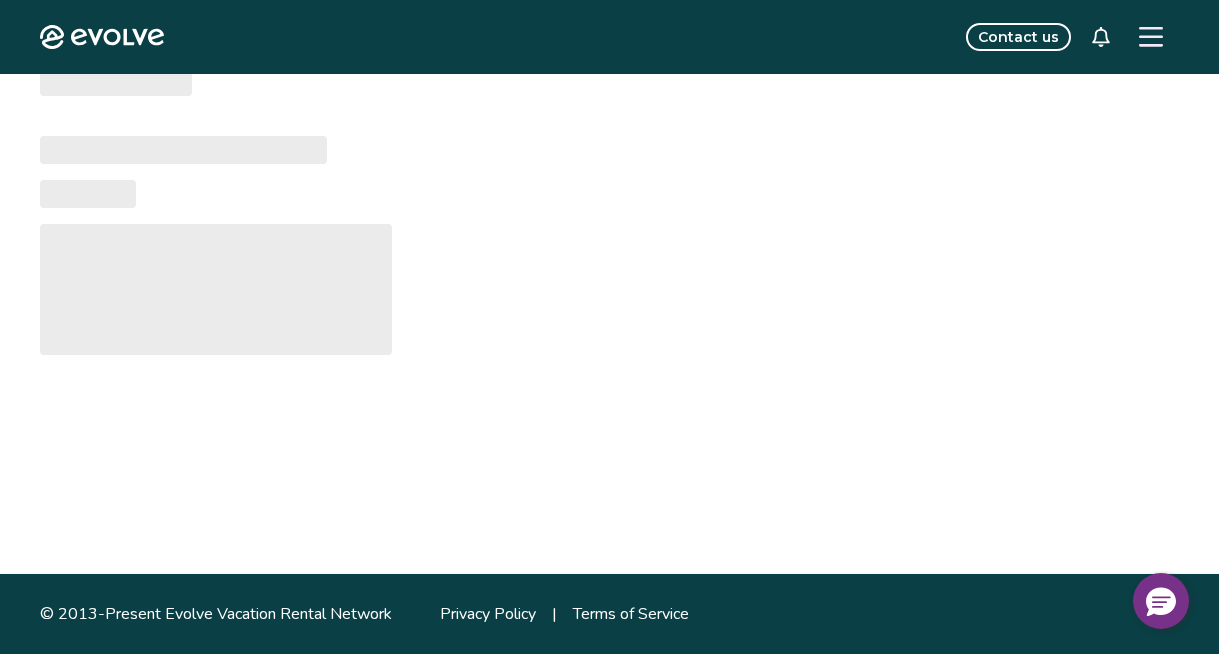 scroll, scrollTop: 0, scrollLeft: 0, axis: both 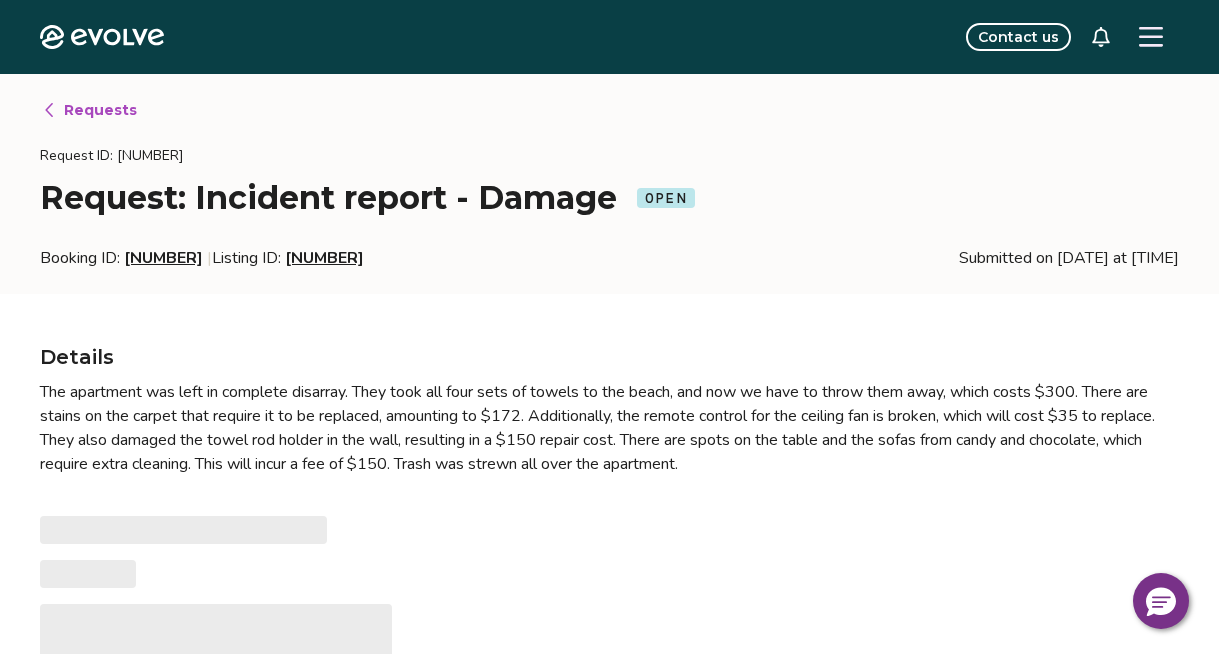 type on "*" 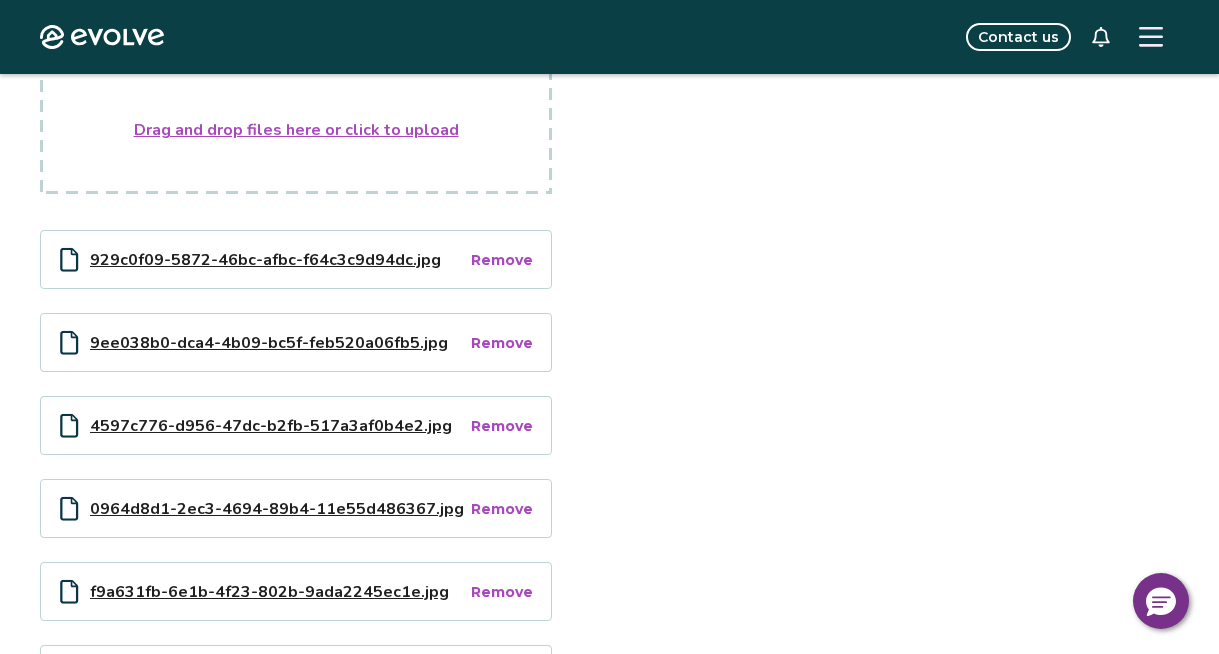 scroll, scrollTop: 532, scrollLeft: 0, axis: vertical 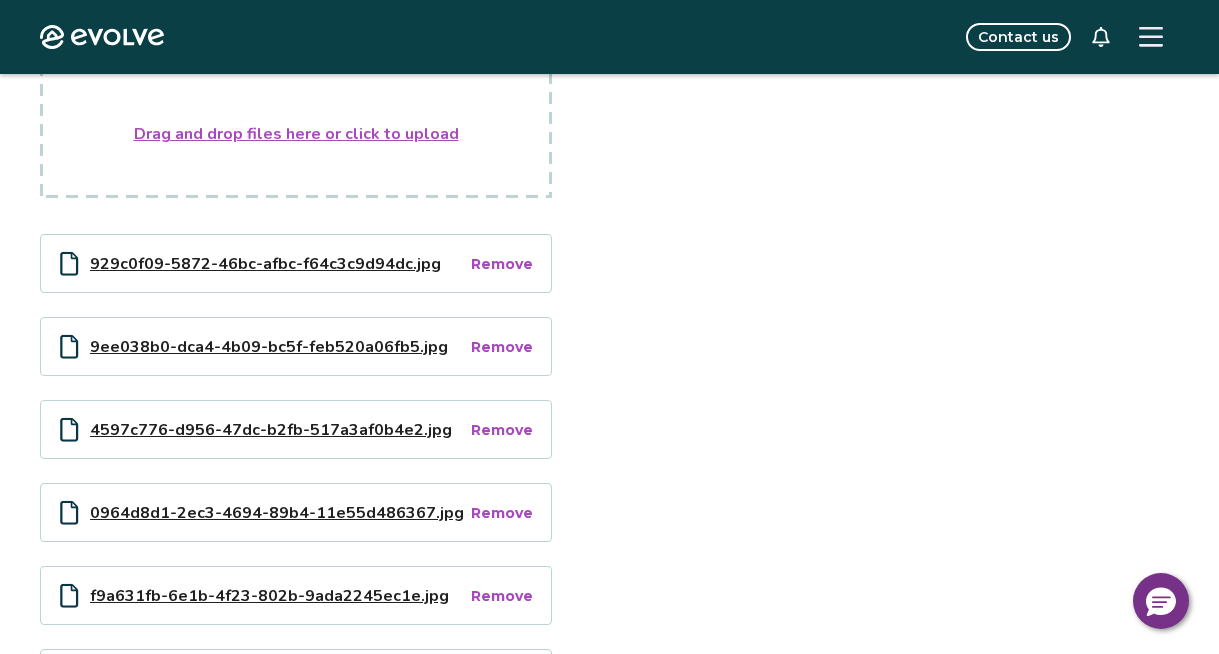 click on "Drag and drop files here or click to upload" at bounding box center (296, 134) 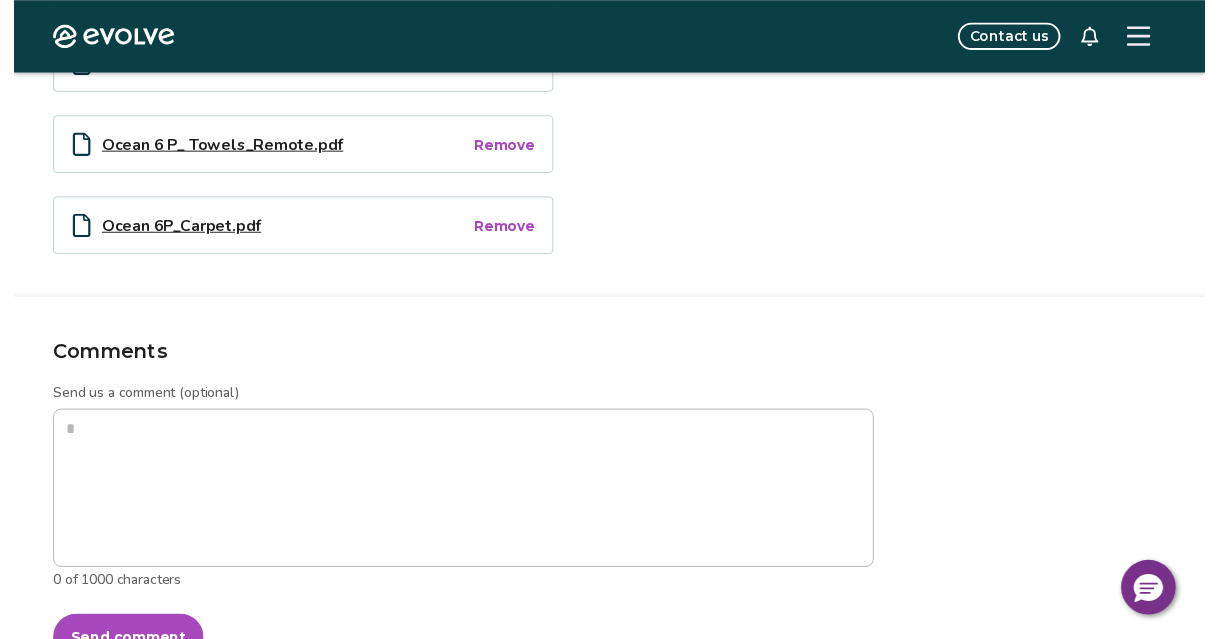 scroll, scrollTop: 1548, scrollLeft: 0, axis: vertical 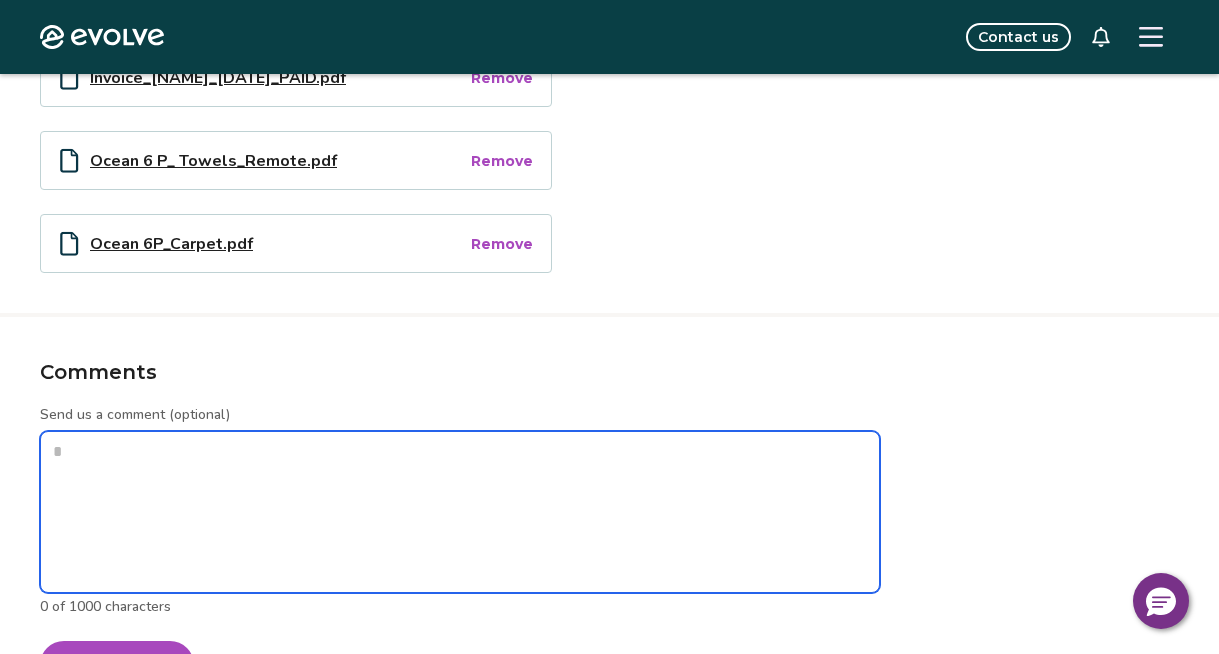 click on "Send us a comment (optional)" at bounding box center [460, 512] 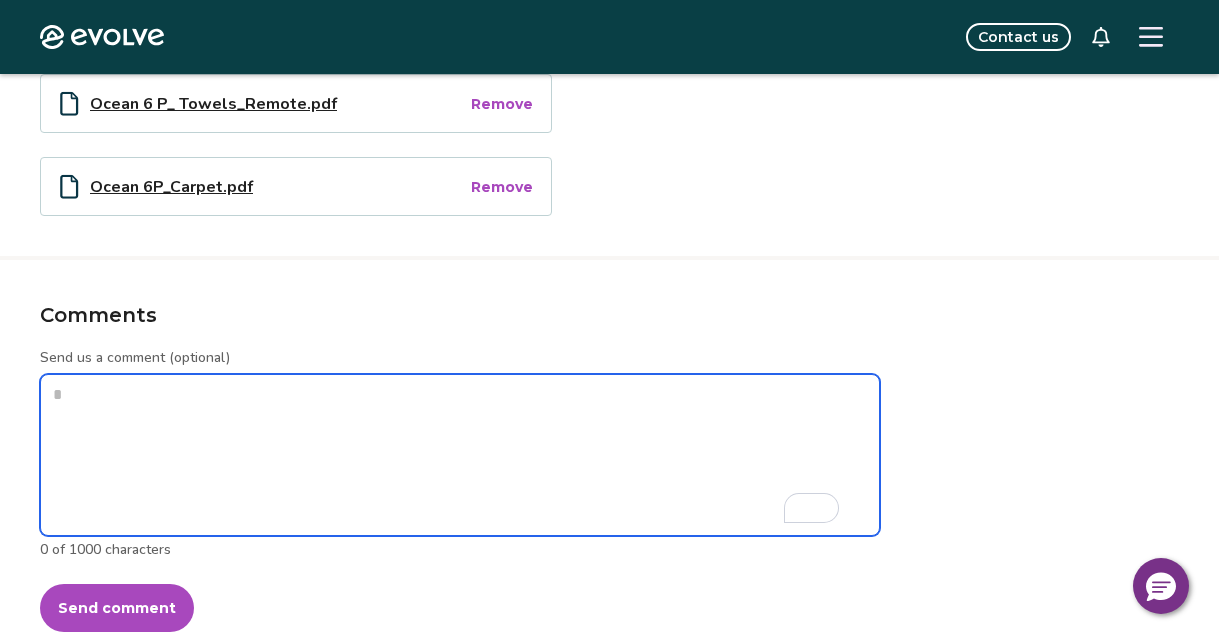 scroll, scrollTop: 1628, scrollLeft: 0, axis: vertical 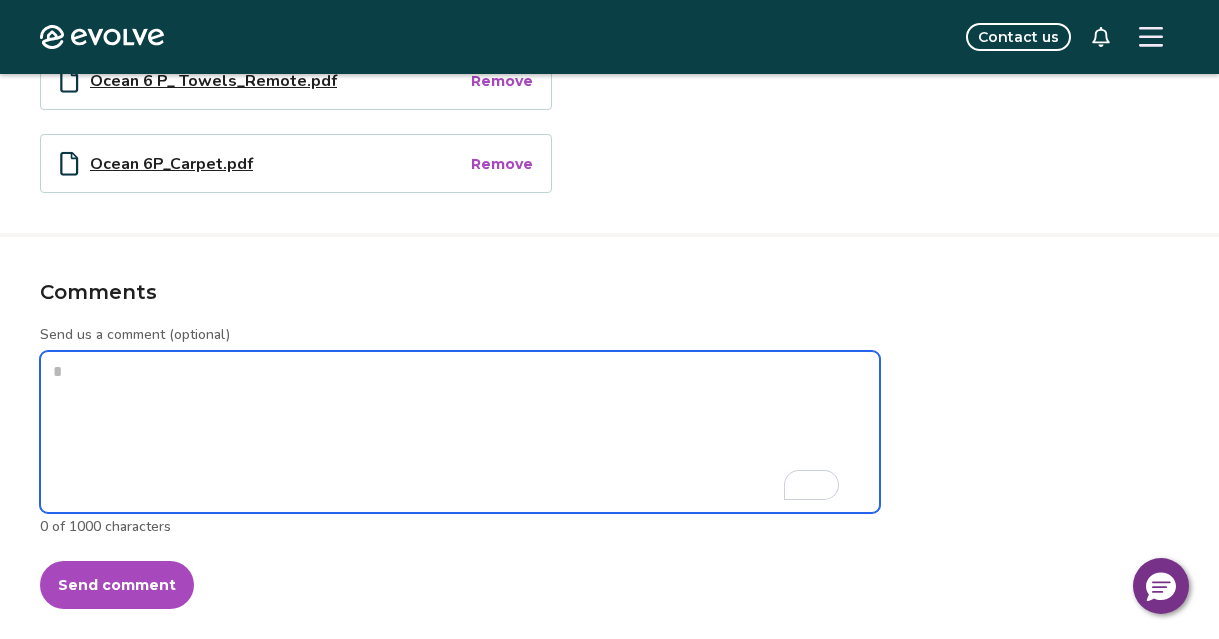 type on "*" 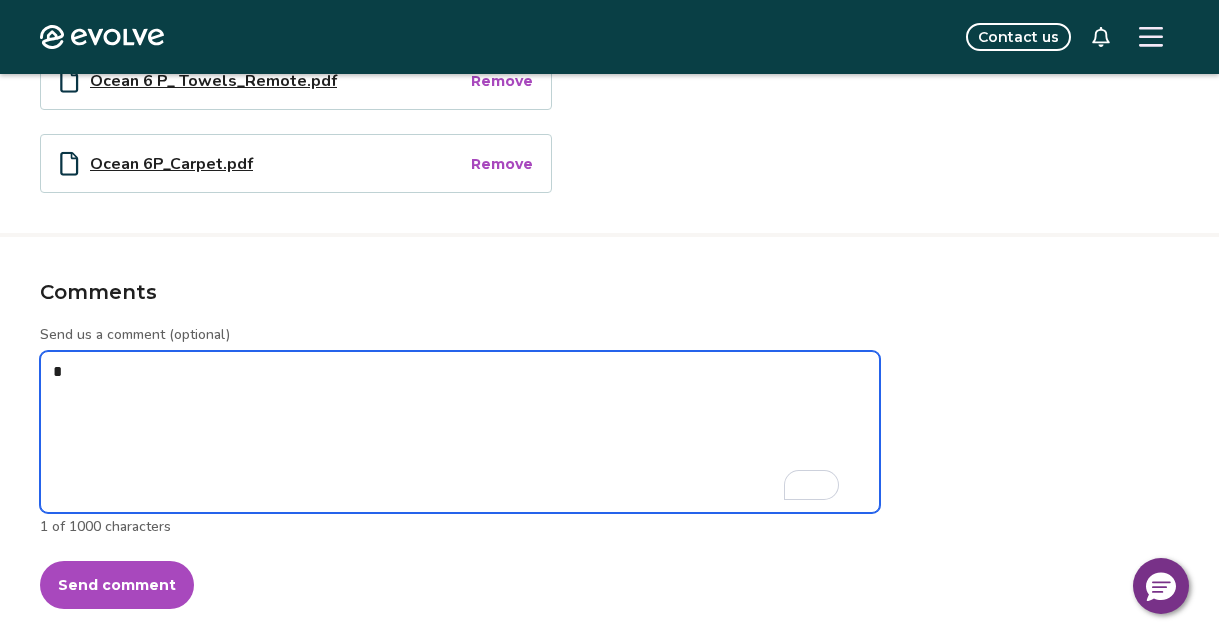 type on "*" 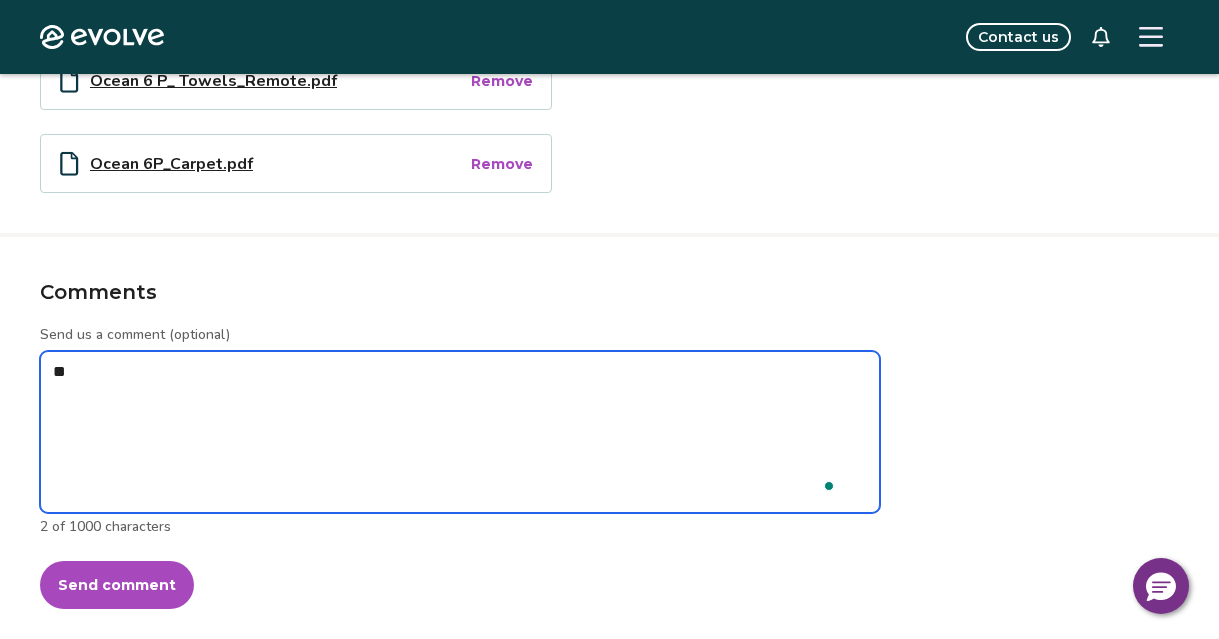 type on "*" 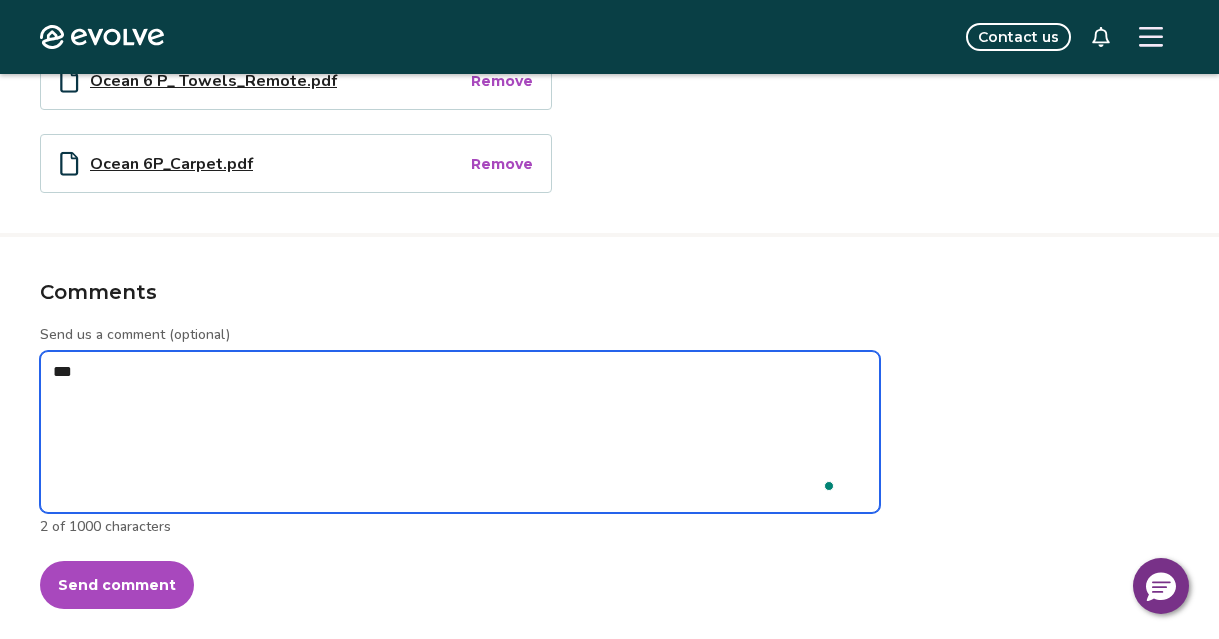type on "*" 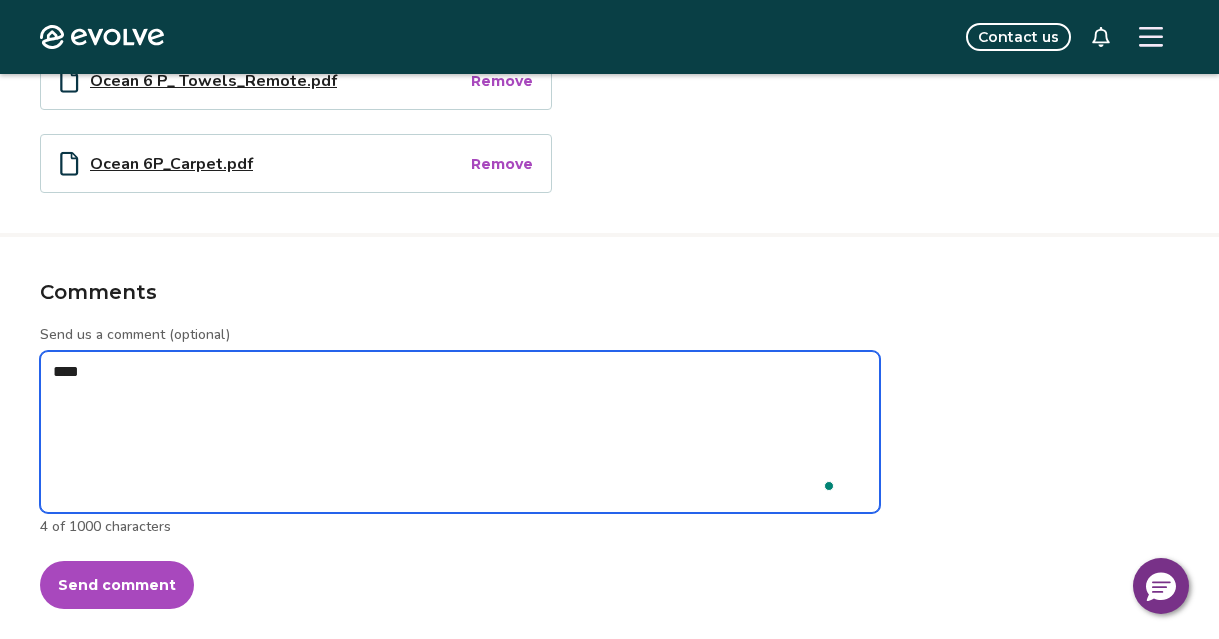 type on "*" 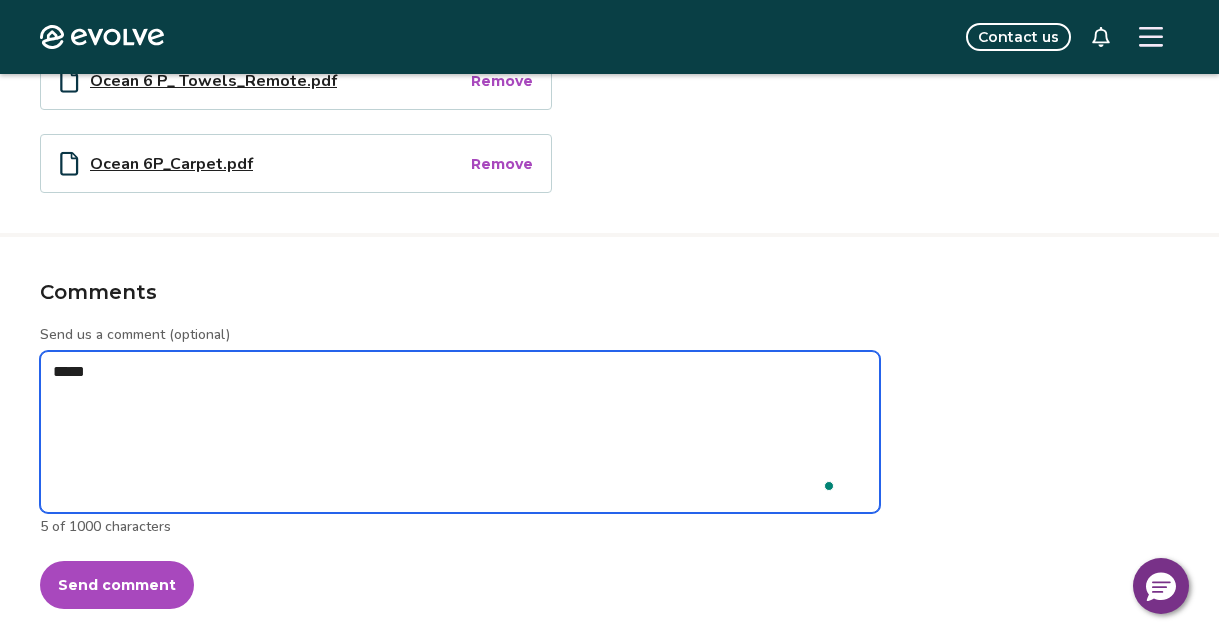 type on "*" 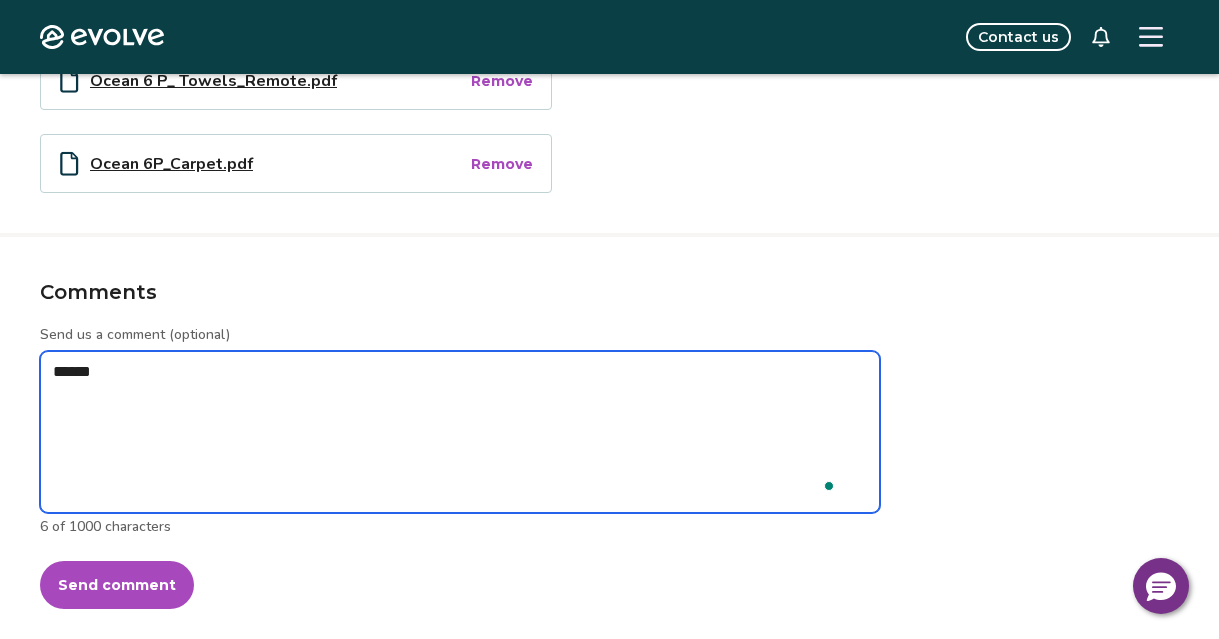 type on "*" 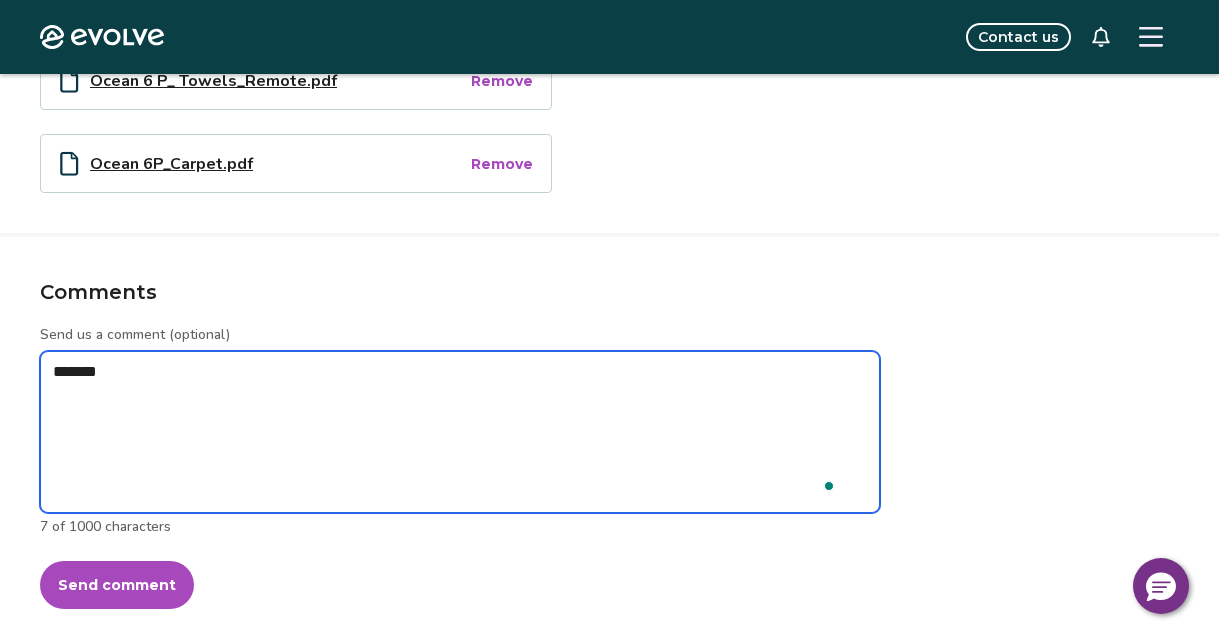 type on "*" 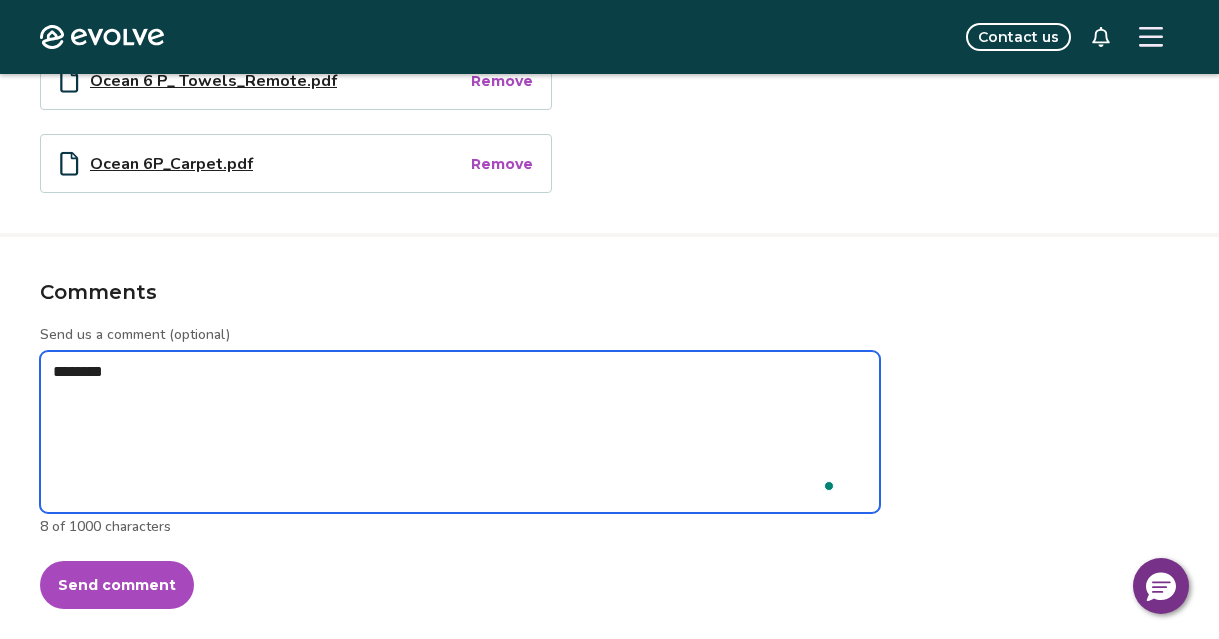 type on "*" 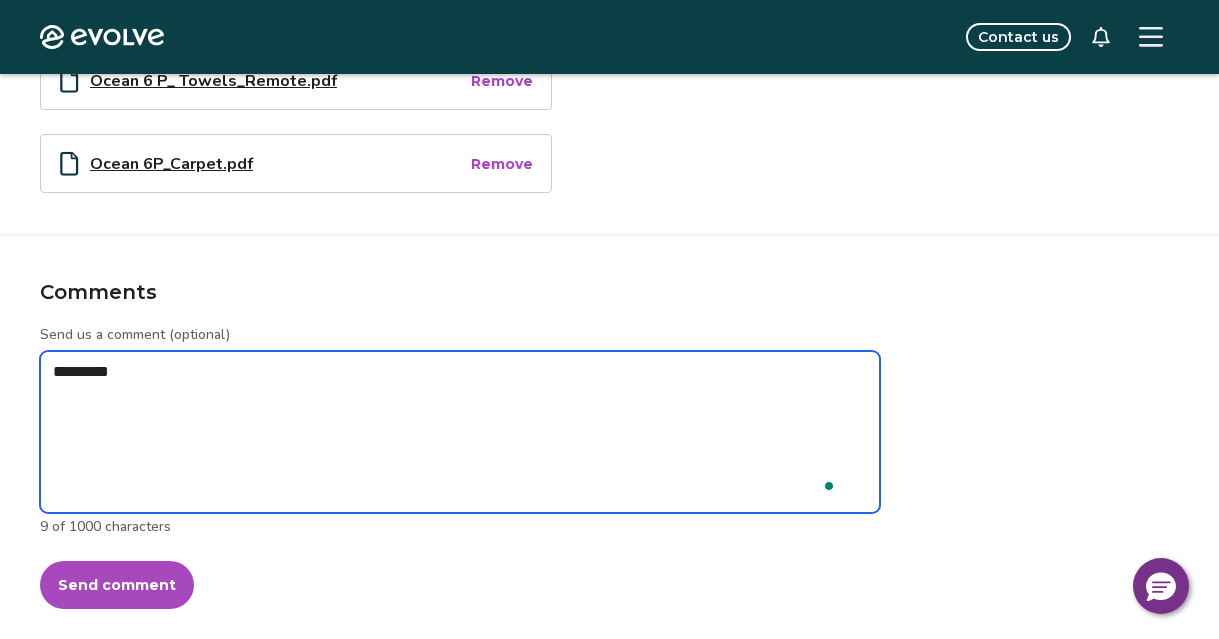 type on "*" 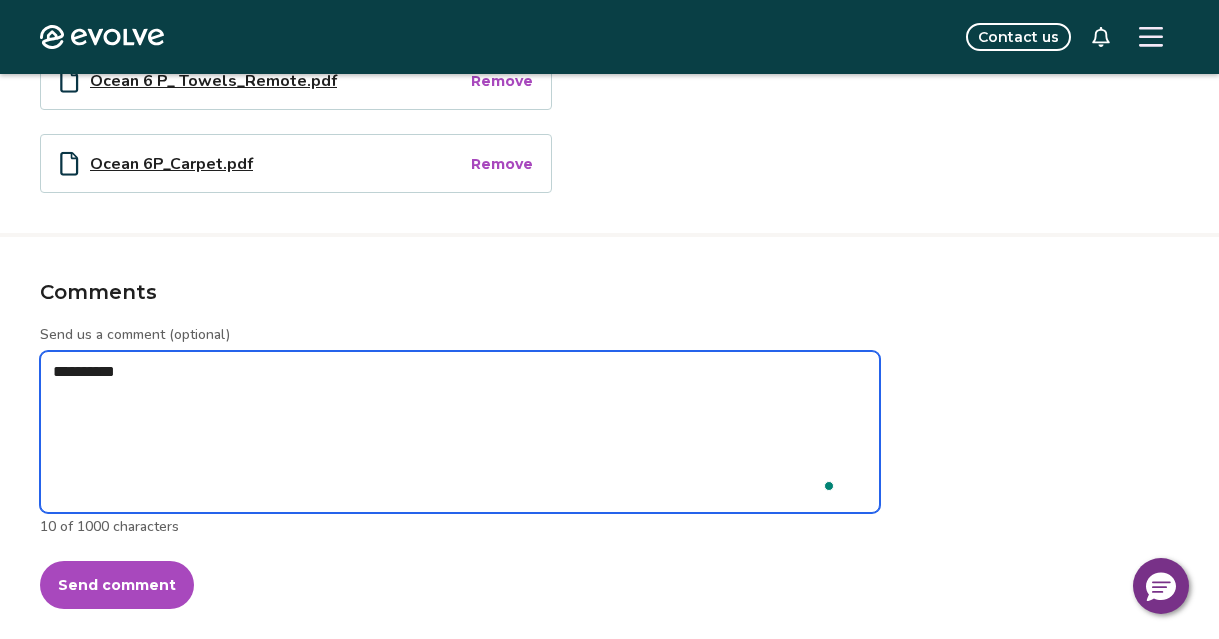 type on "*" 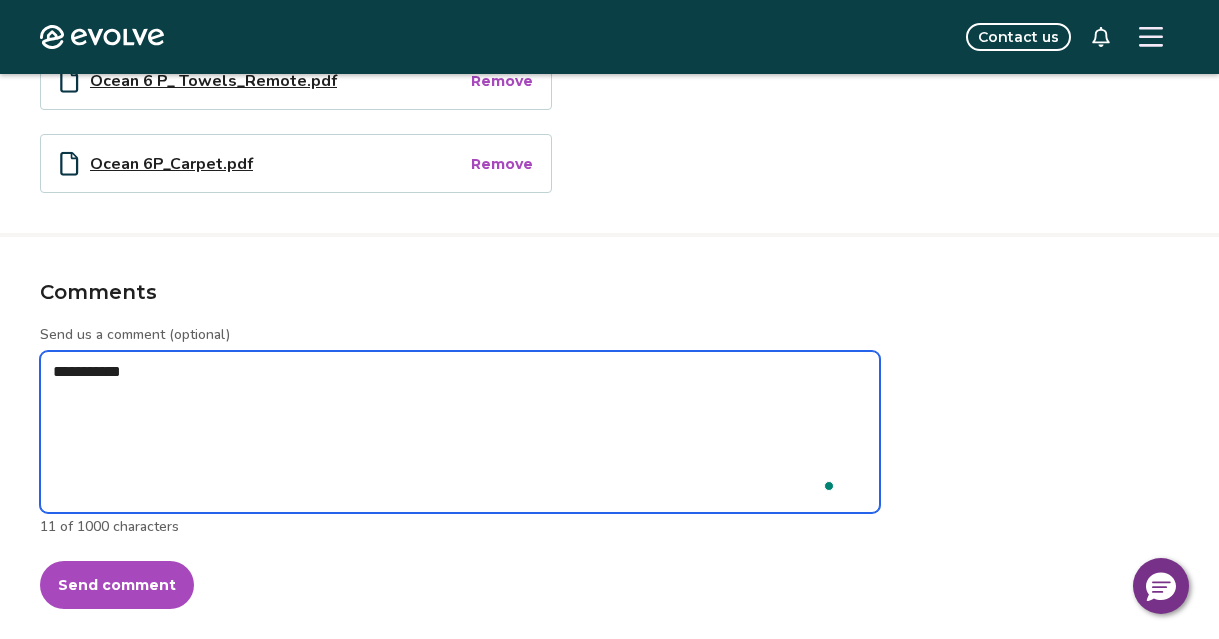 type on "**********" 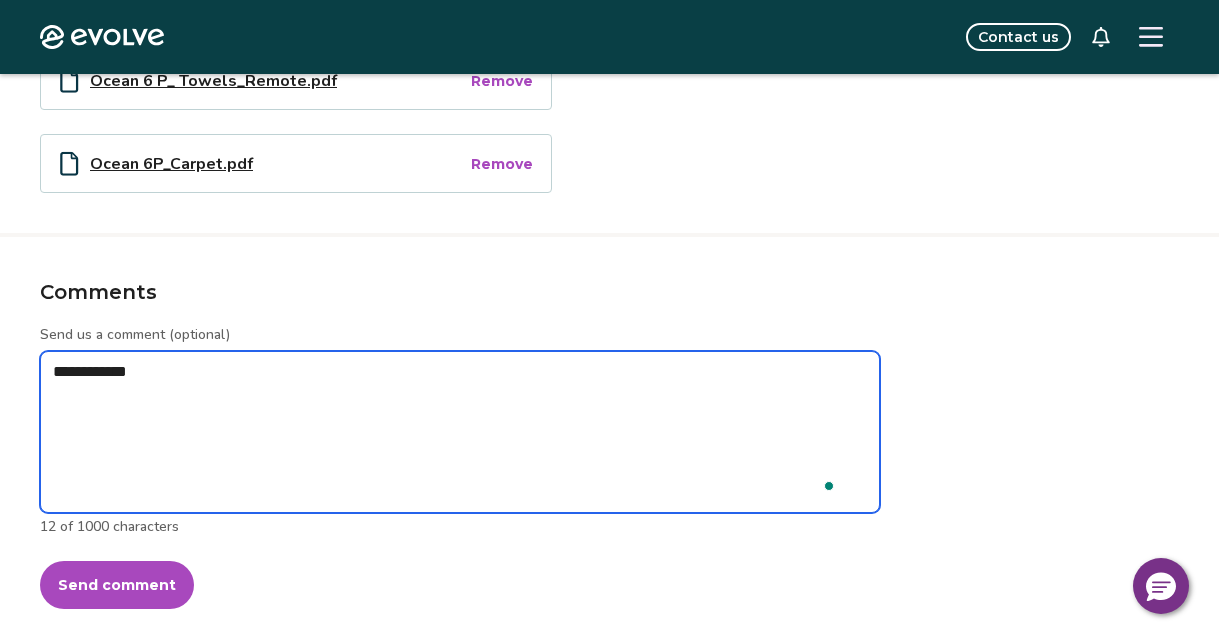 type on "*" 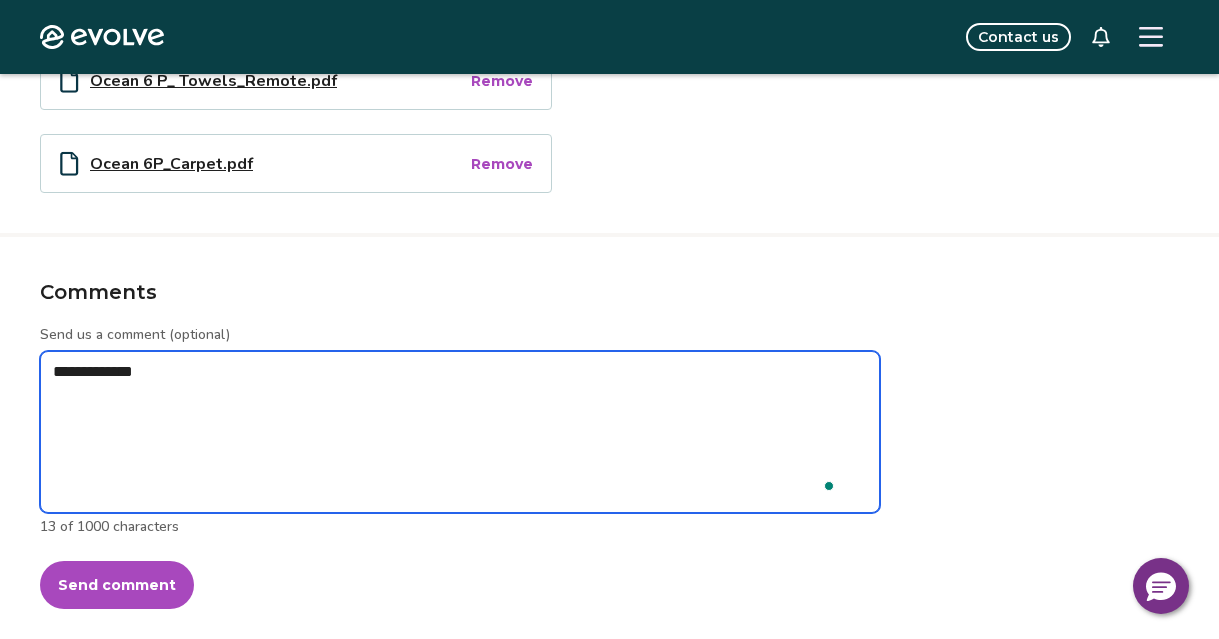 type on "*" 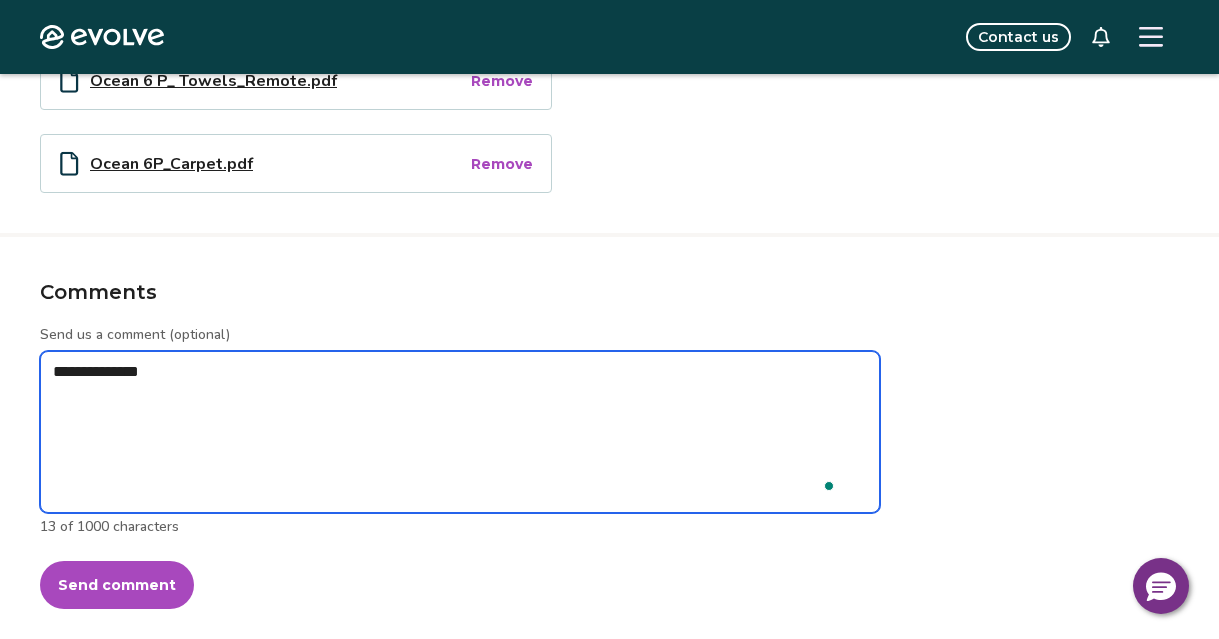 type on "*" 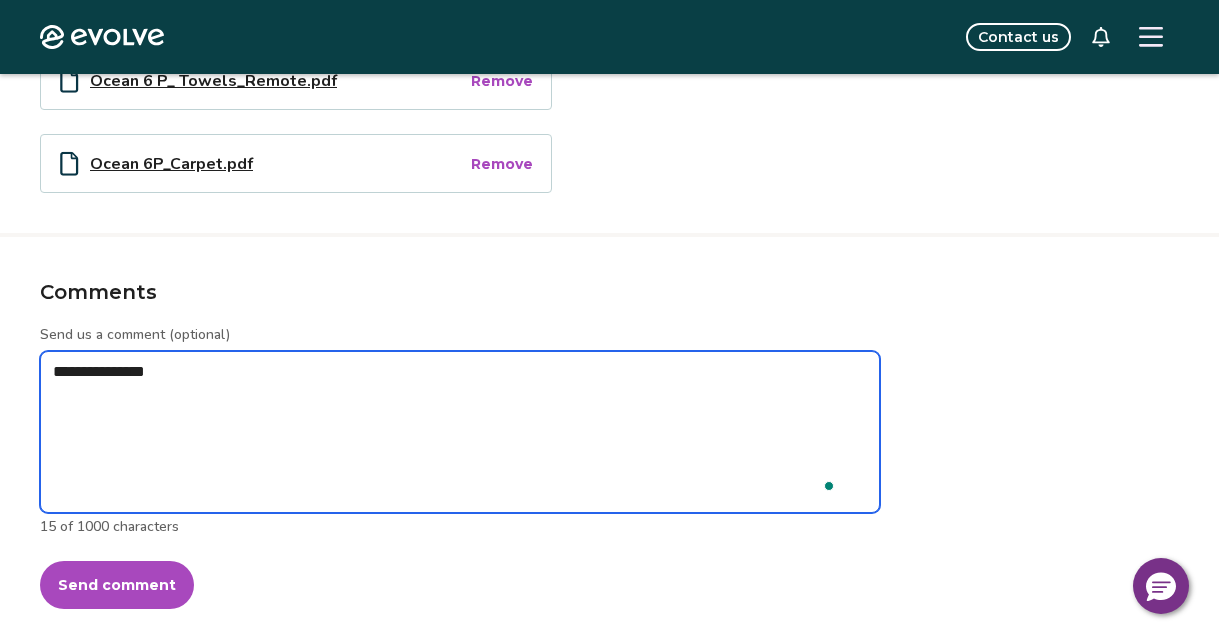 type on "*" 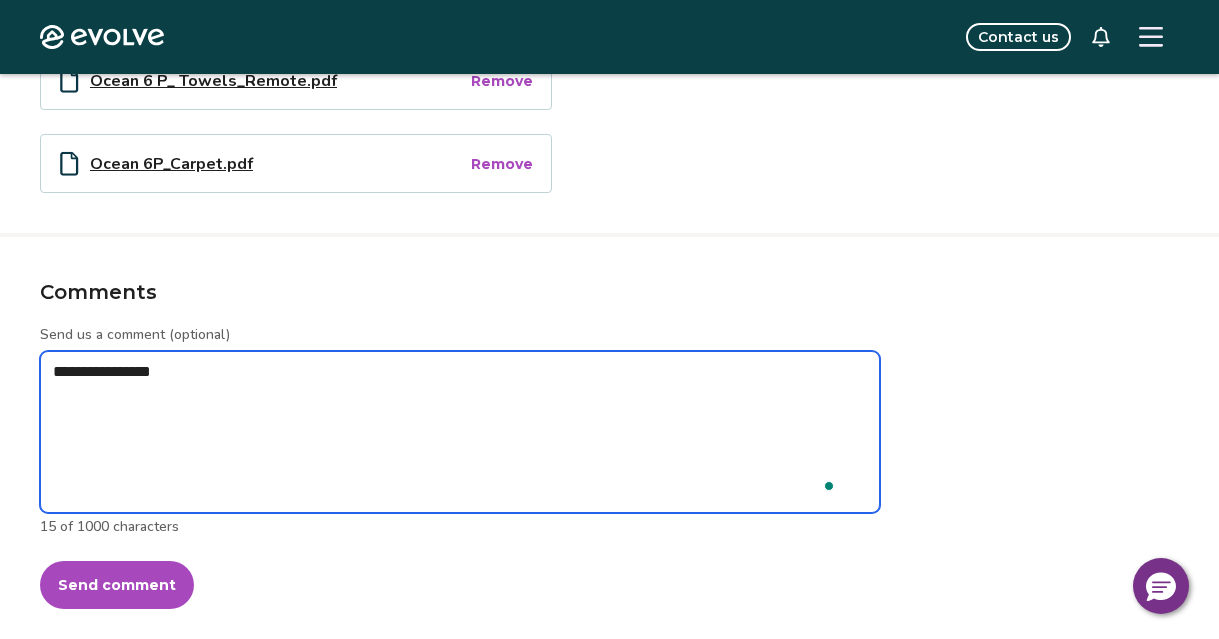 type on "*" 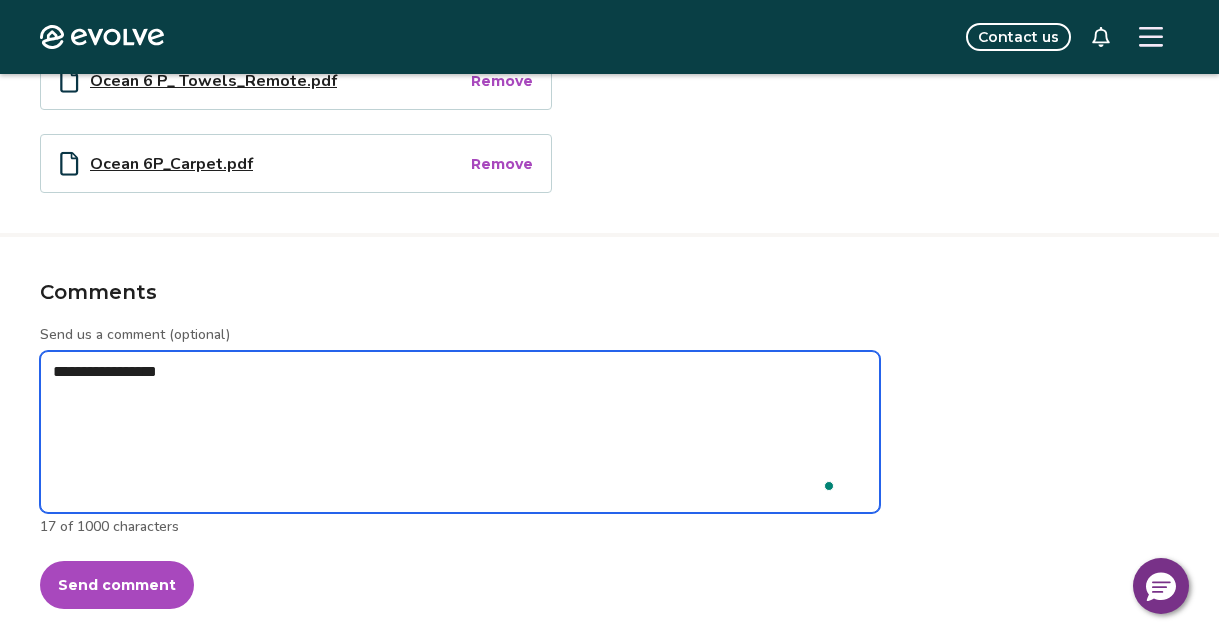 type on "**********" 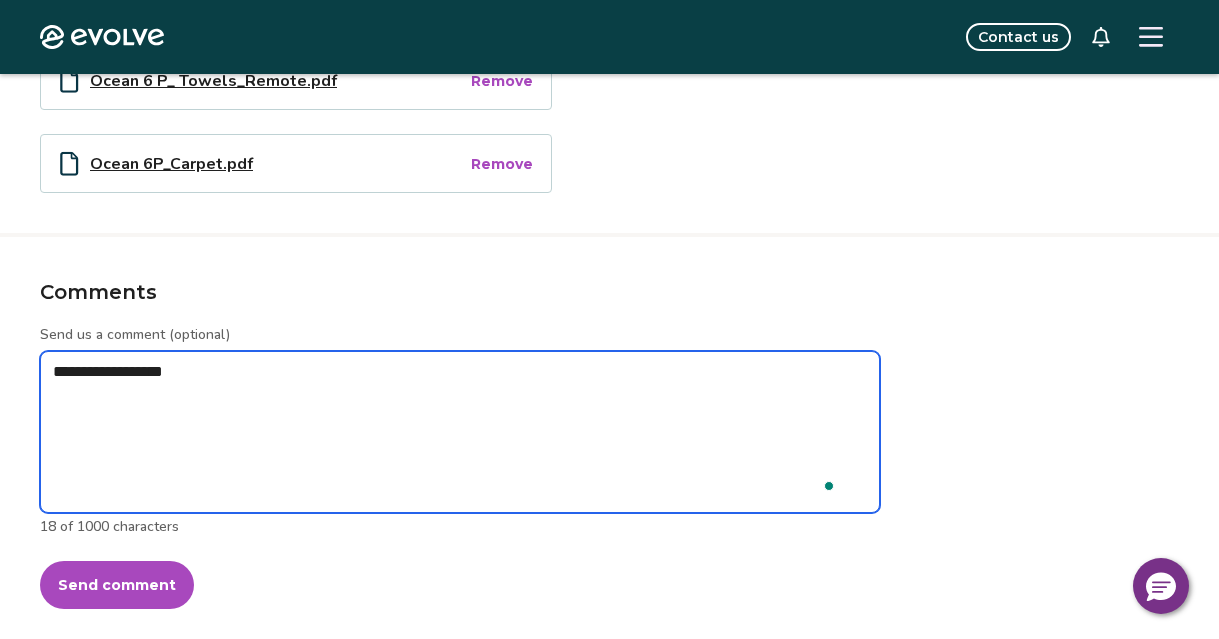 type on "*" 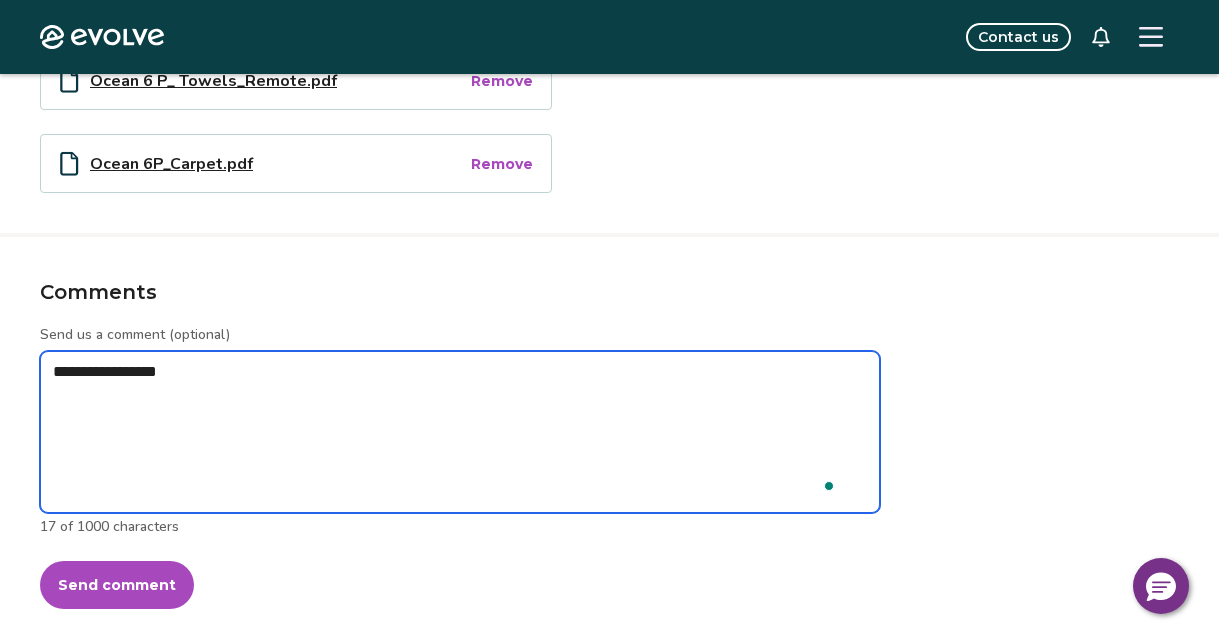 type on "*" 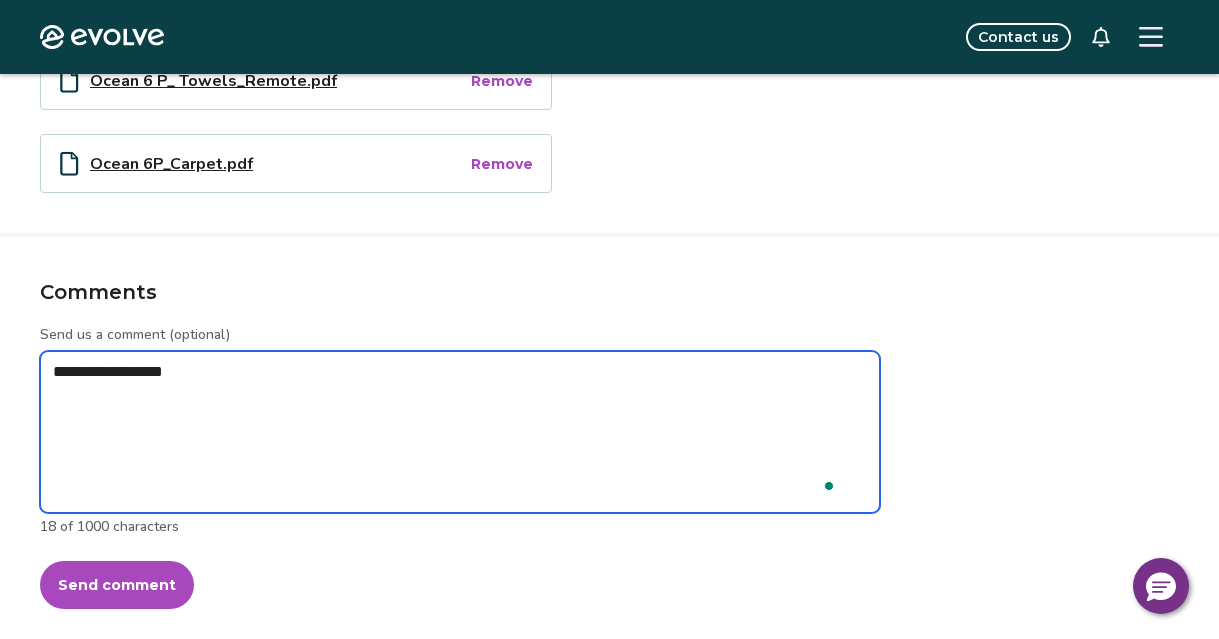 type on "*" 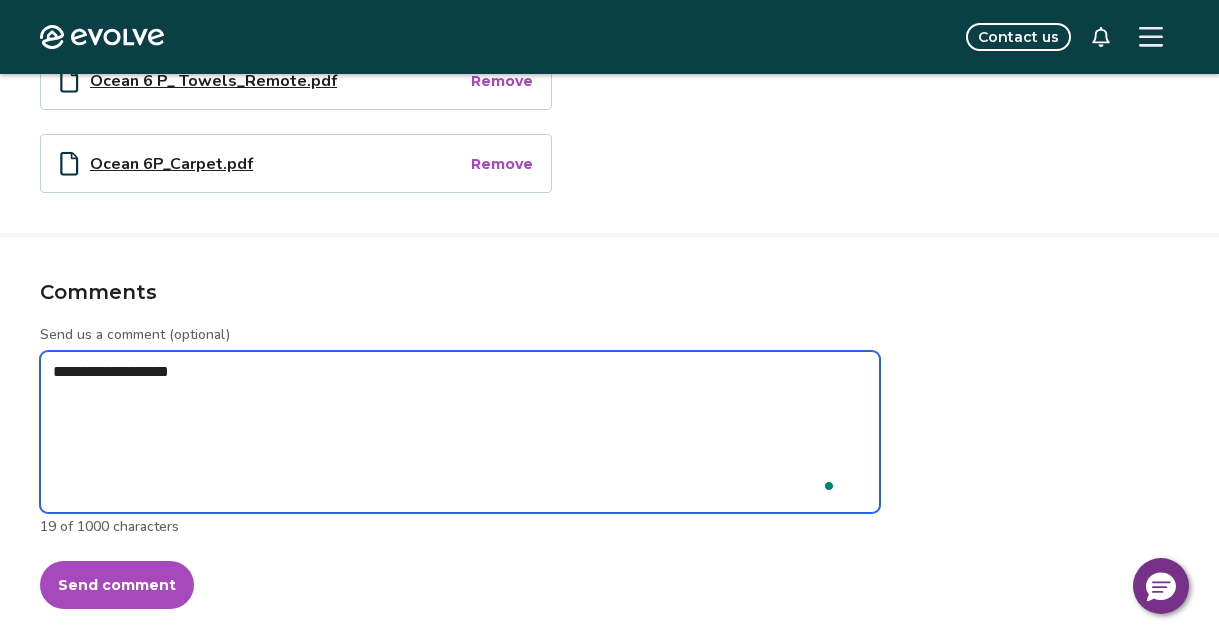 type on "*" 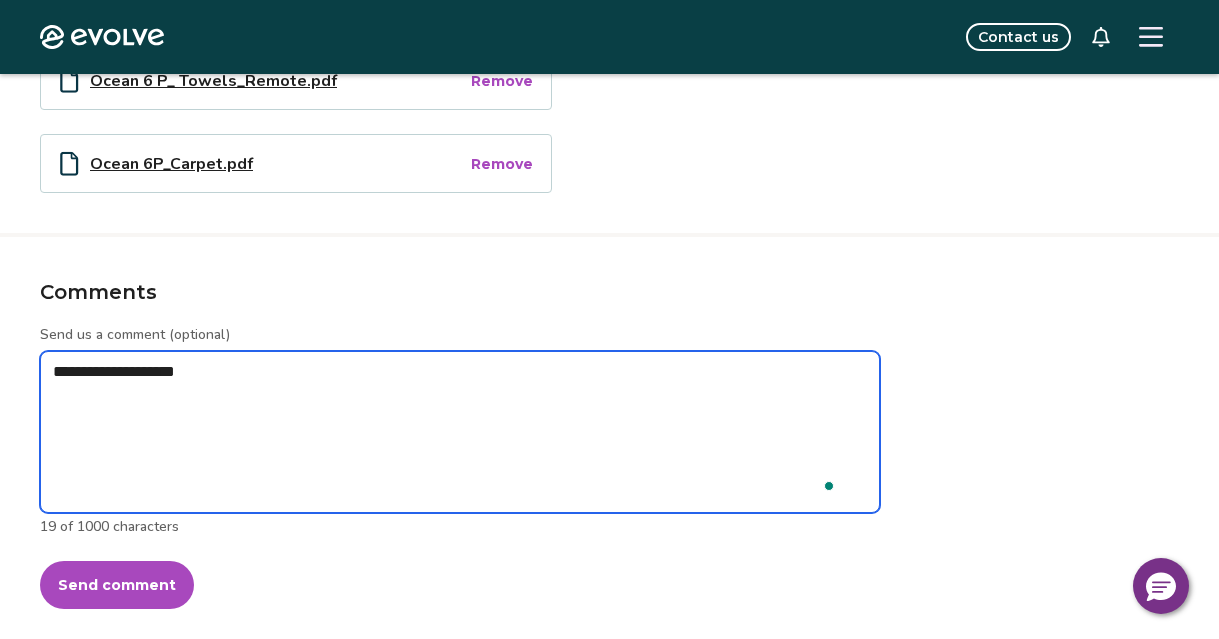type on "*" 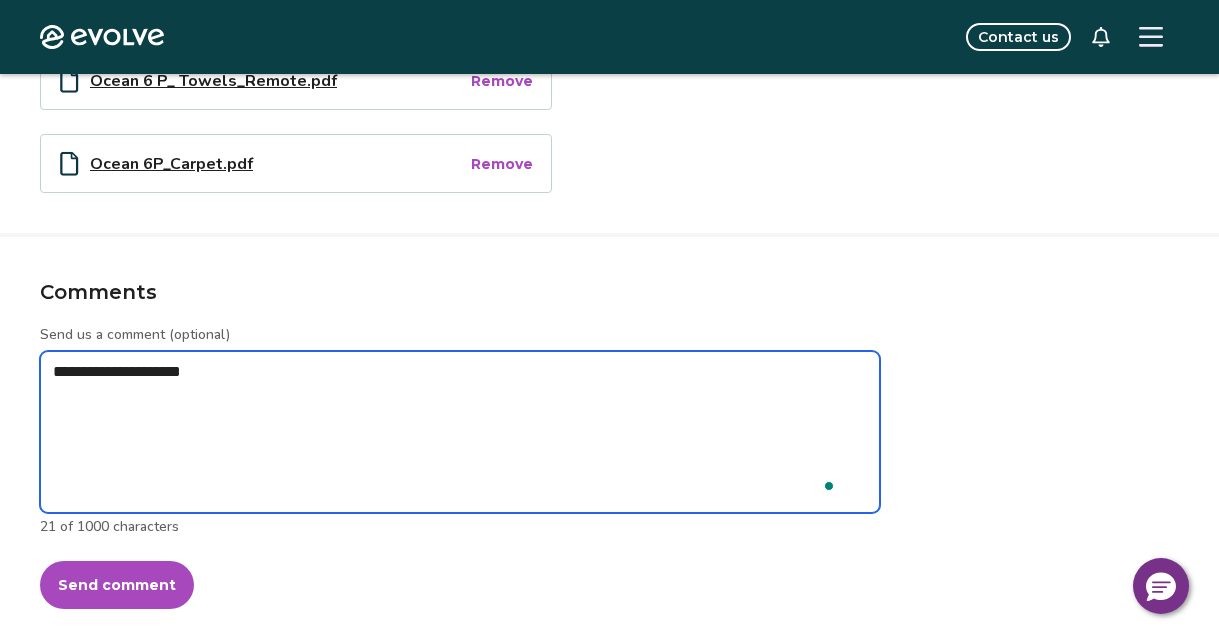 type on "*" 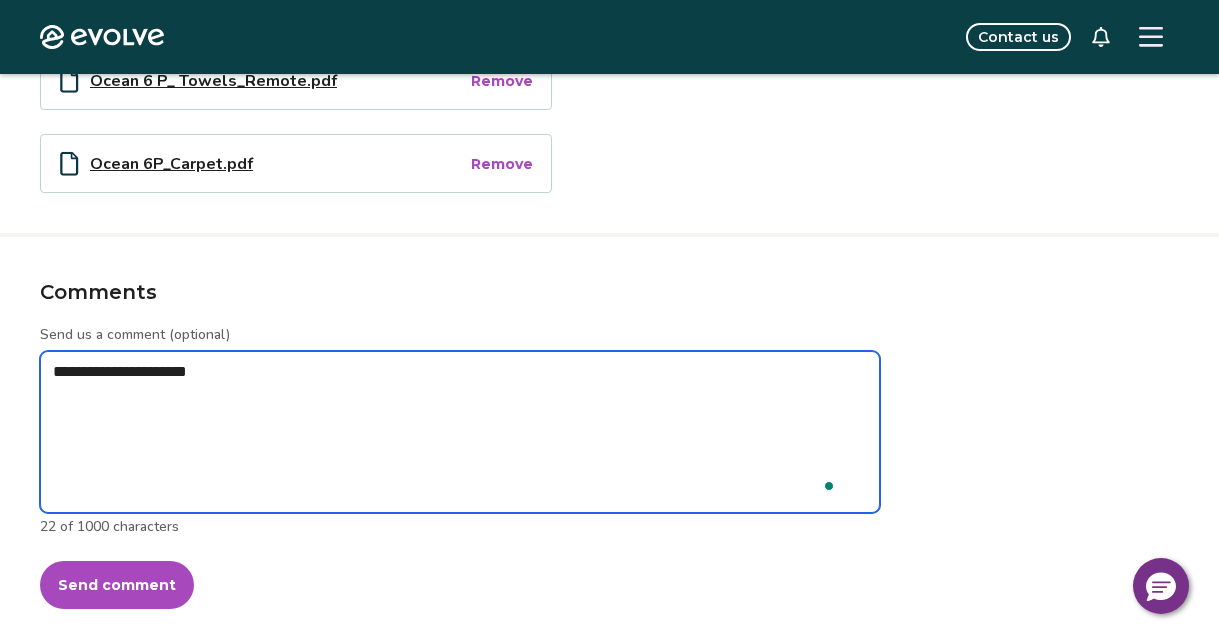 type on "*" 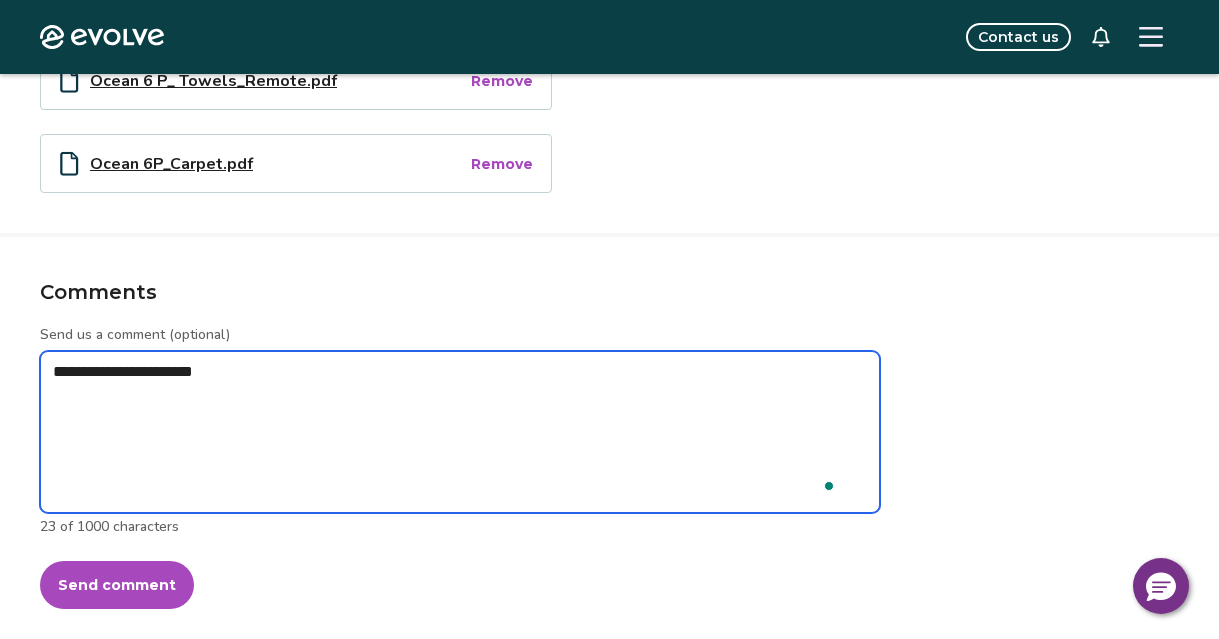 type on "*" 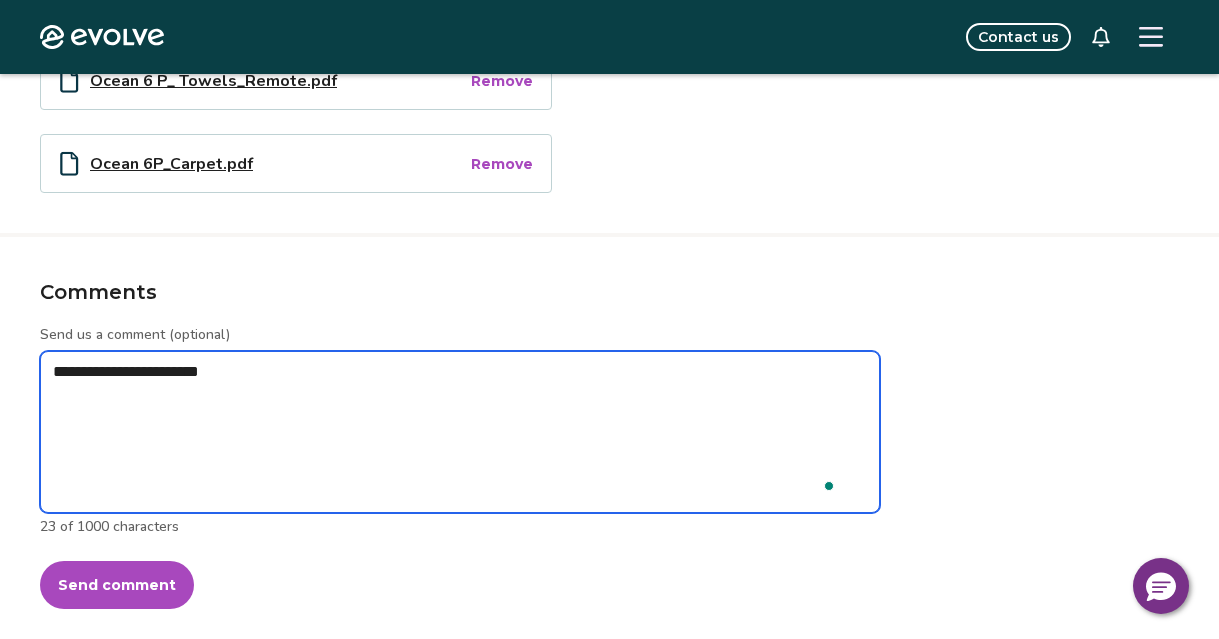 type on "**********" 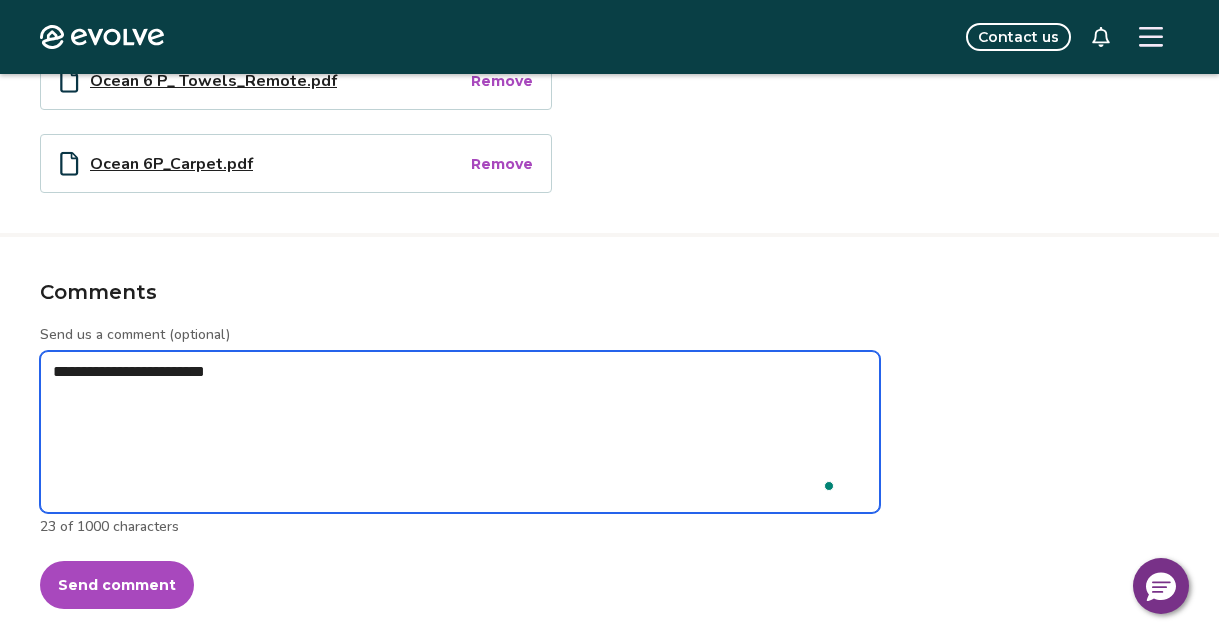 type on "*" 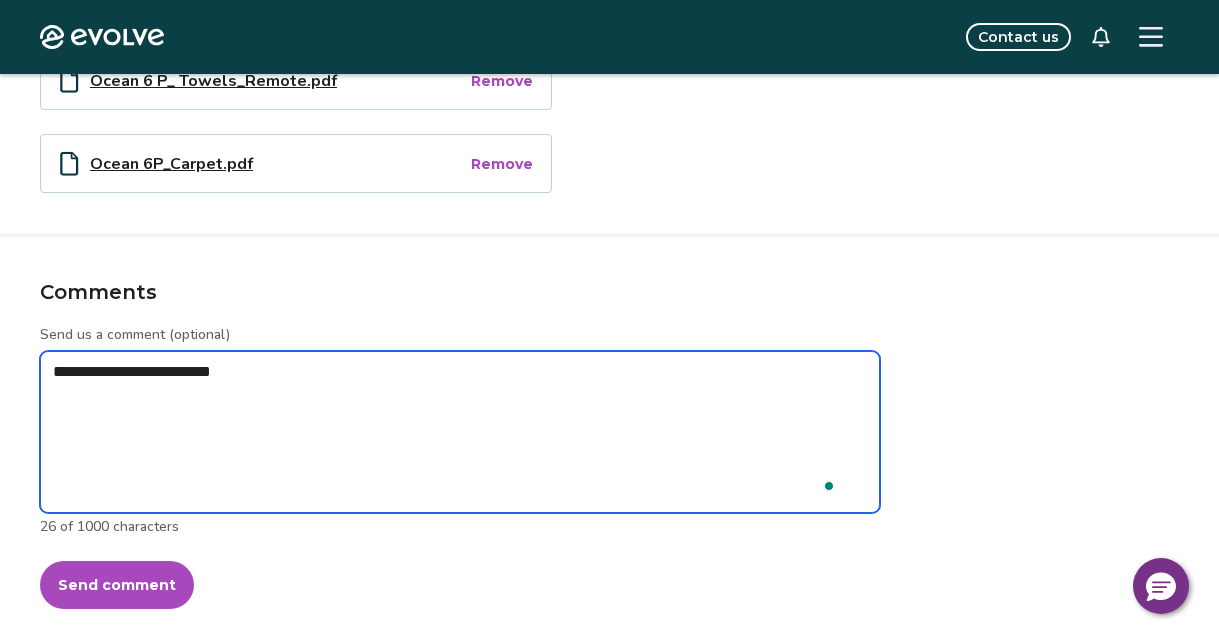 type on "*" 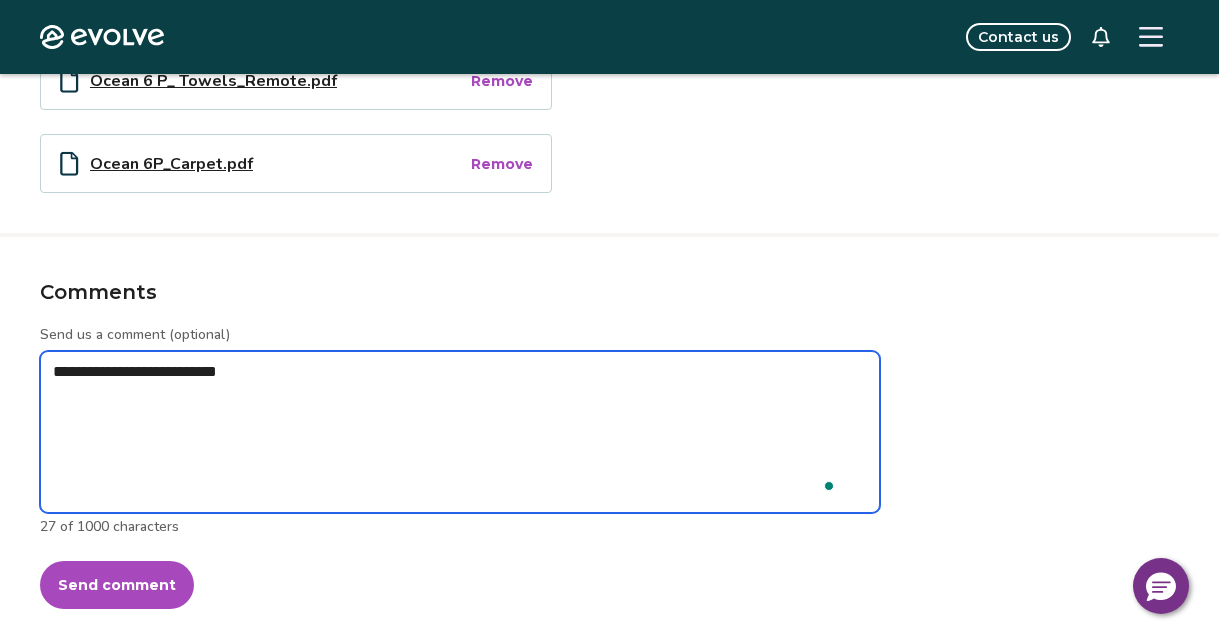 type on "*" 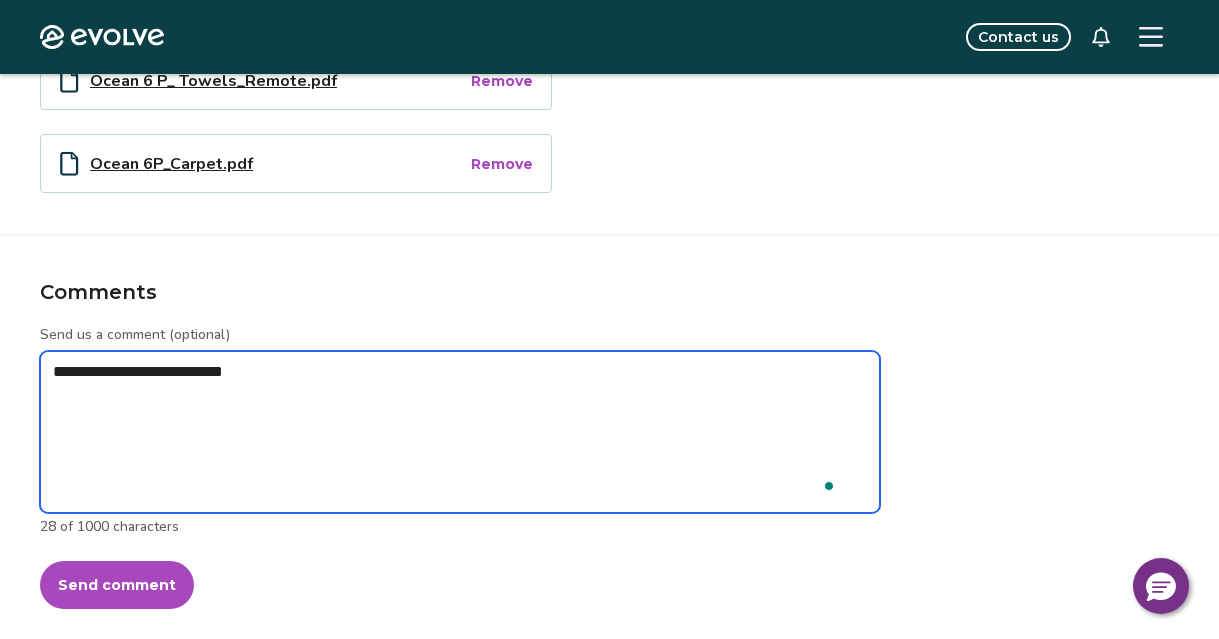type on "*" 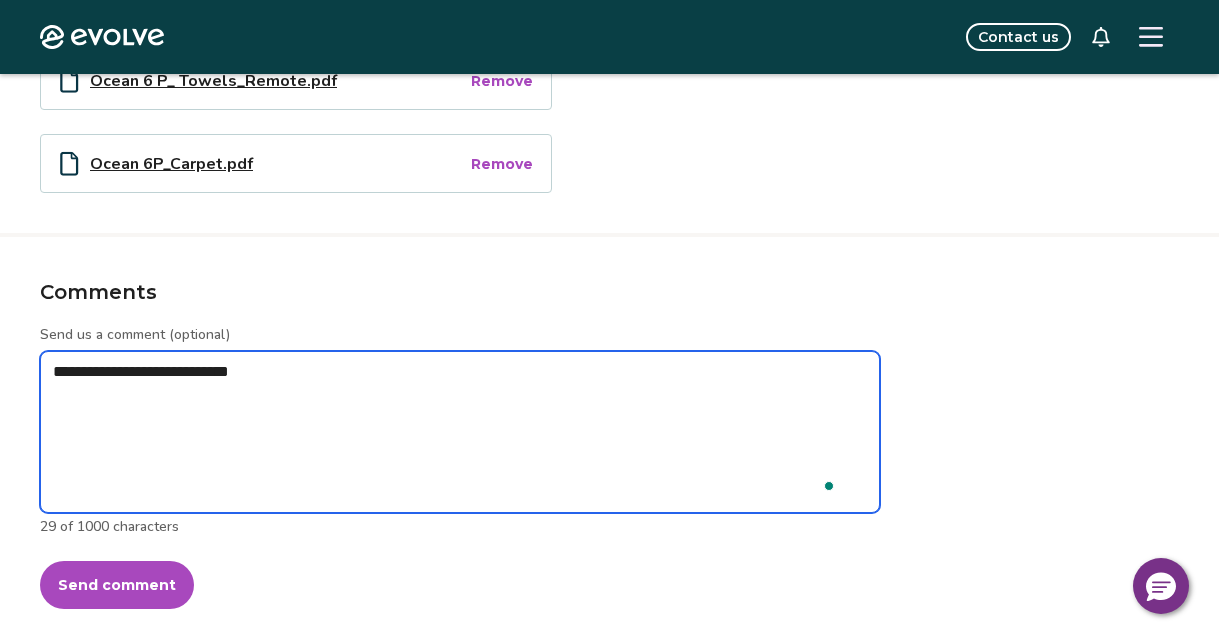 type on "*" 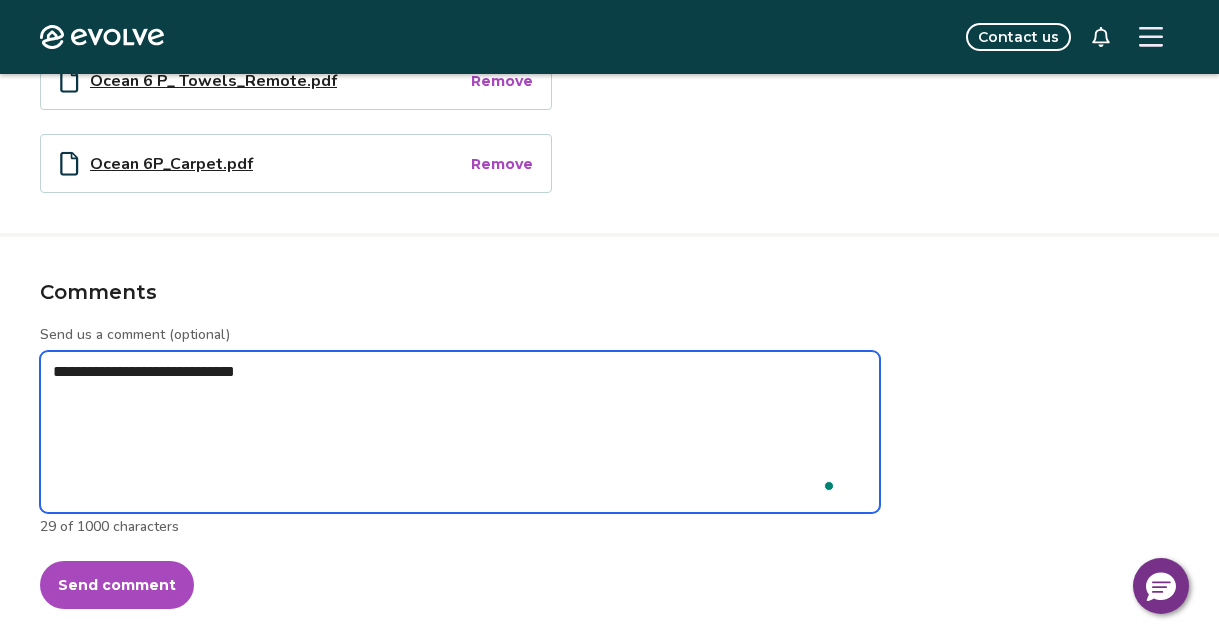 type on "*" 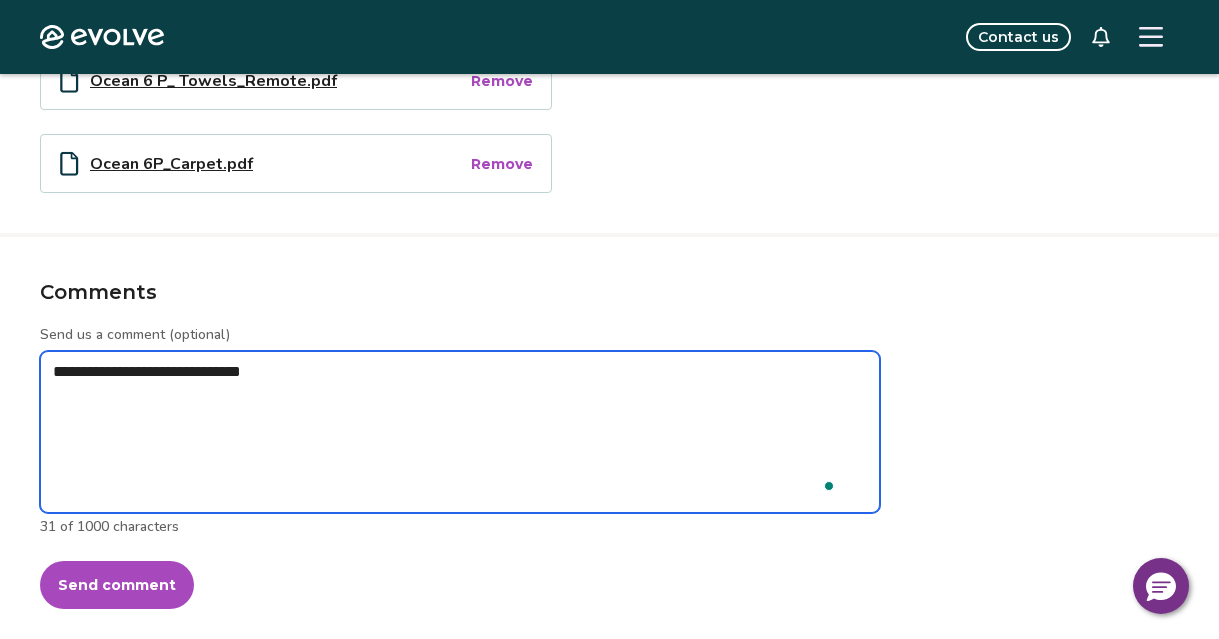 type on "*" 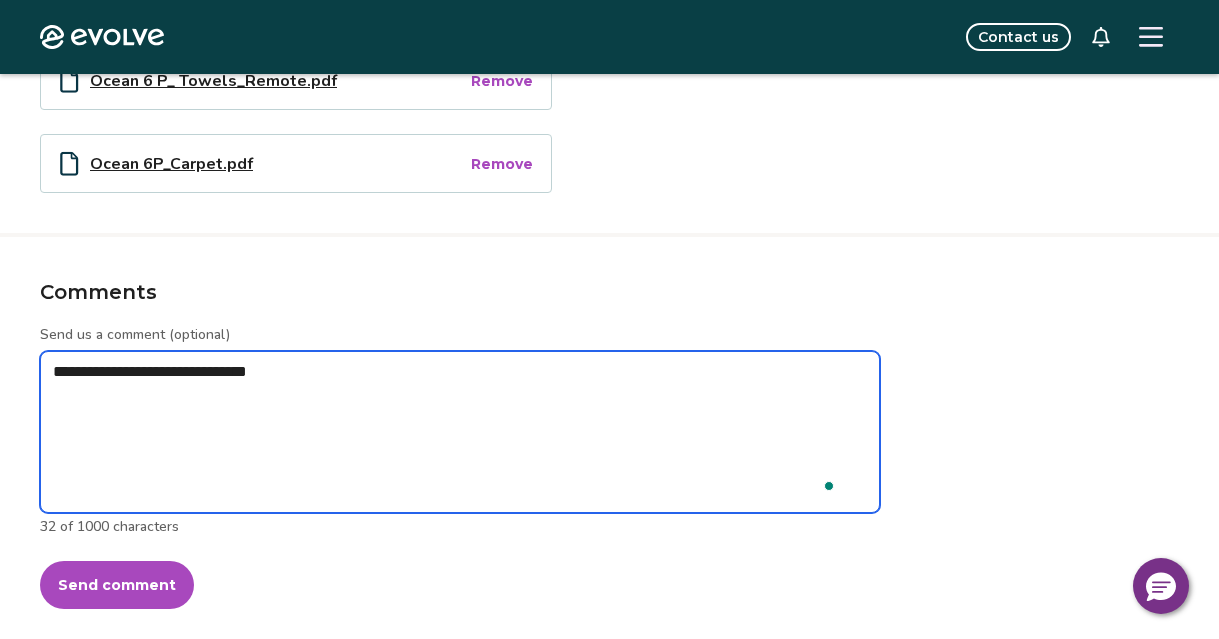 type on "*" 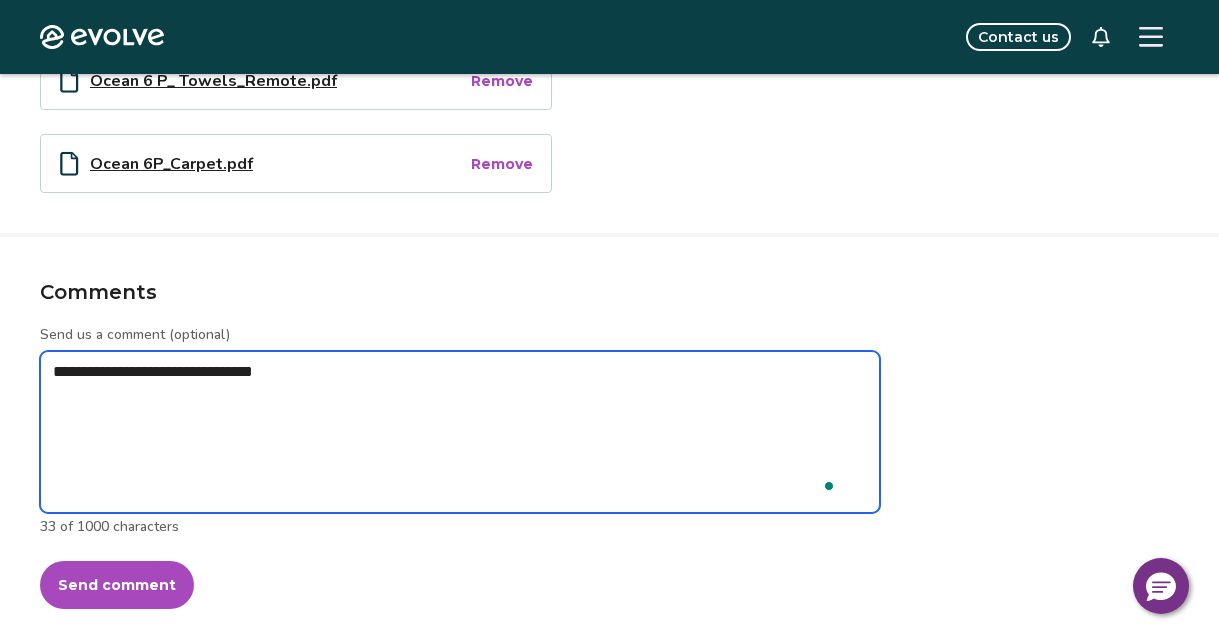 type on "*" 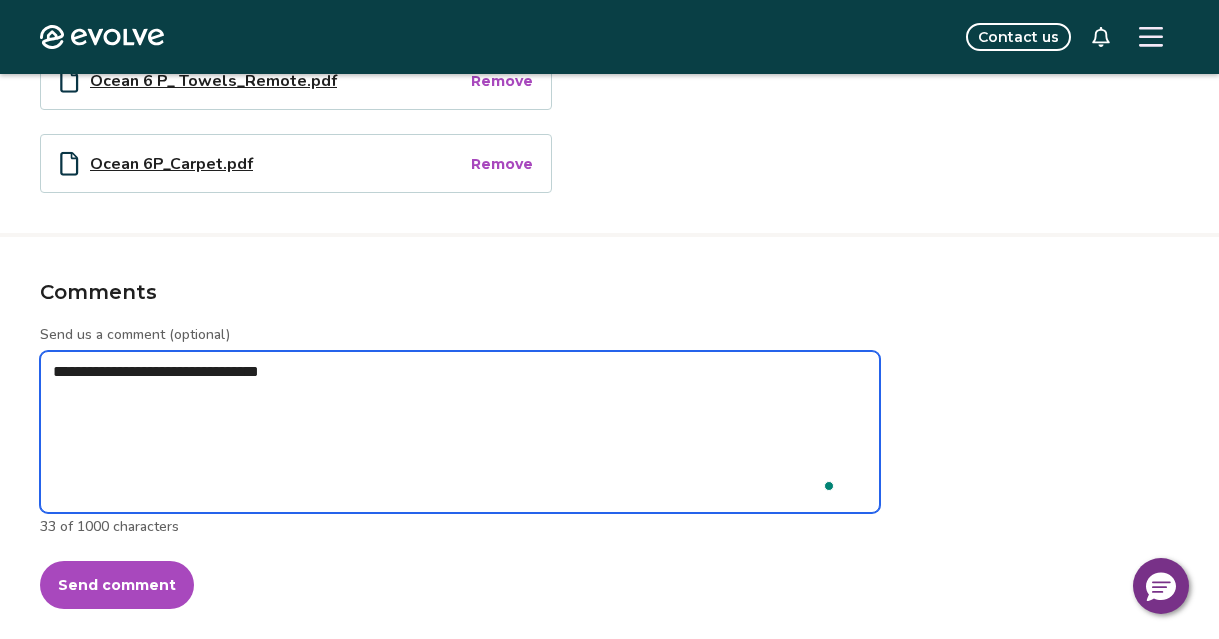 type on "*" 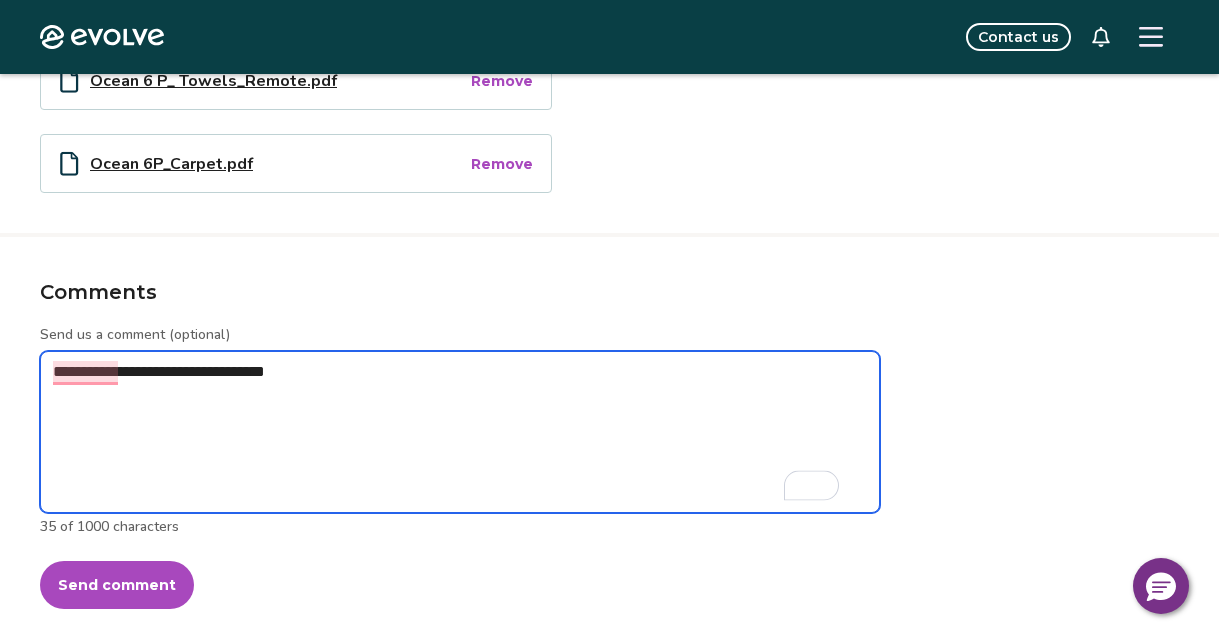 type on "*" 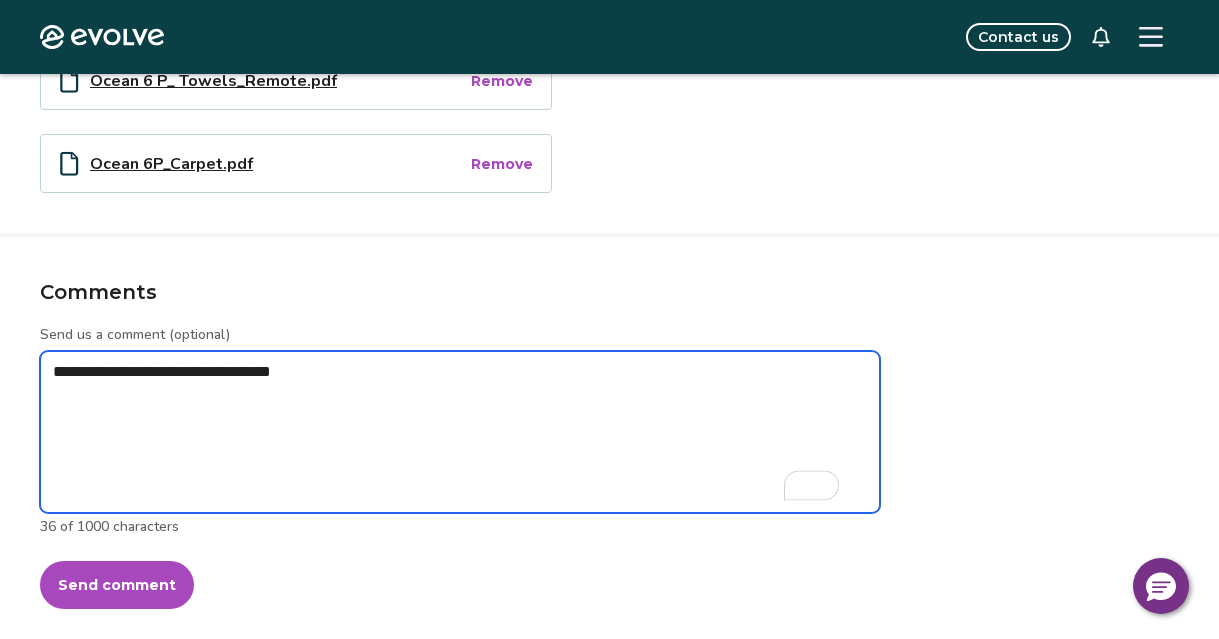 type on "*" 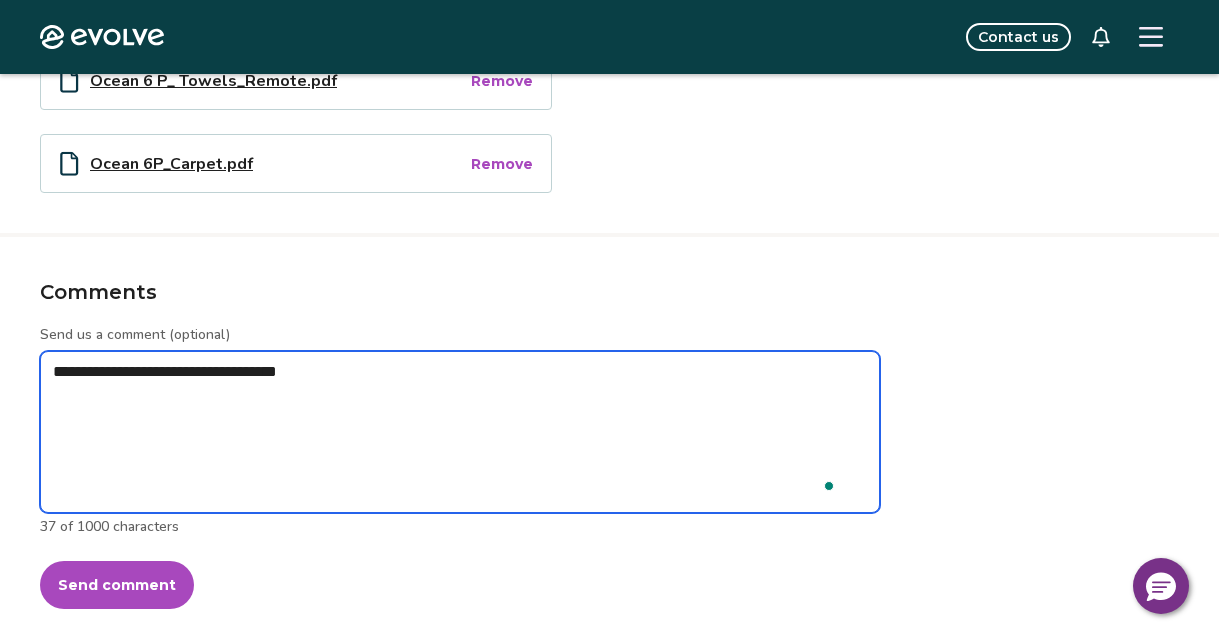 type on "*" 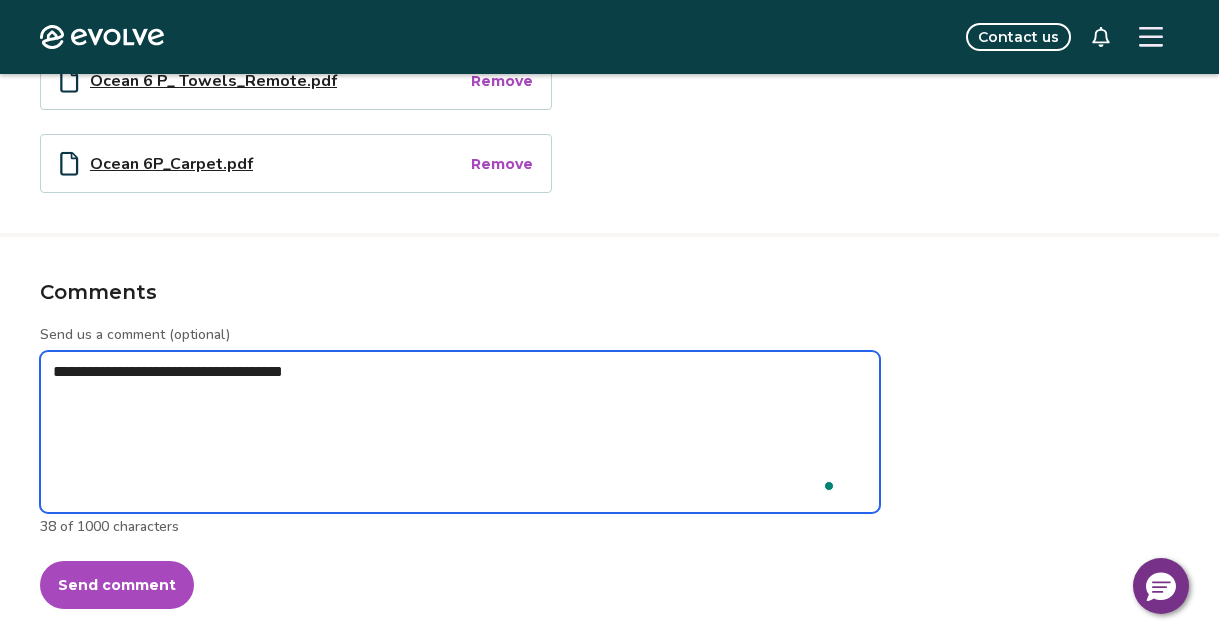 type on "*" 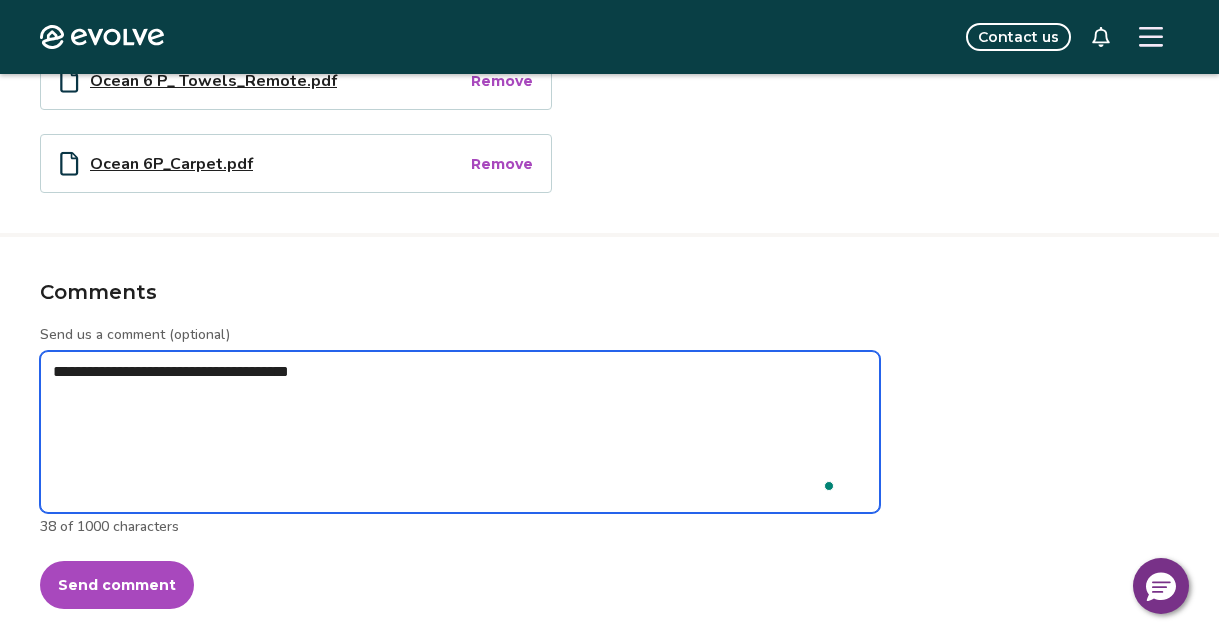 type on "*" 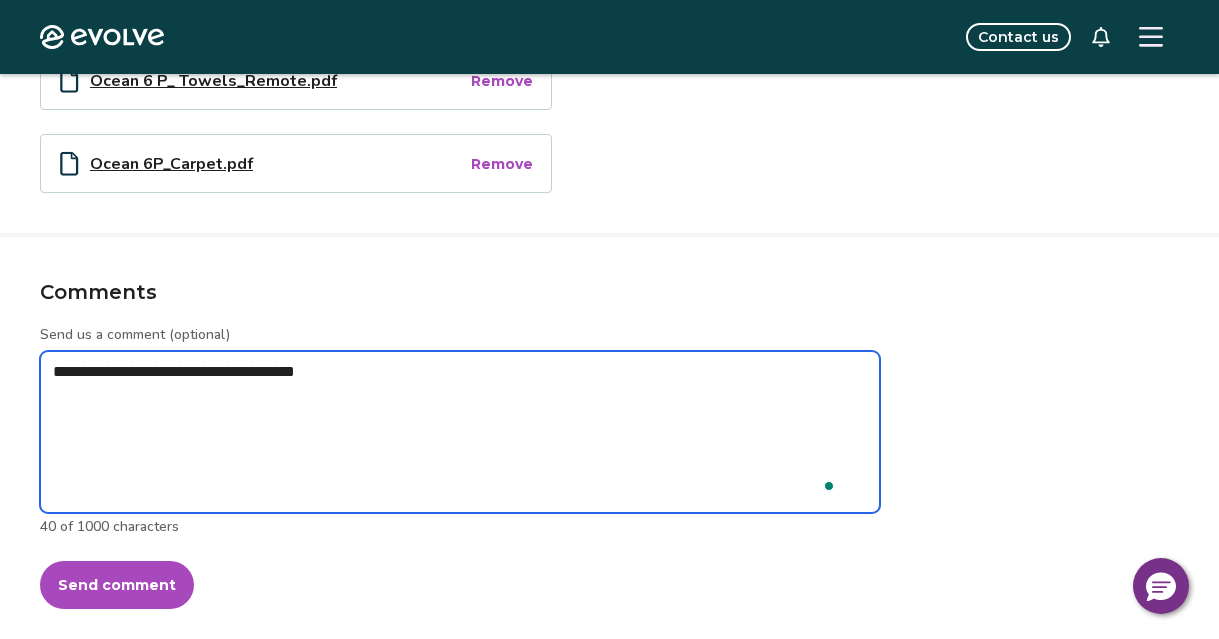 type on "*" 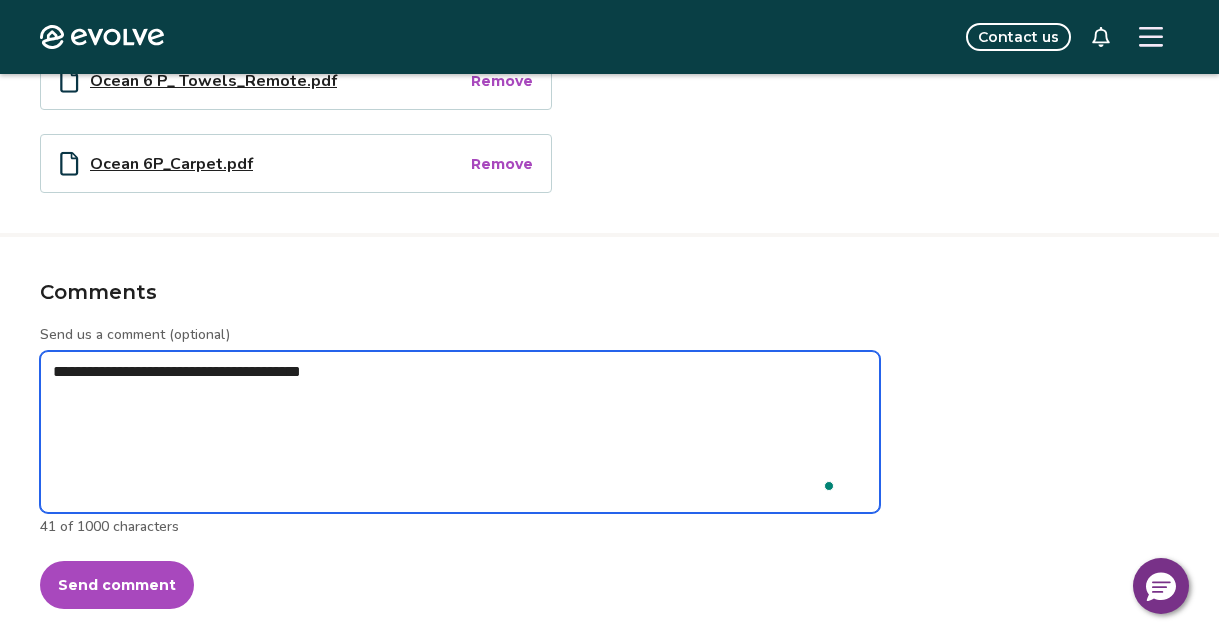 type on "*" 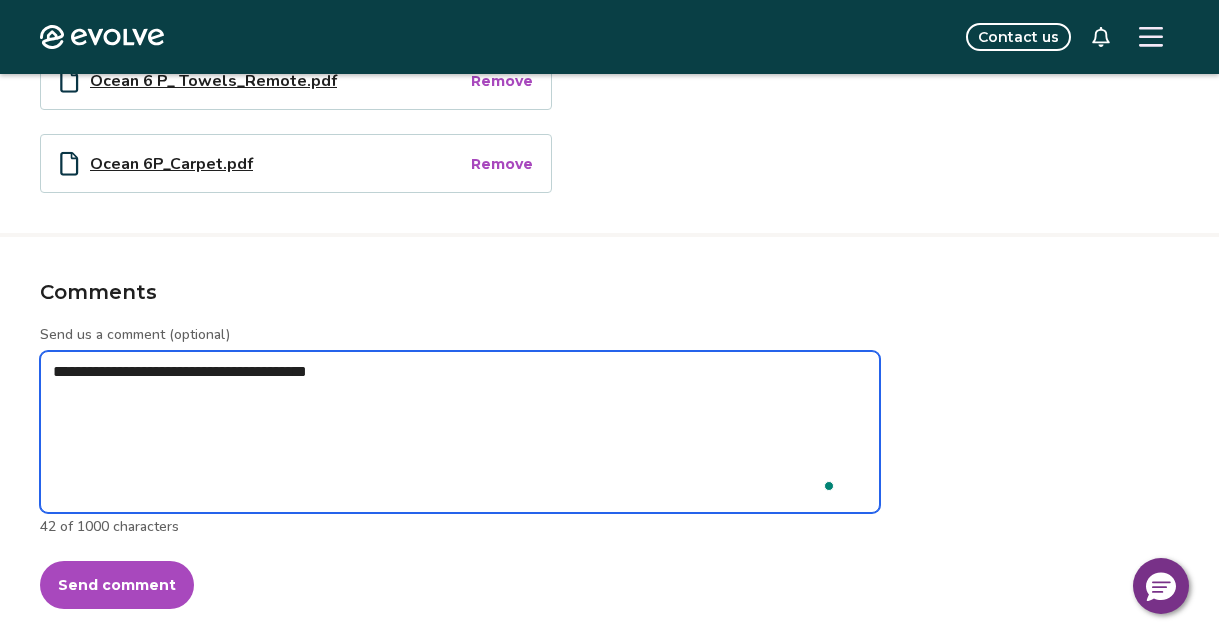 type on "*" 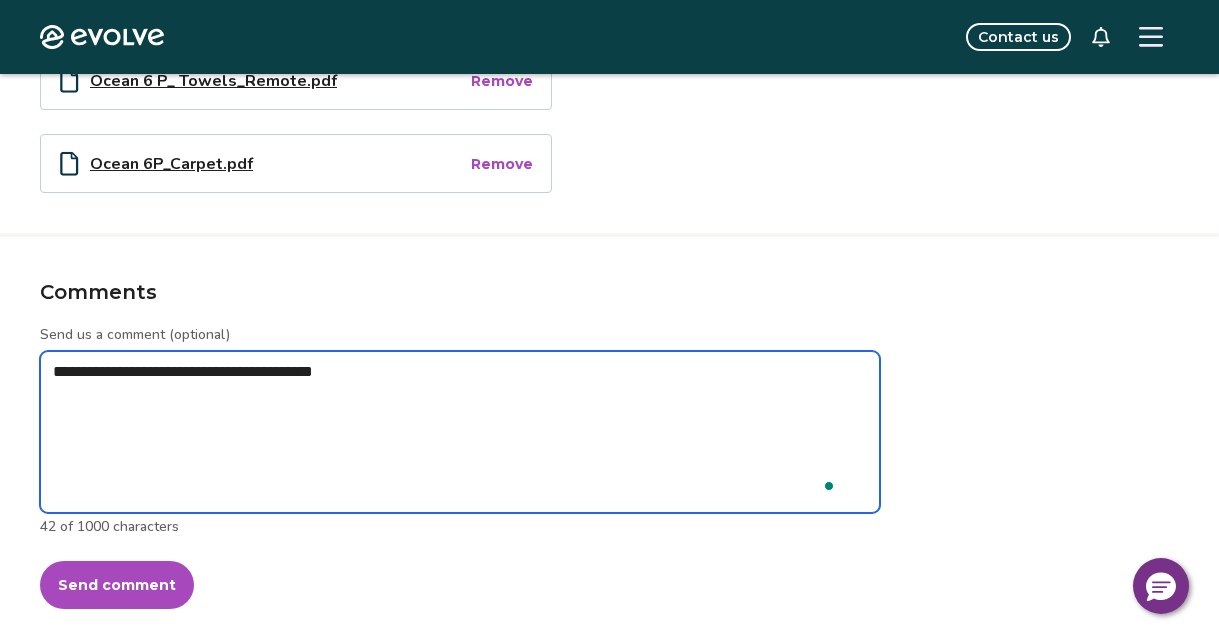 type on "*" 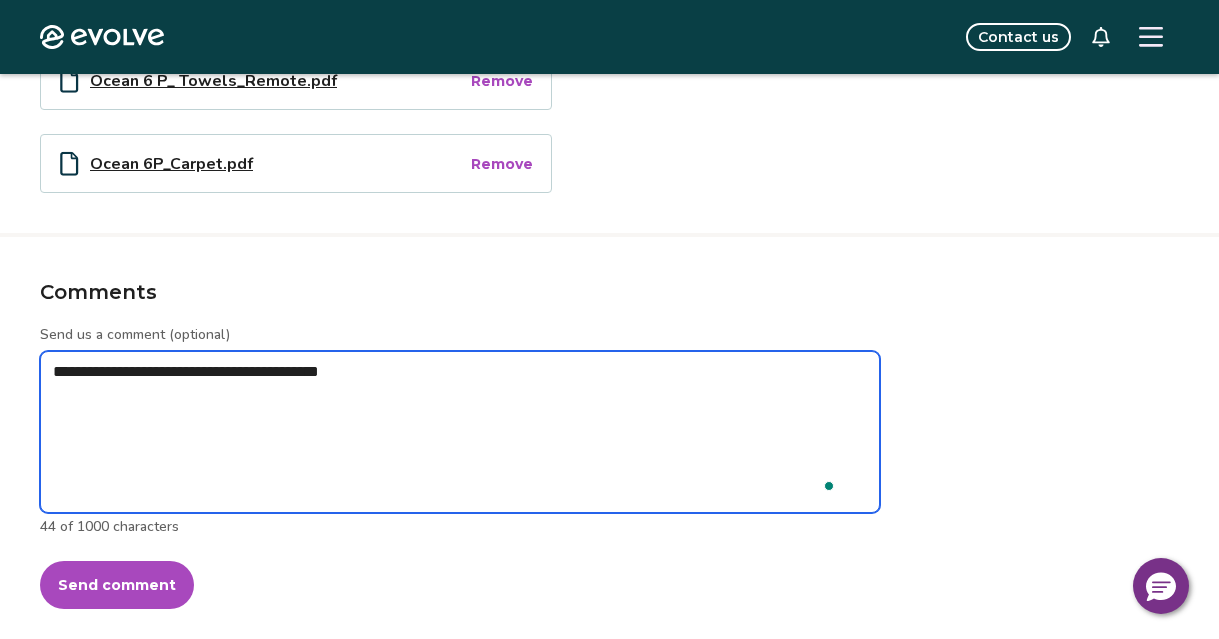 type on "*" 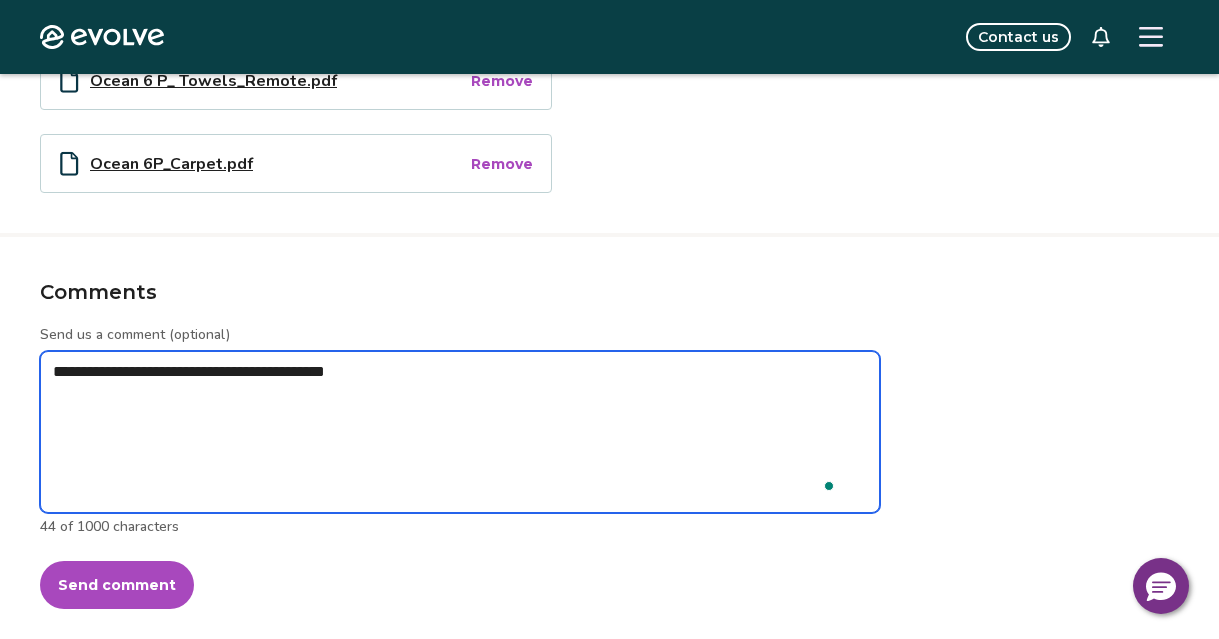 type on "*" 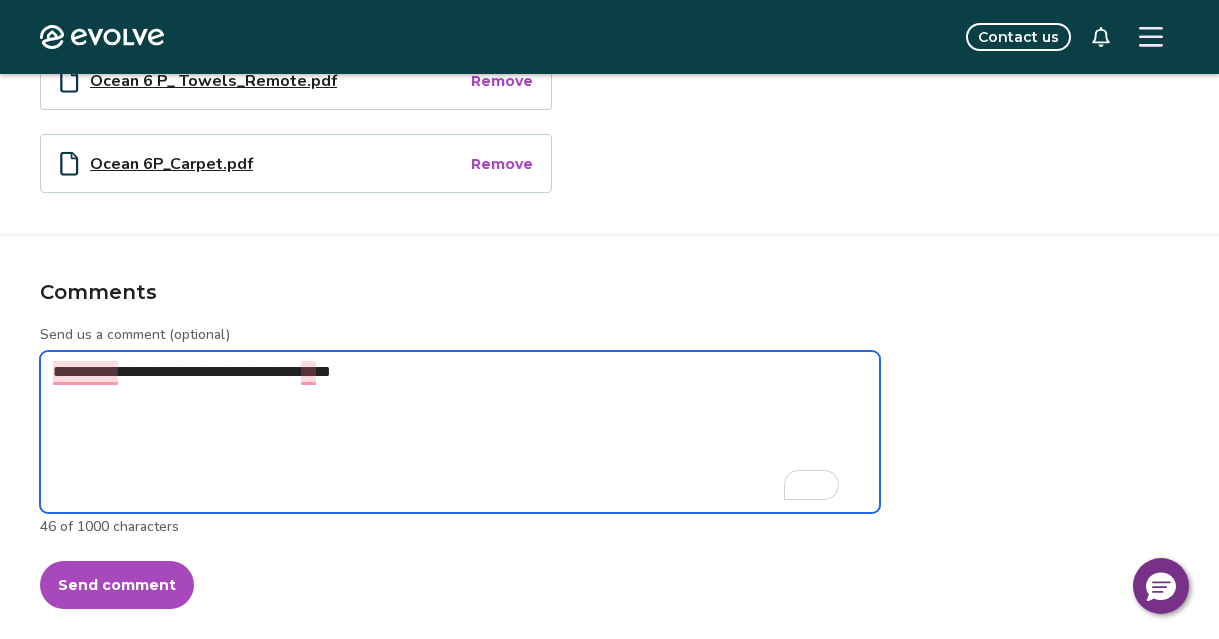 type on "*" 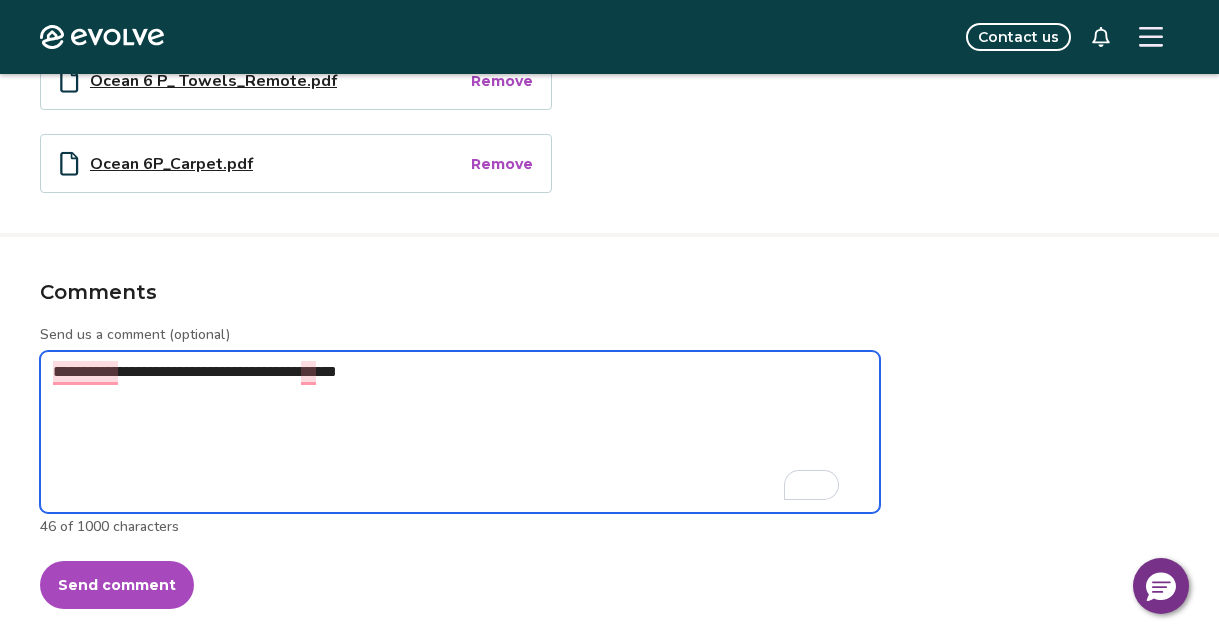 type on "*" 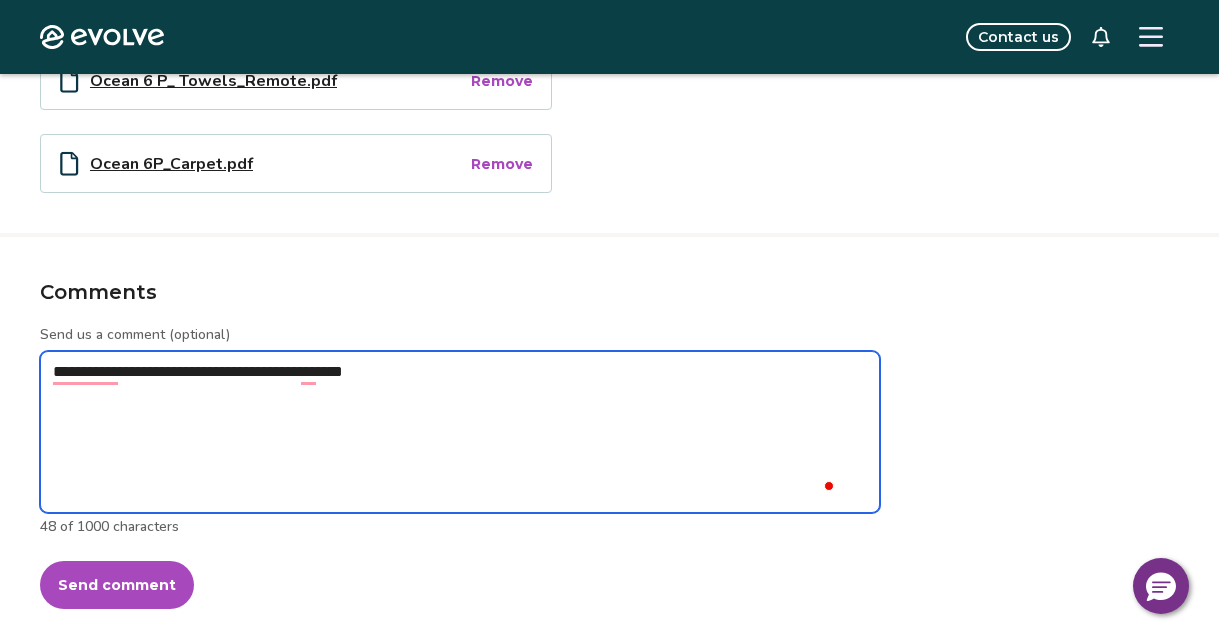 type on "*" 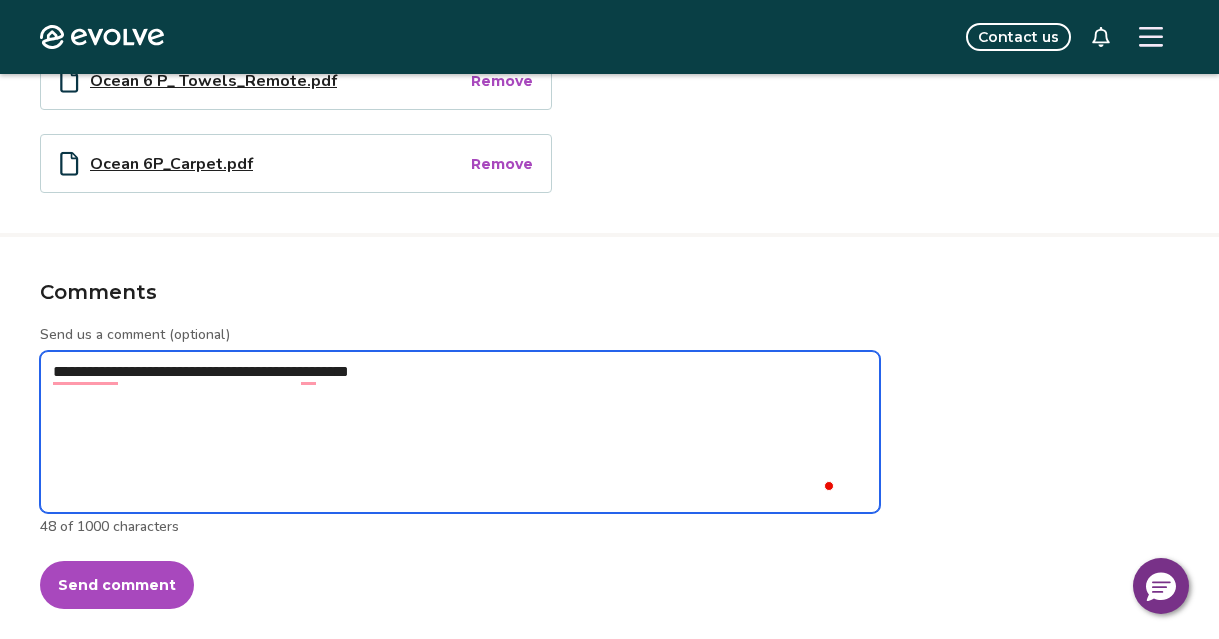 type on "*" 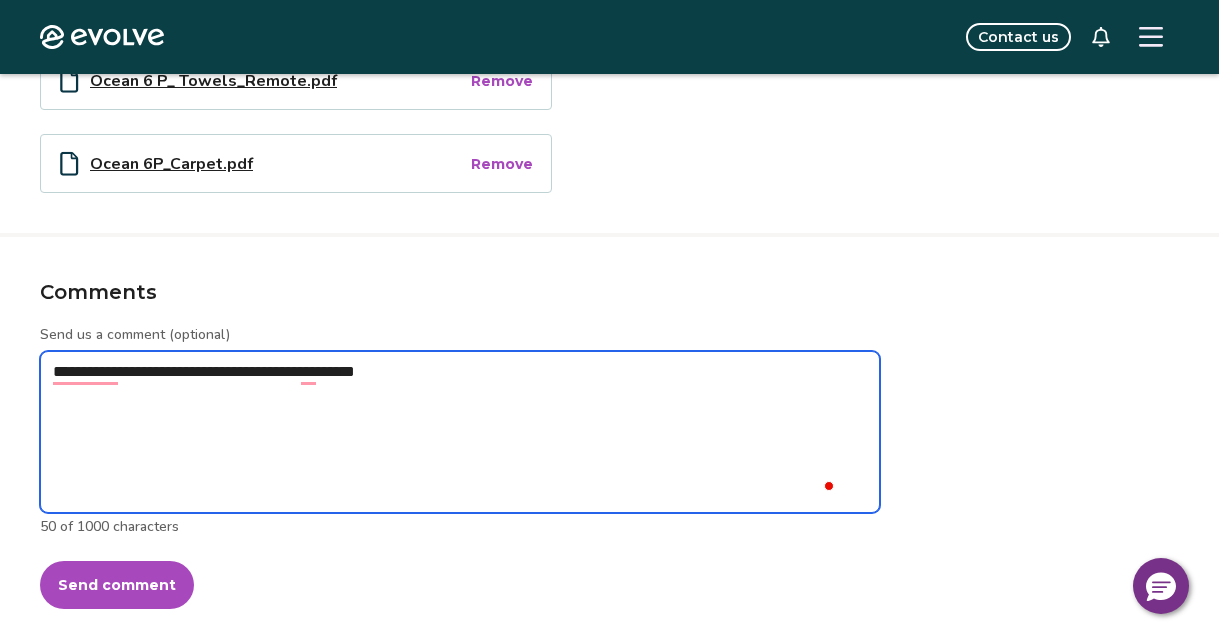type on "*" 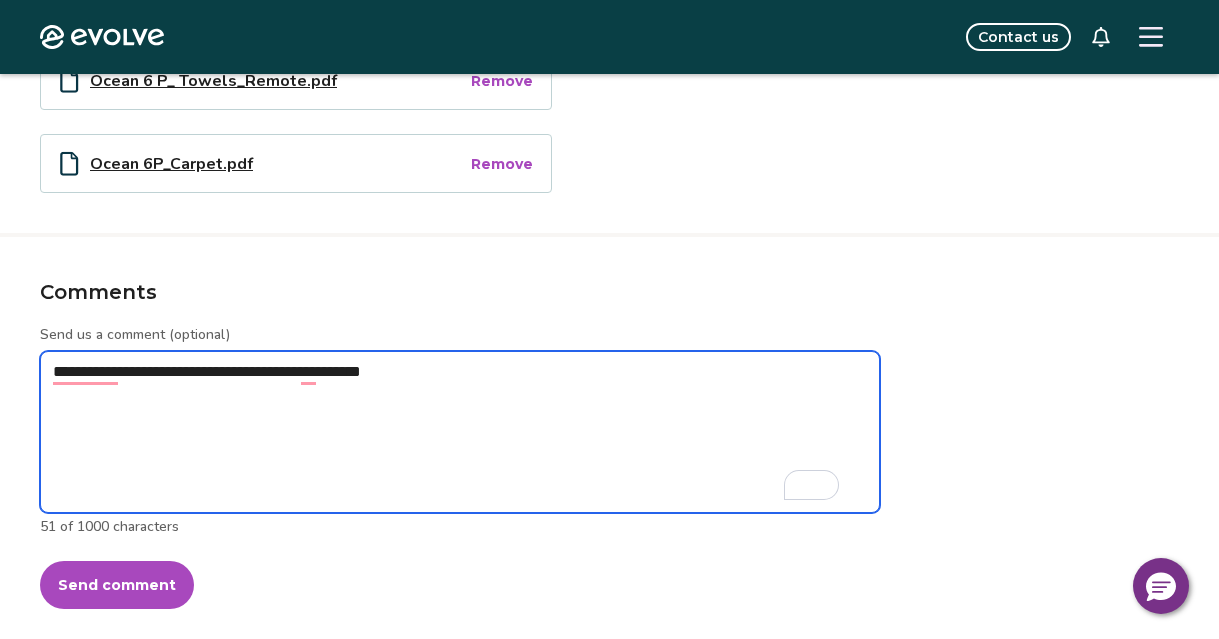 type on "*" 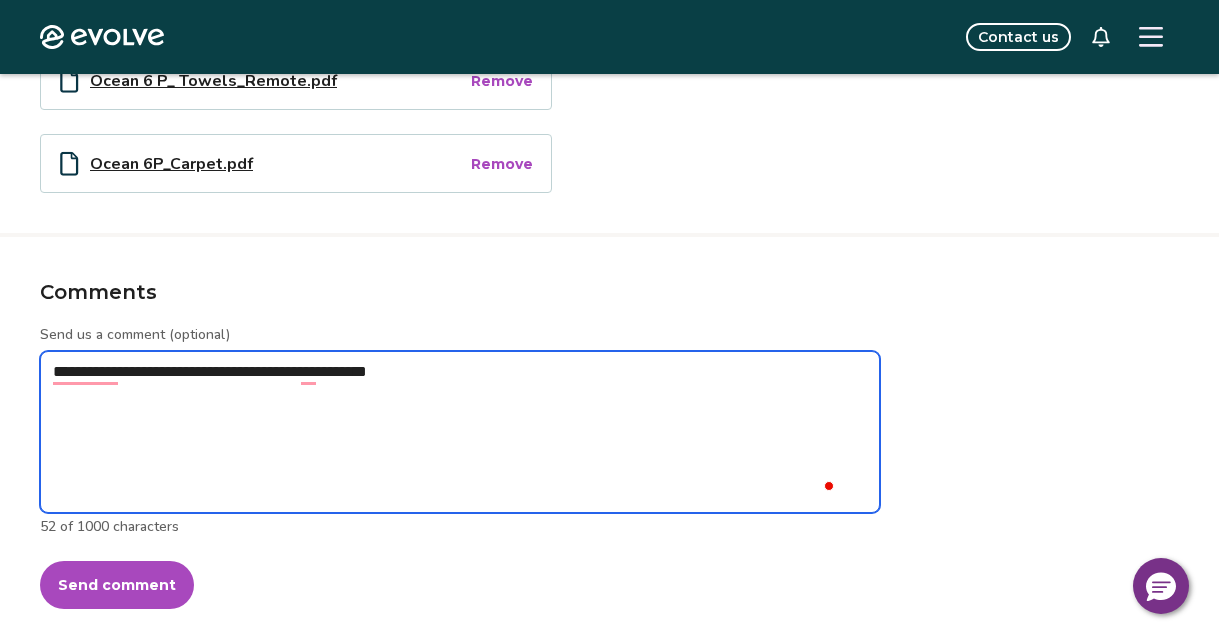 type on "*" 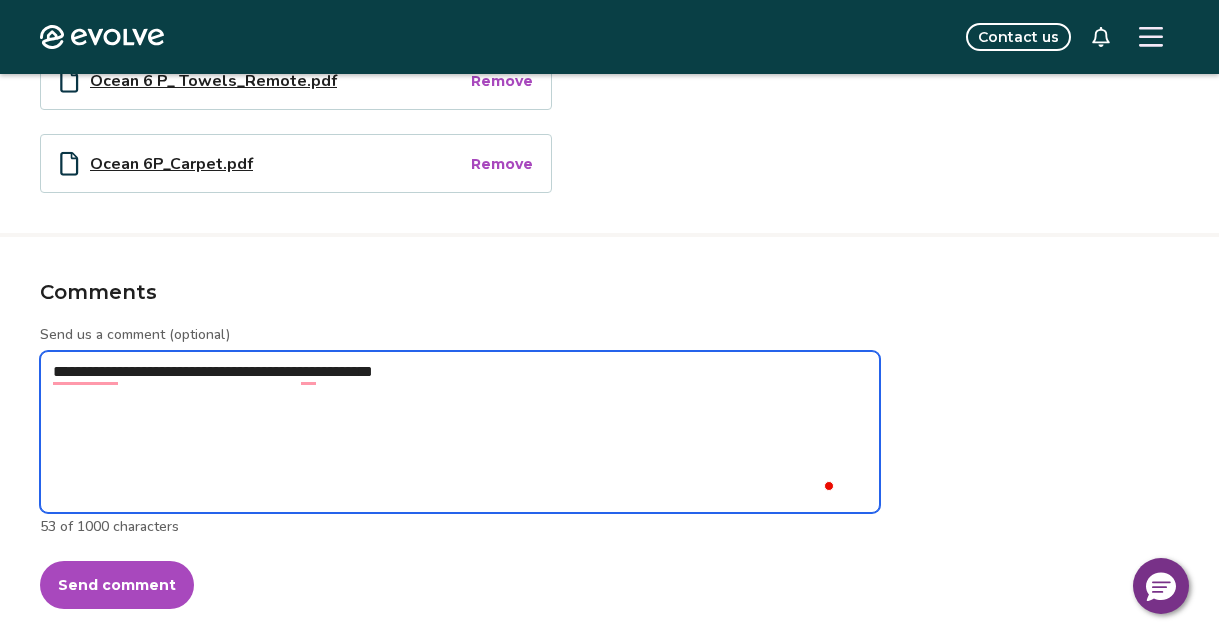 type on "*" 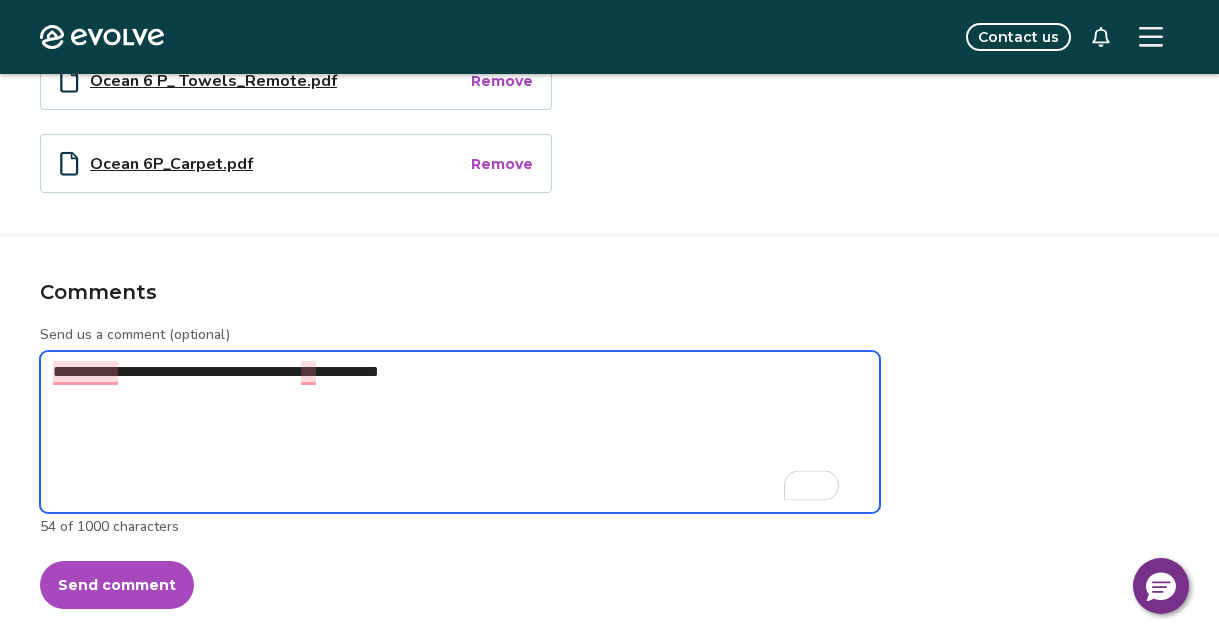 type on "*" 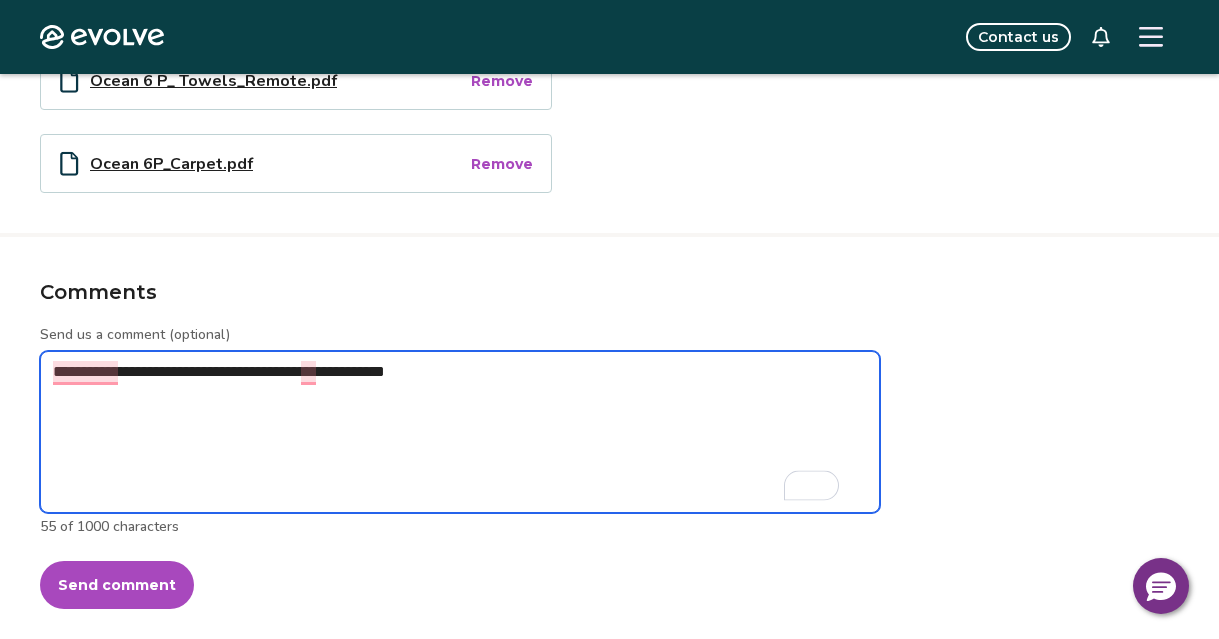 type on "*" 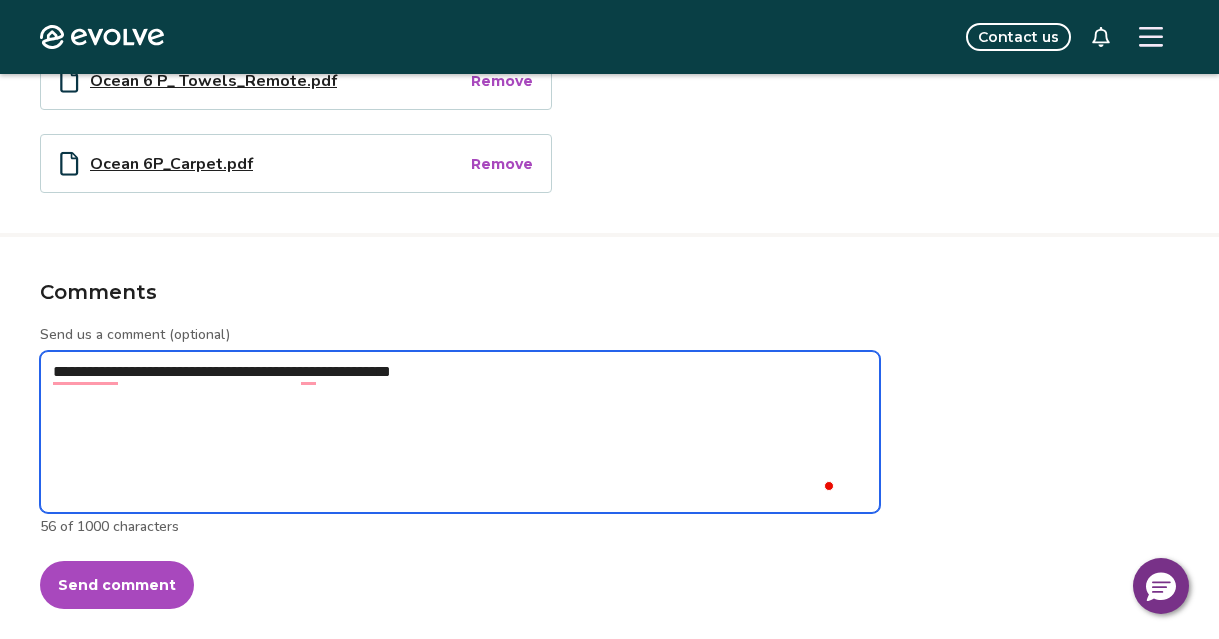type on "*" 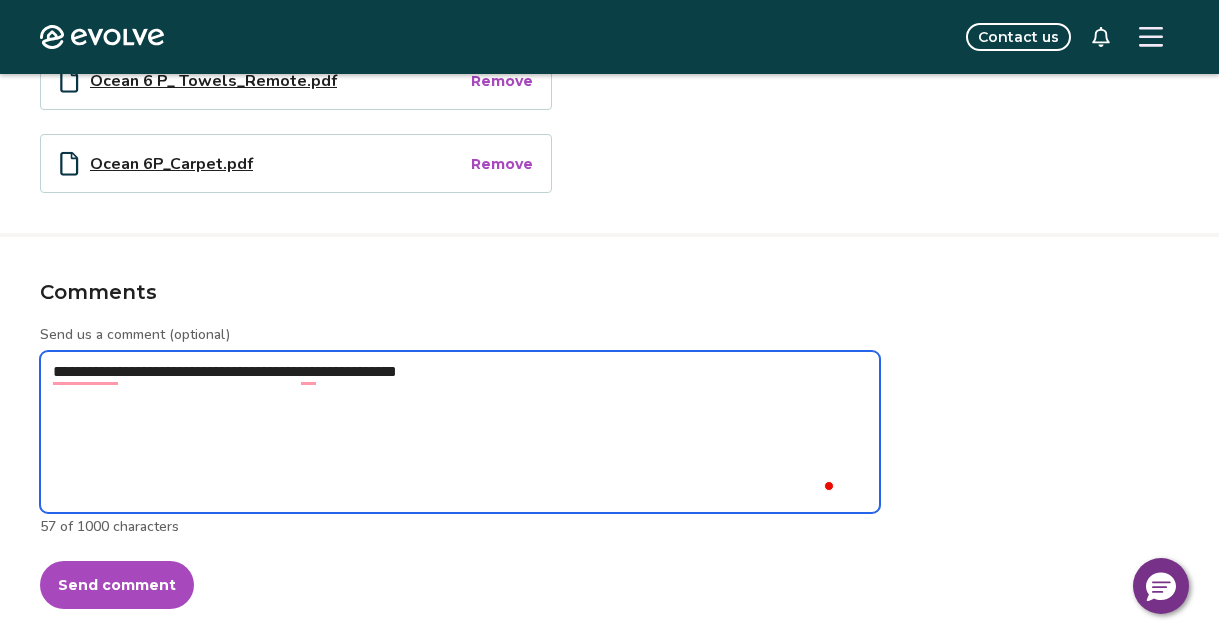 type on "*" 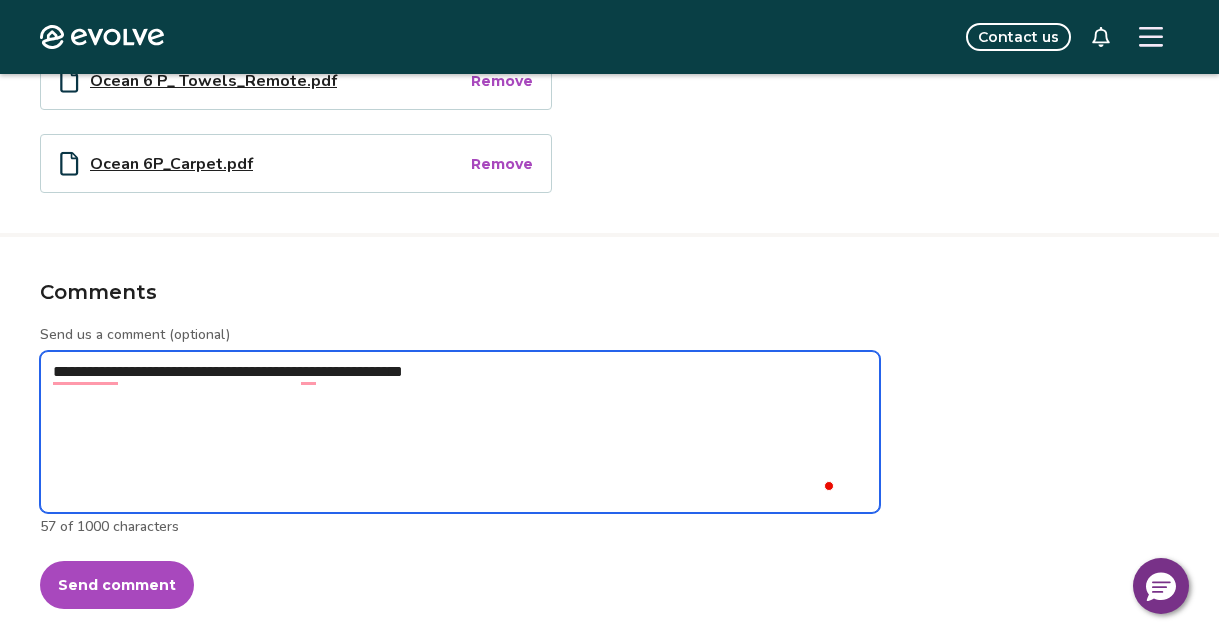 type on "*" 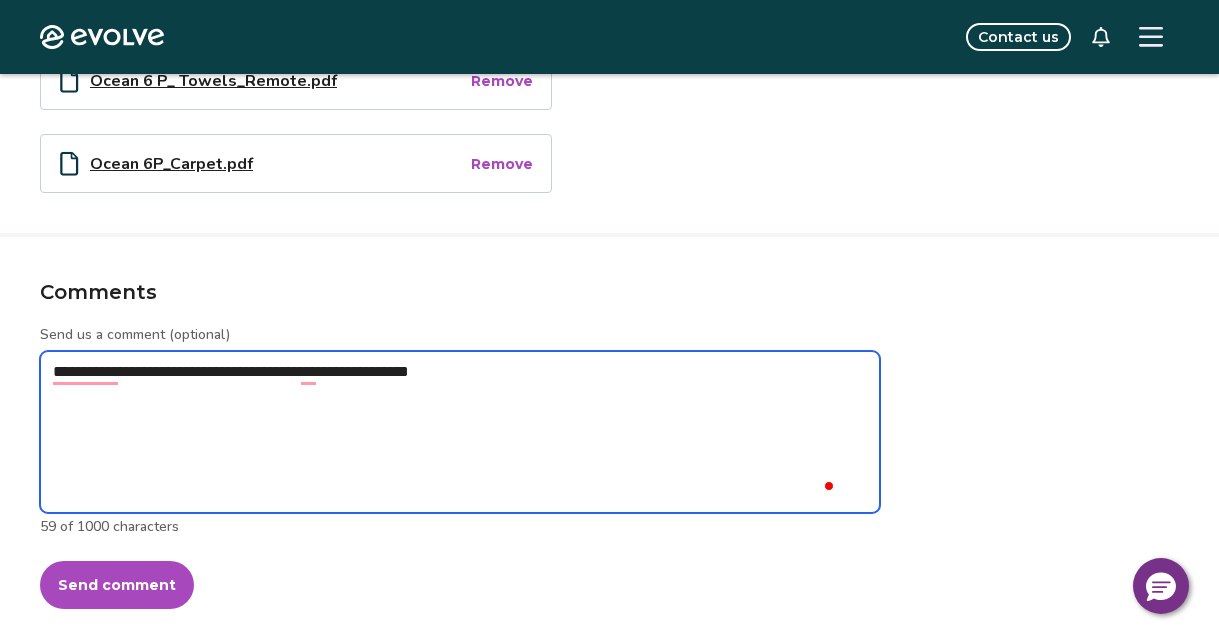 type on "*" 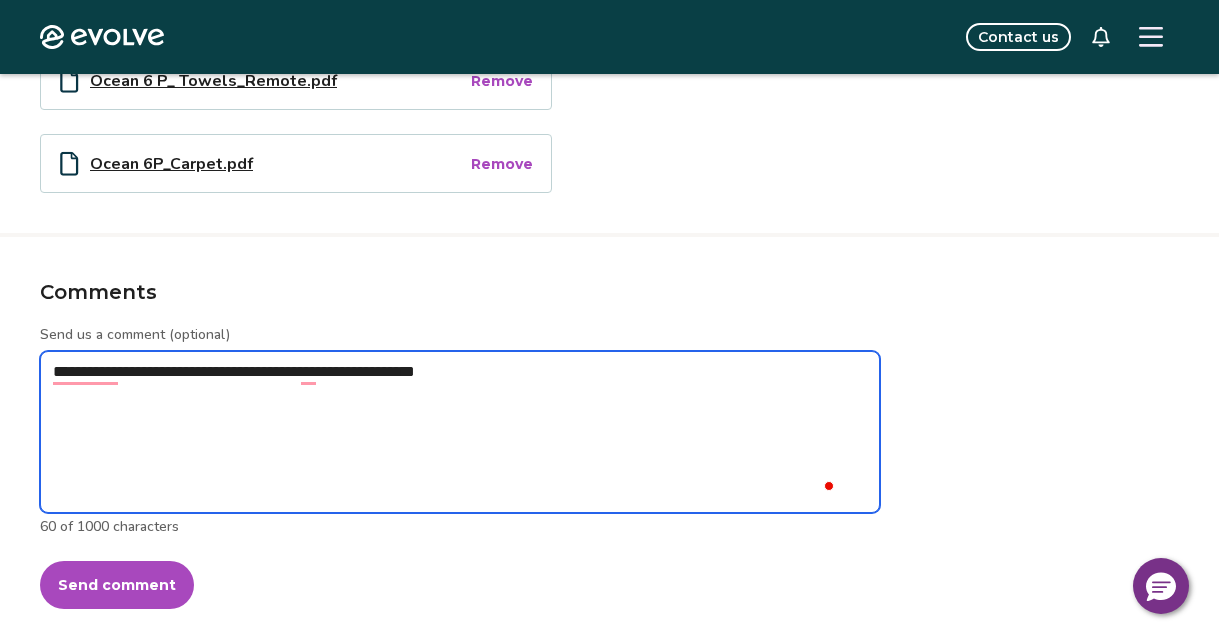 type on "*" 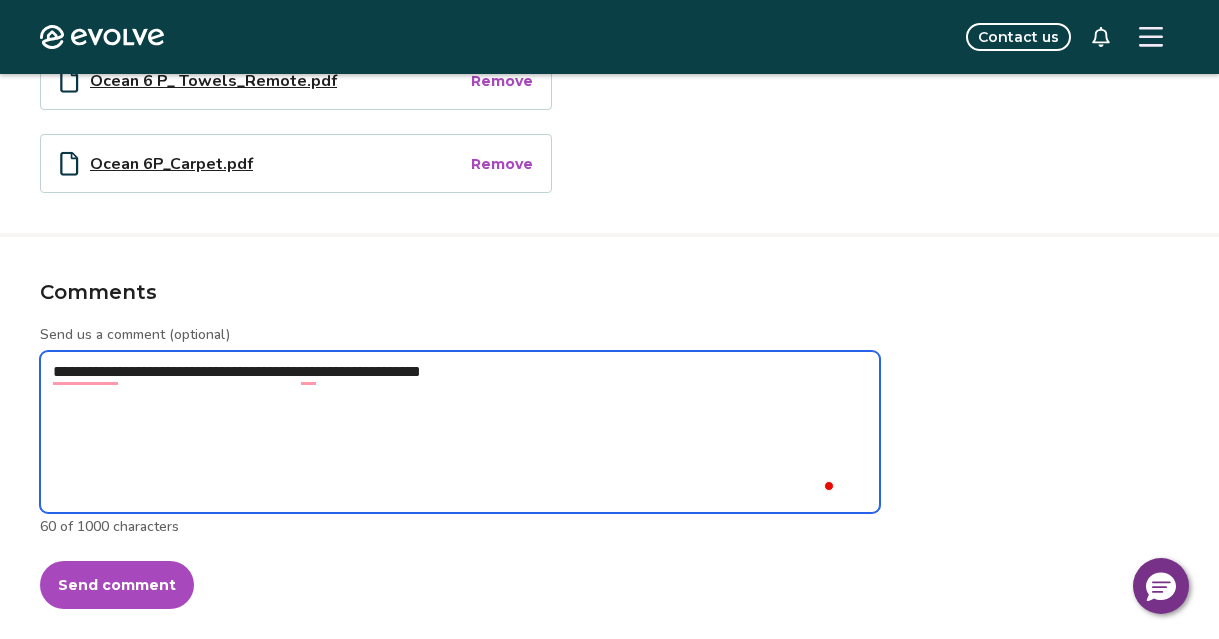 type on "*" 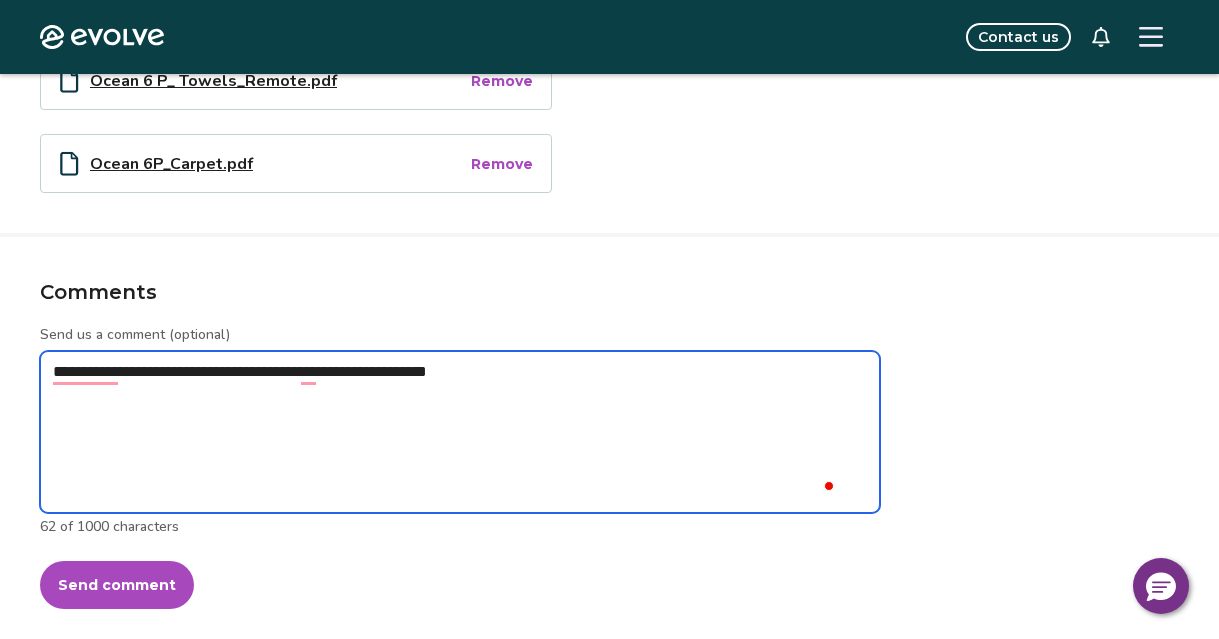 type on "*" 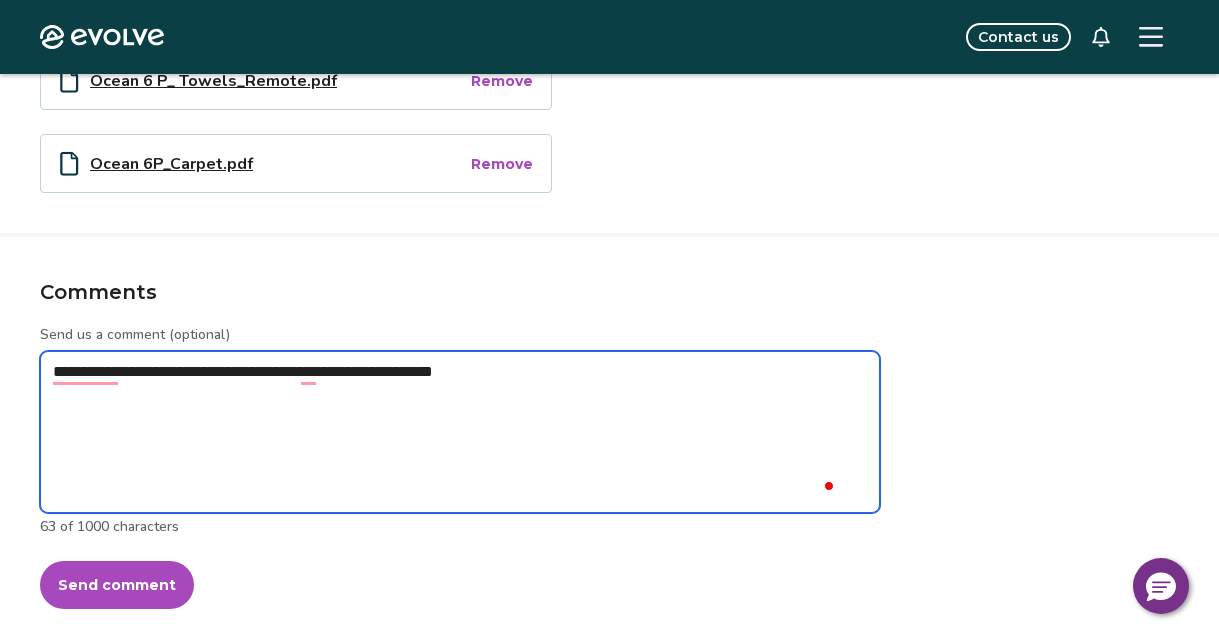 type on "*" 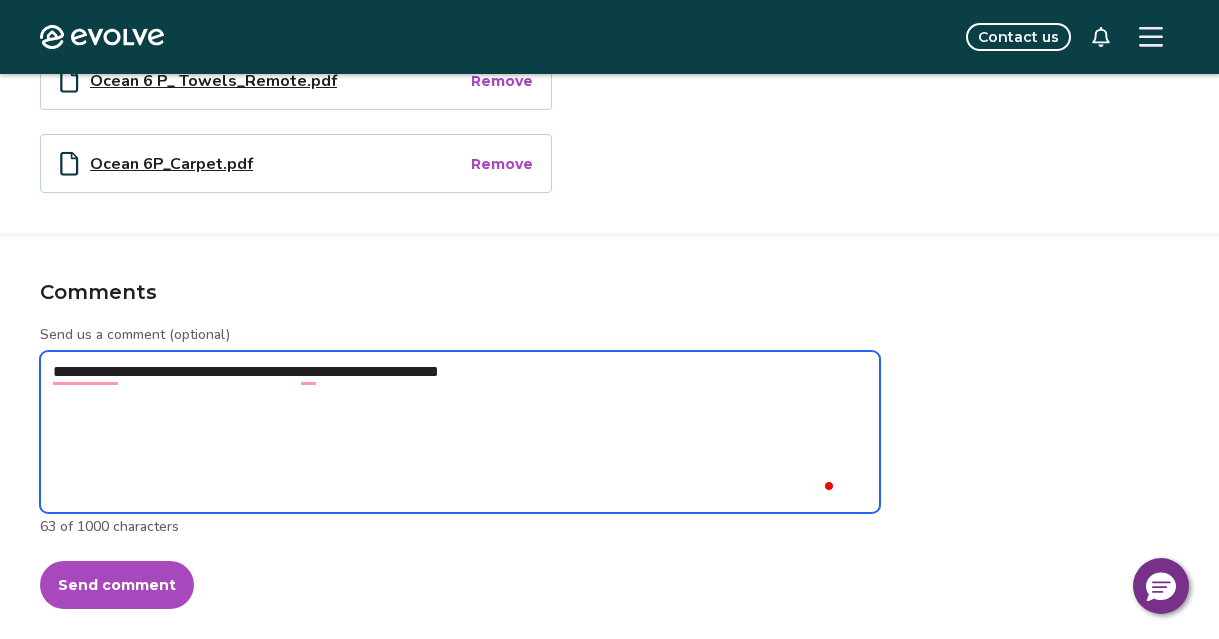 type on "*" 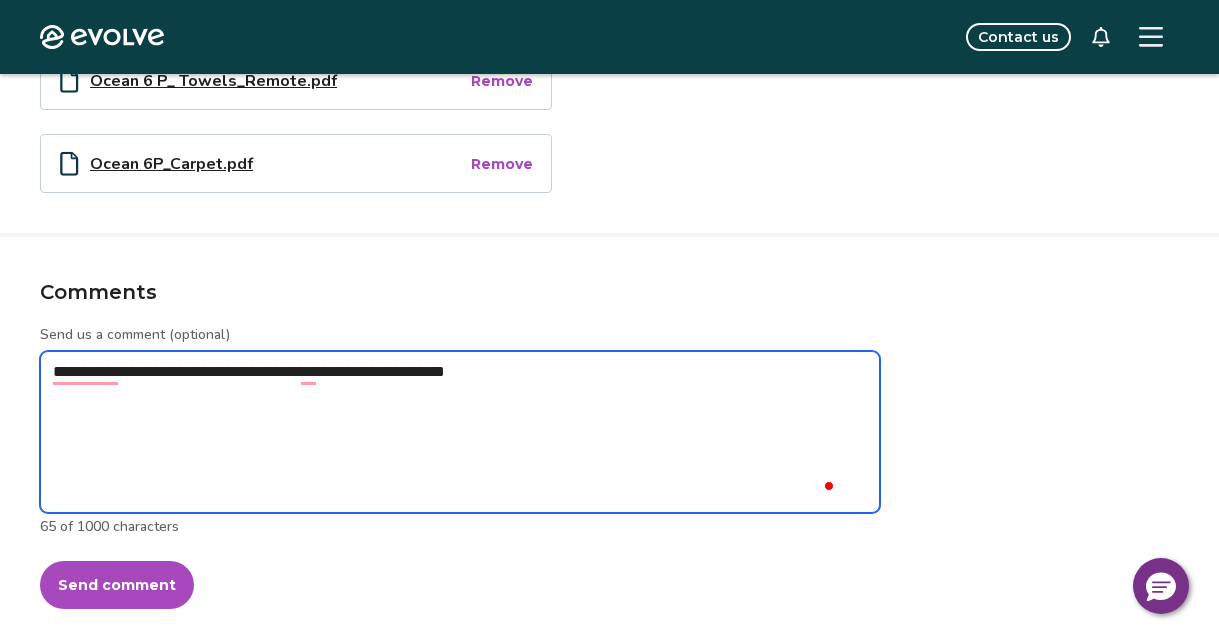 type on "*" 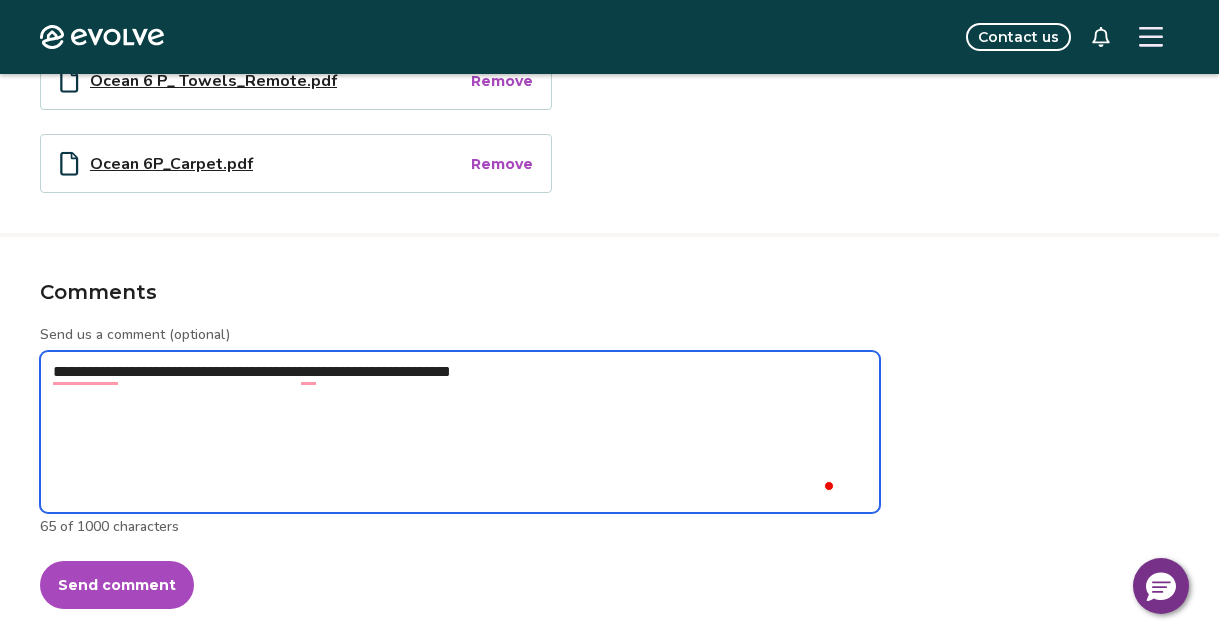 type on "*" 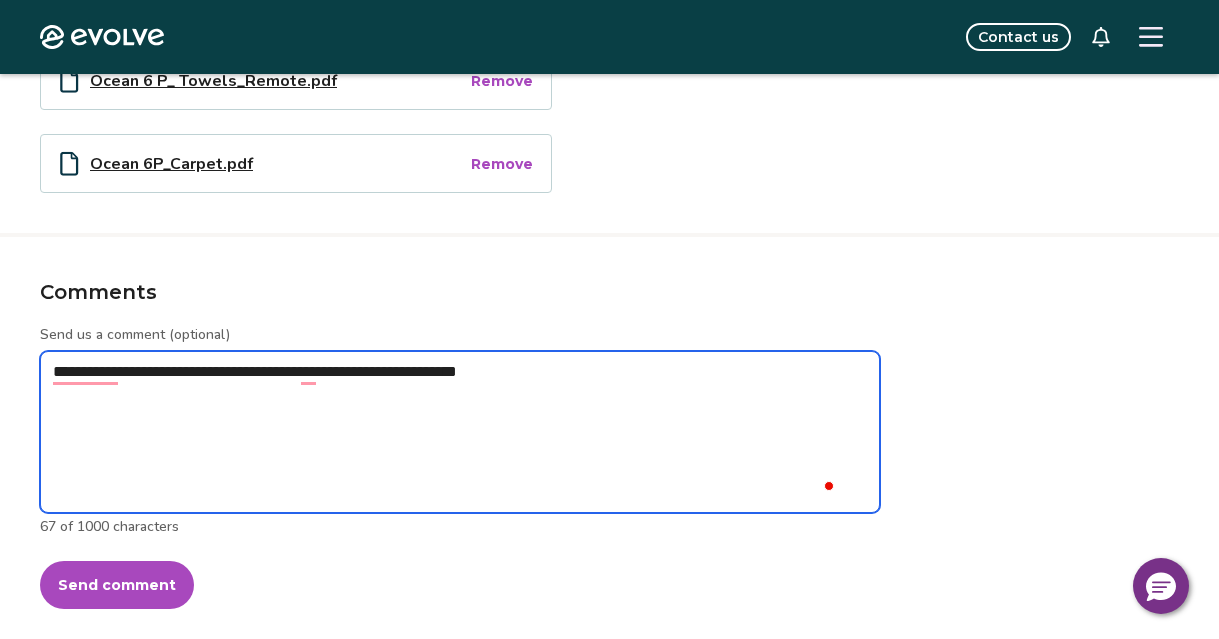type on "*" 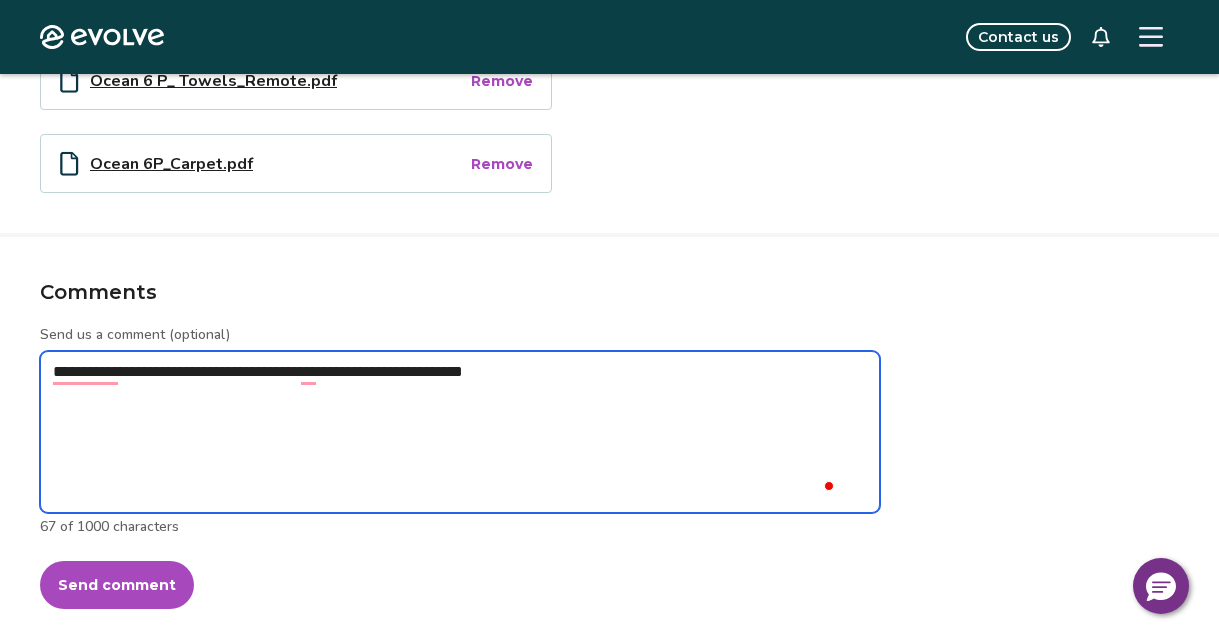type on "*" 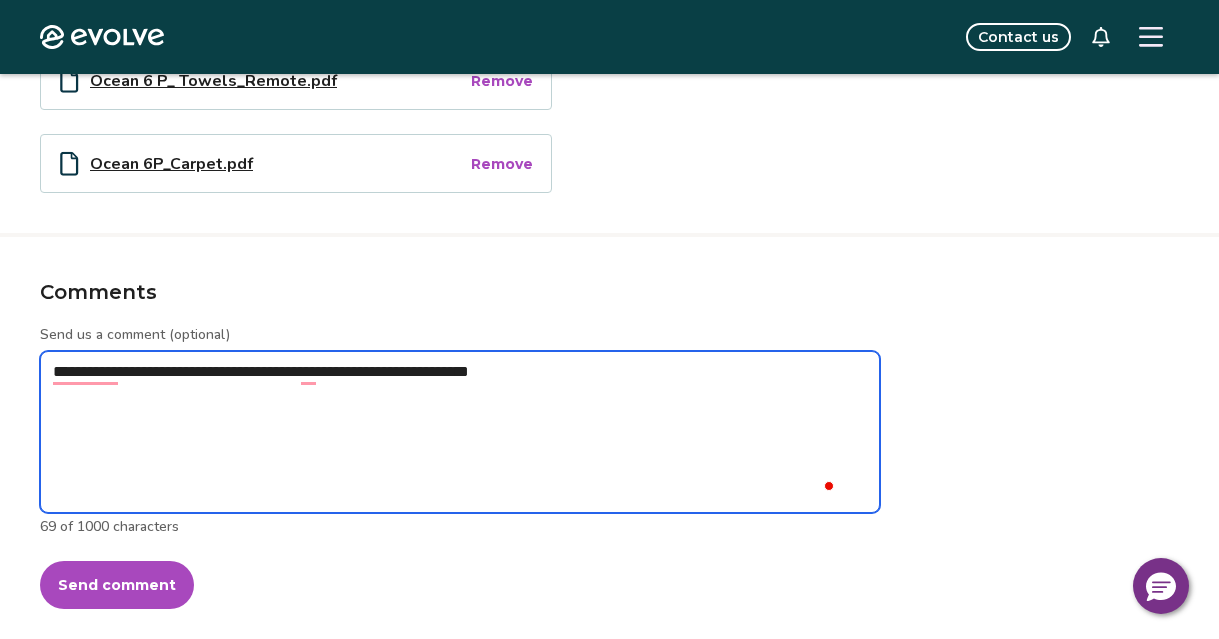 type on "*" 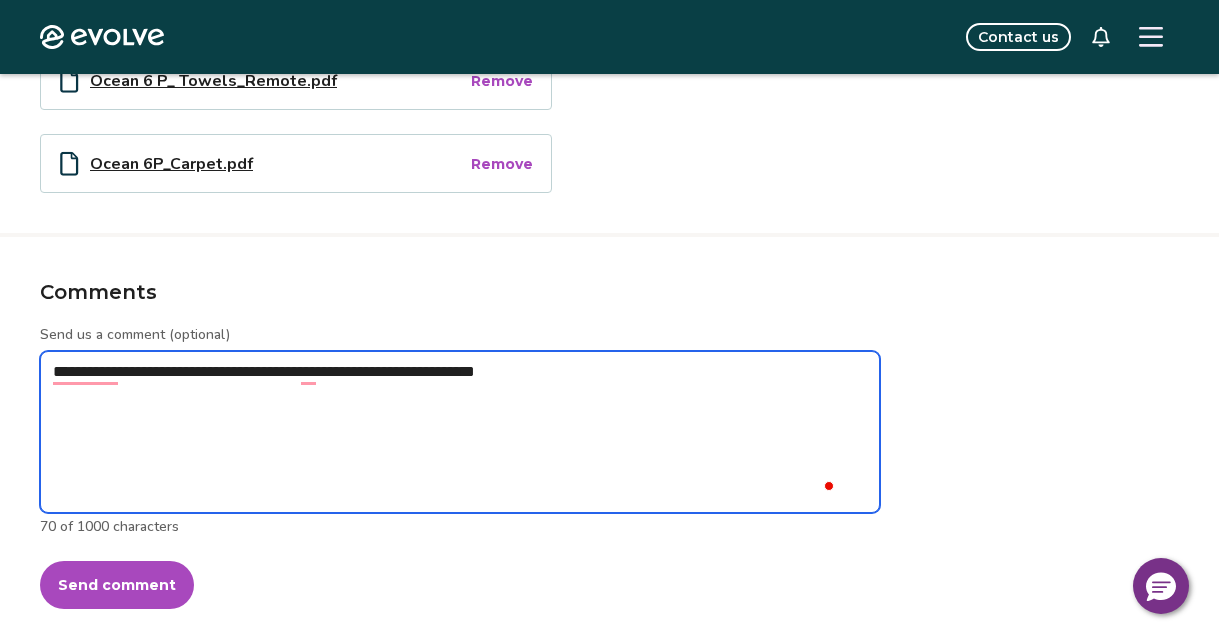 type on "*" 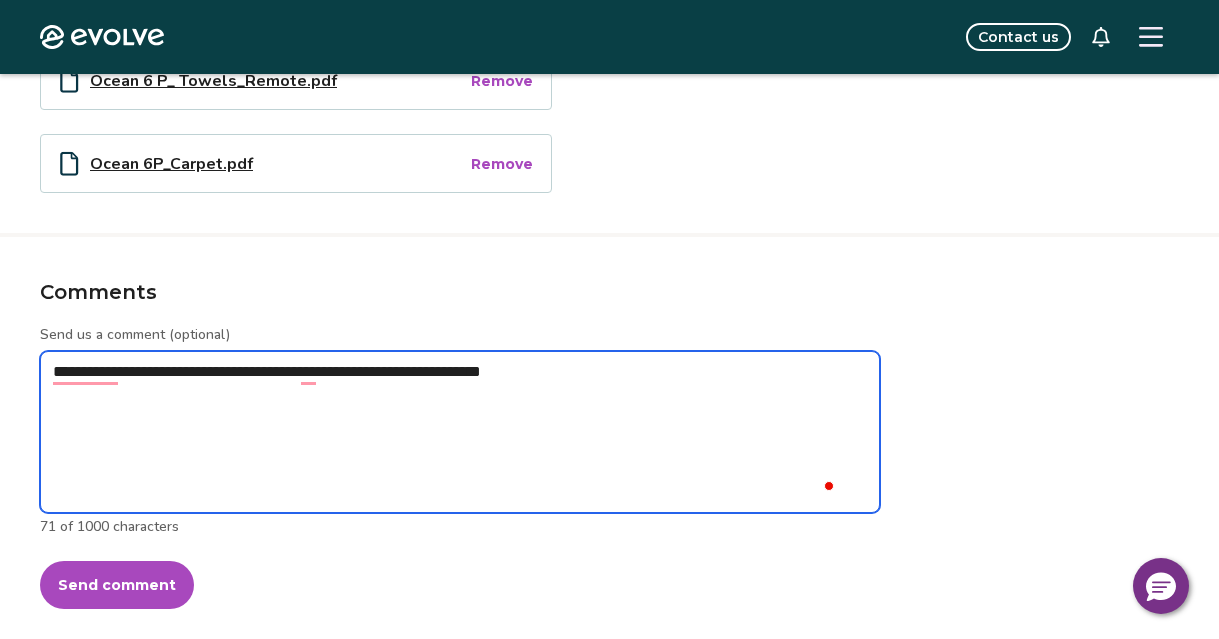 type on "*" 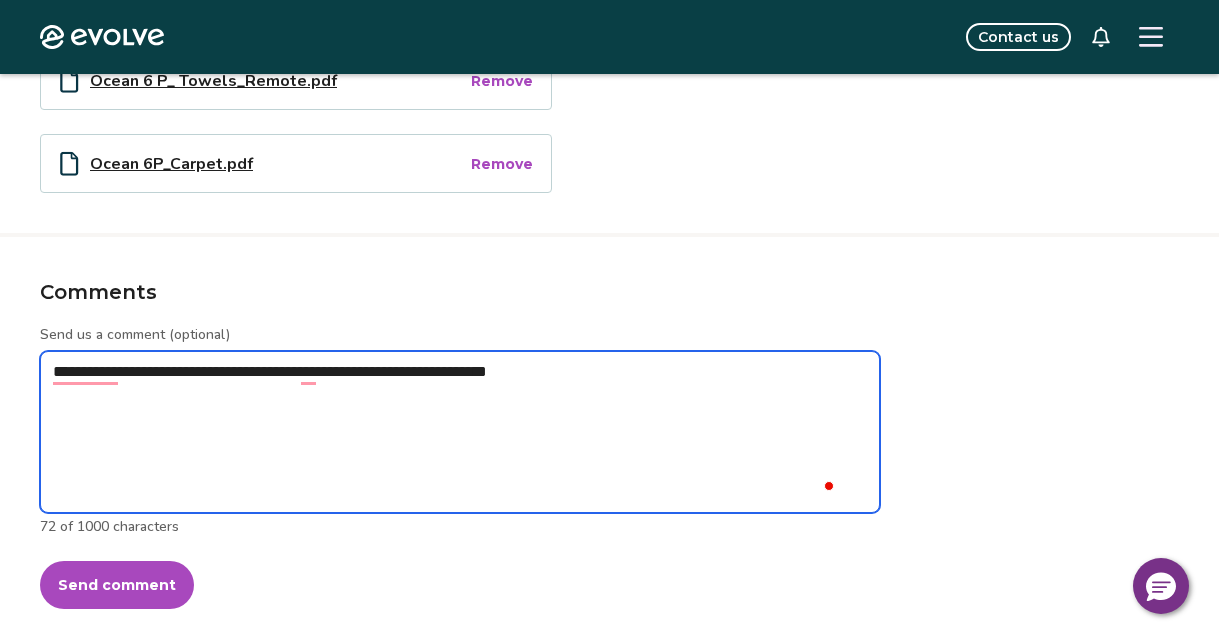 type on "*" 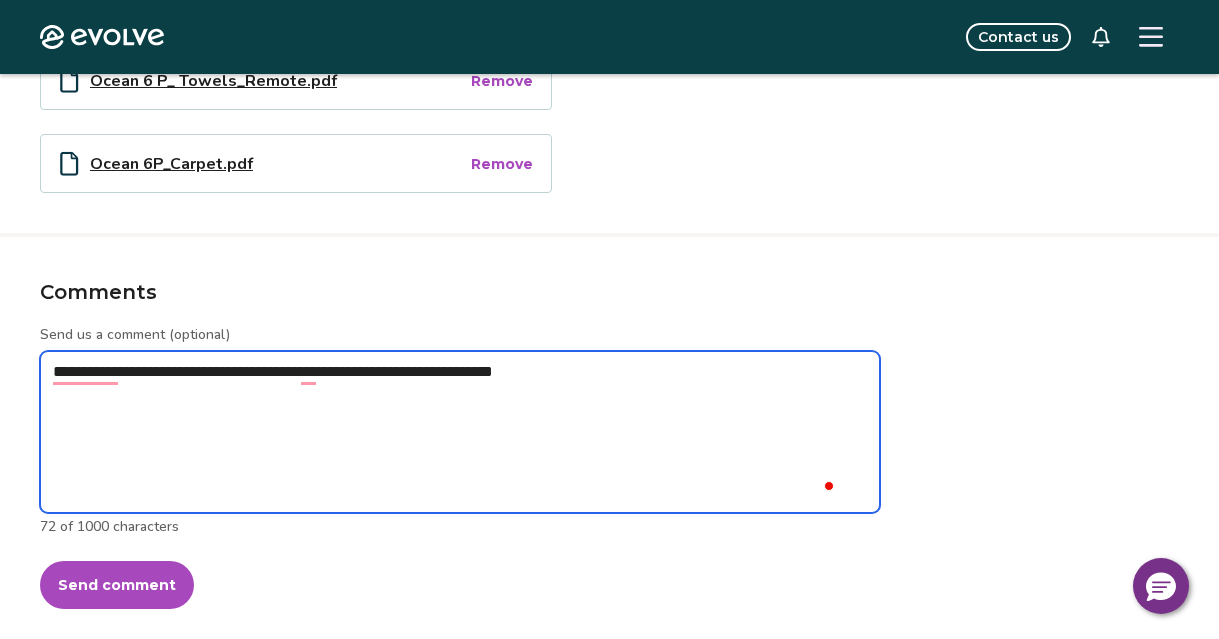 type on "*" 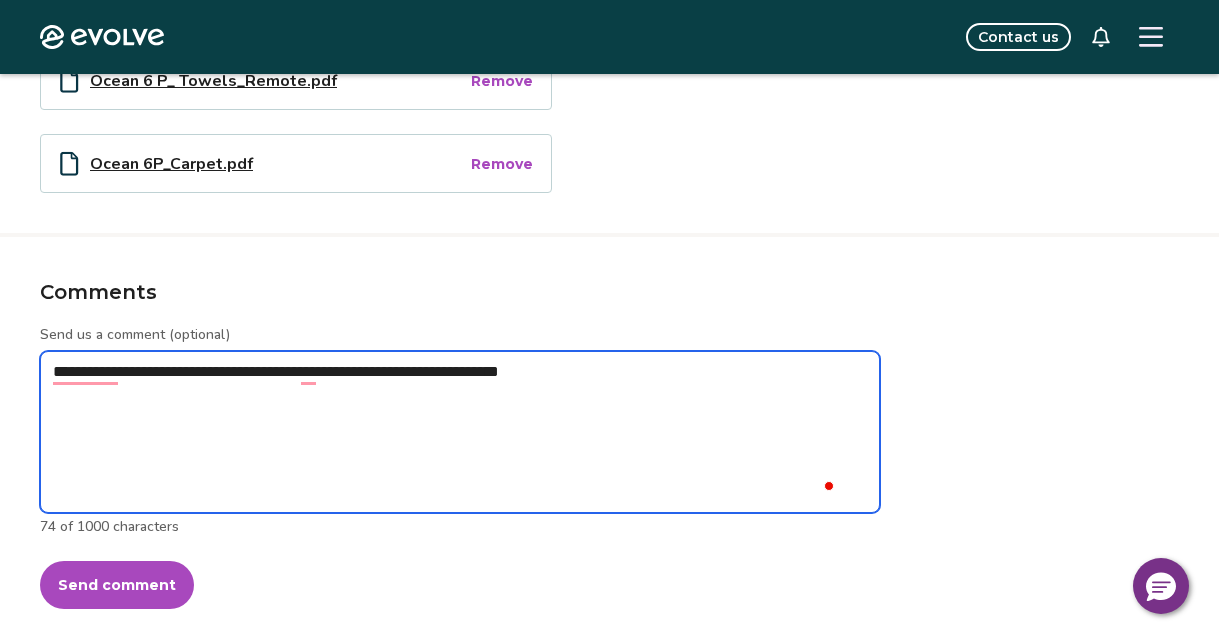 type on "*" 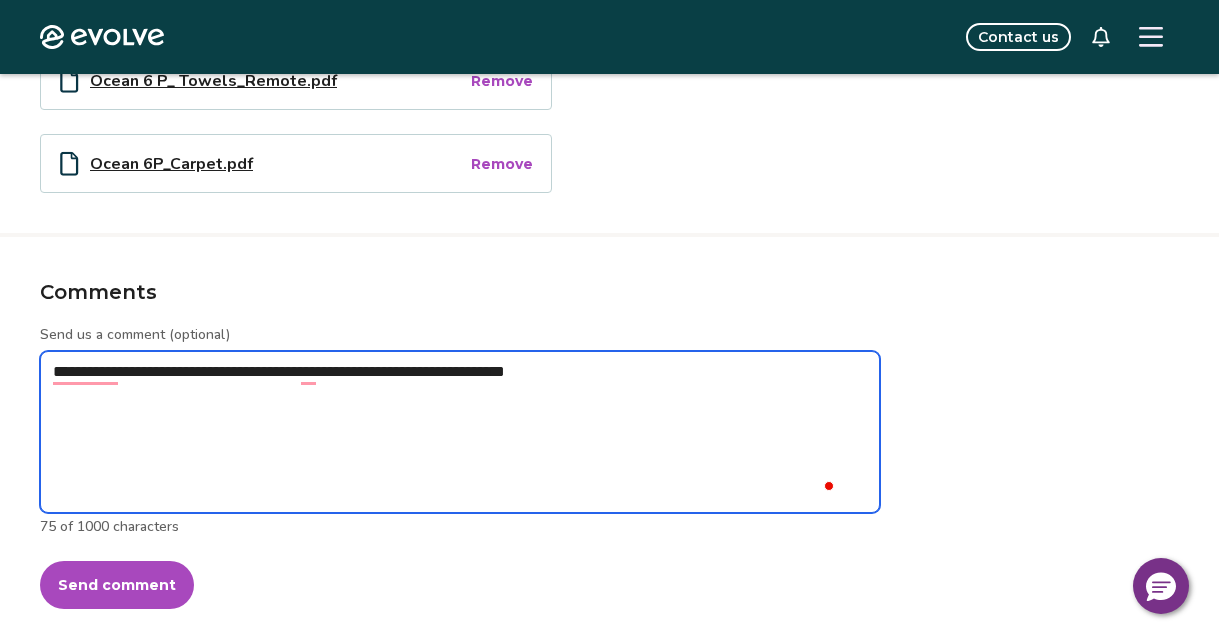 type on "*" 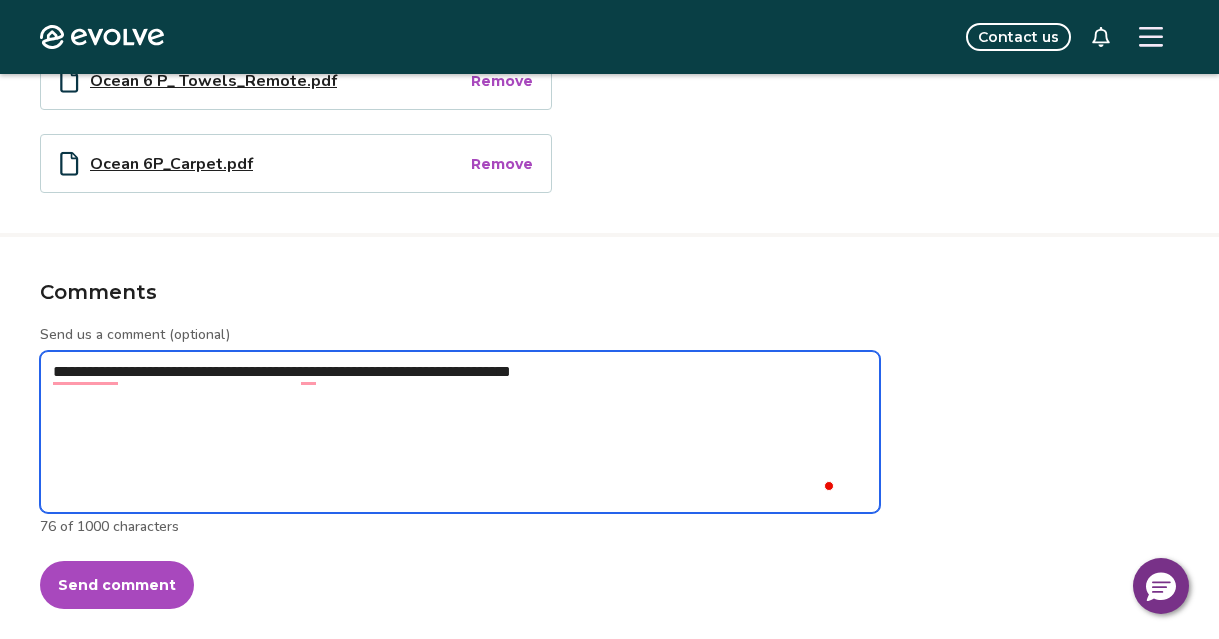 type on "*" 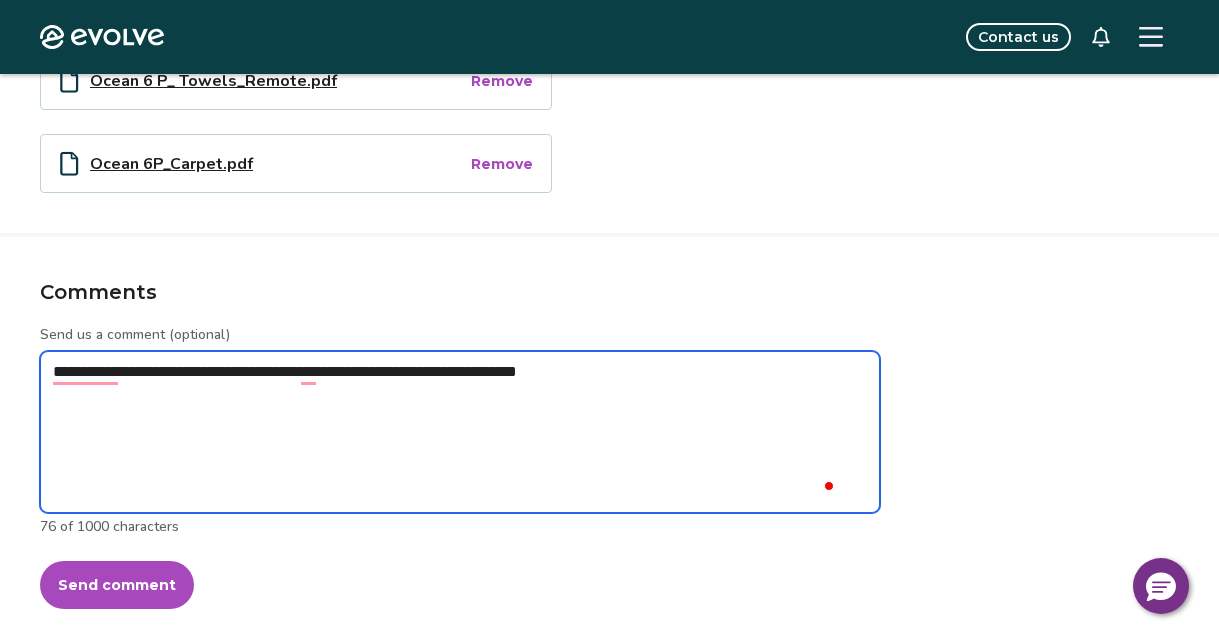 type on "*" 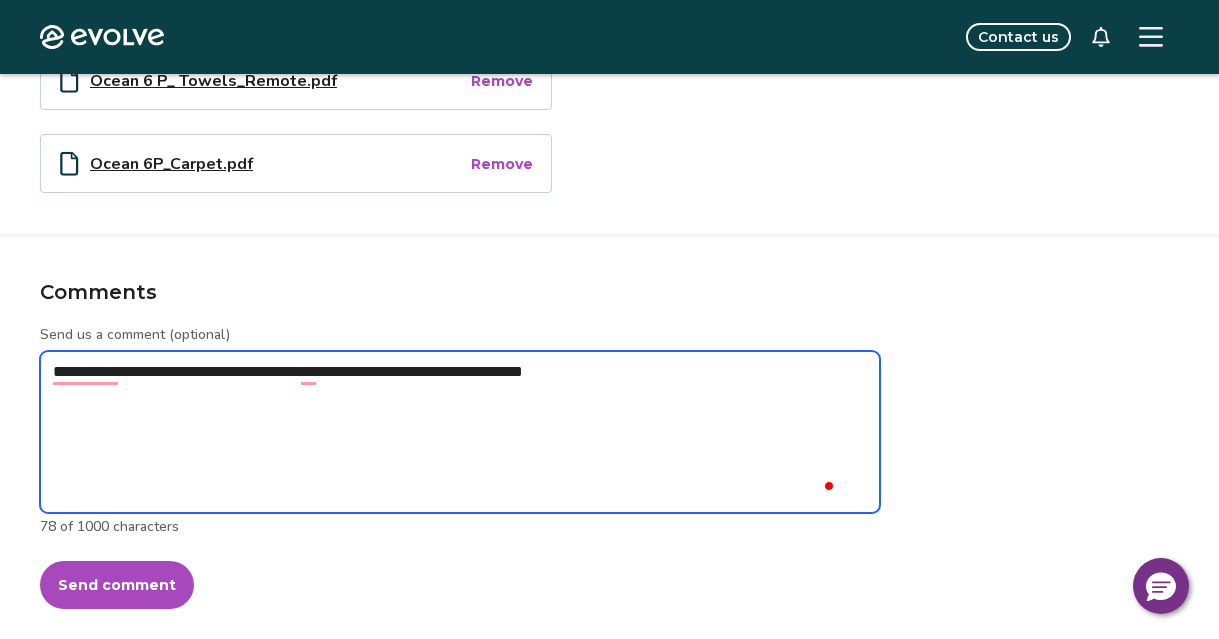 type on "*" 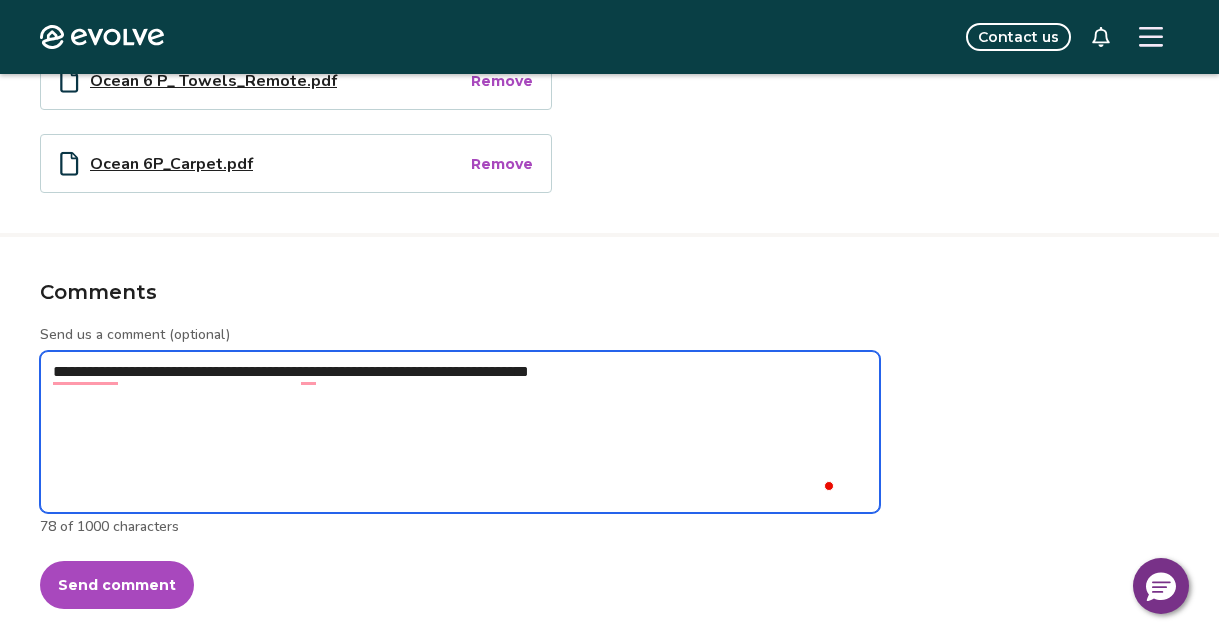 type on "*" 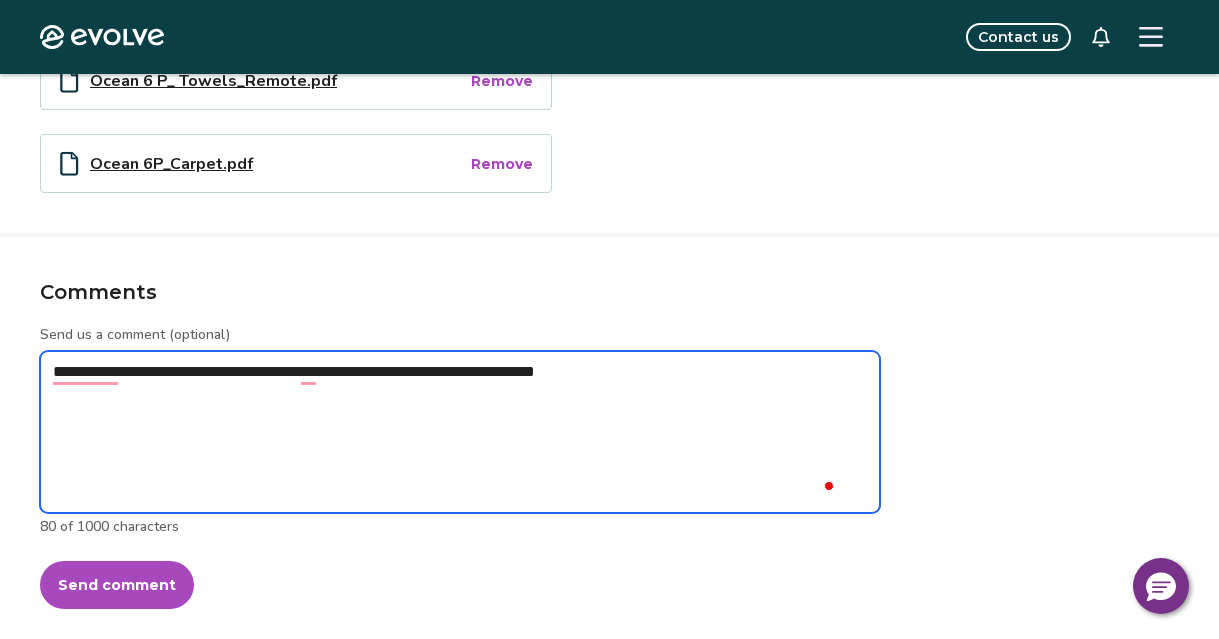 type on "*" 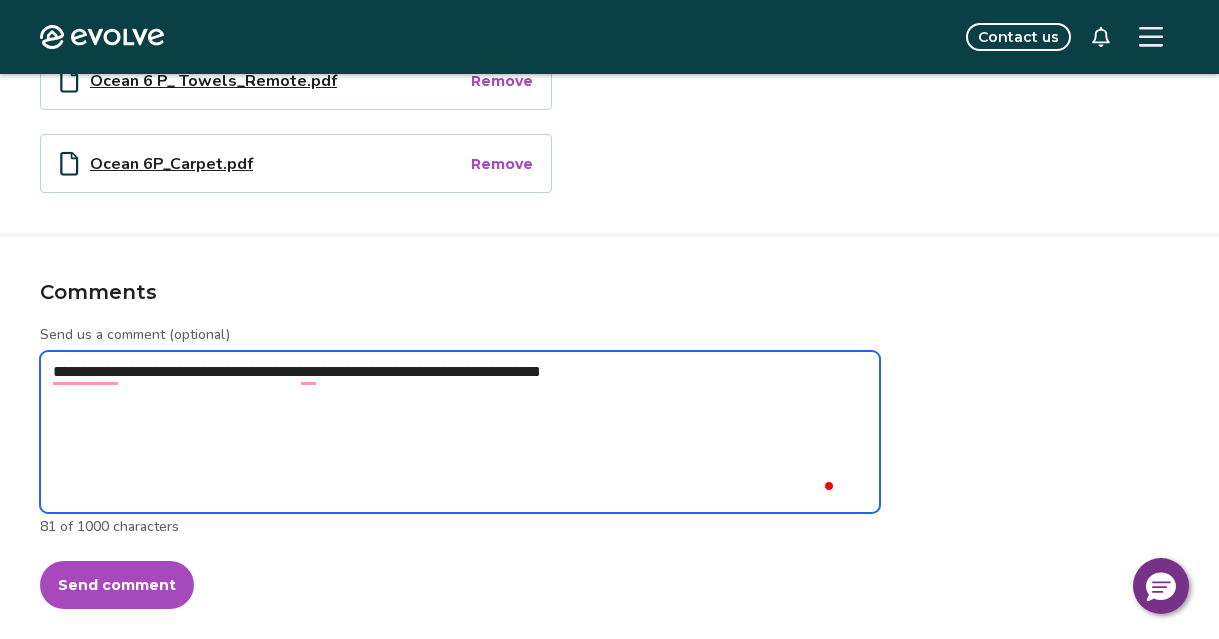 type on "*" 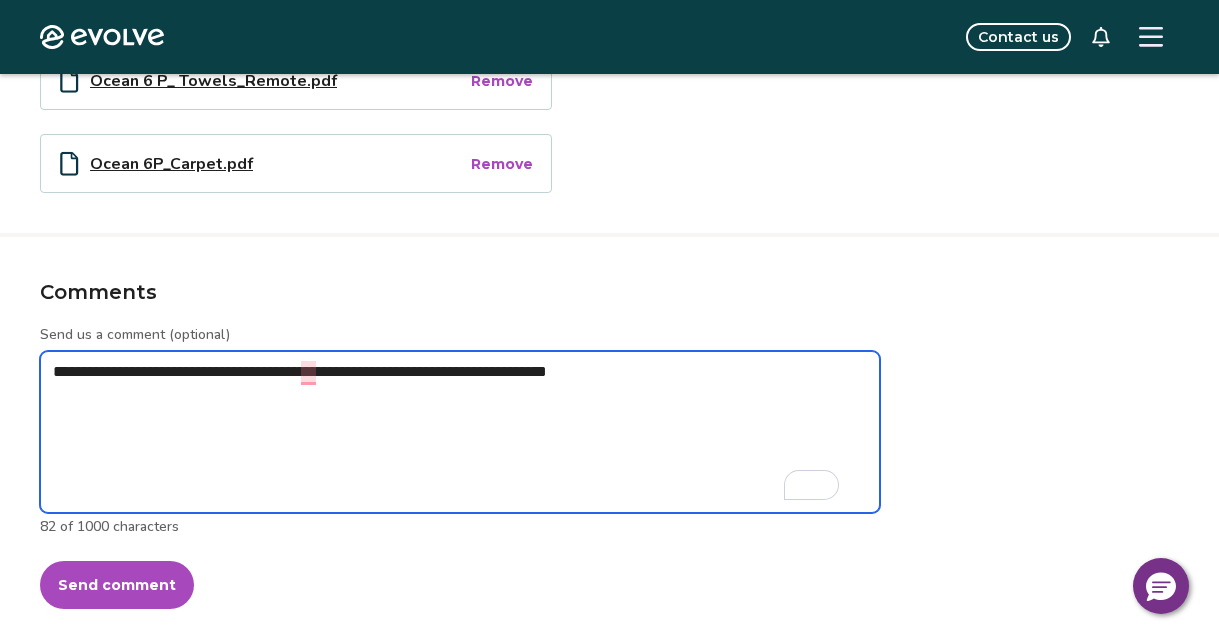 type on "*" 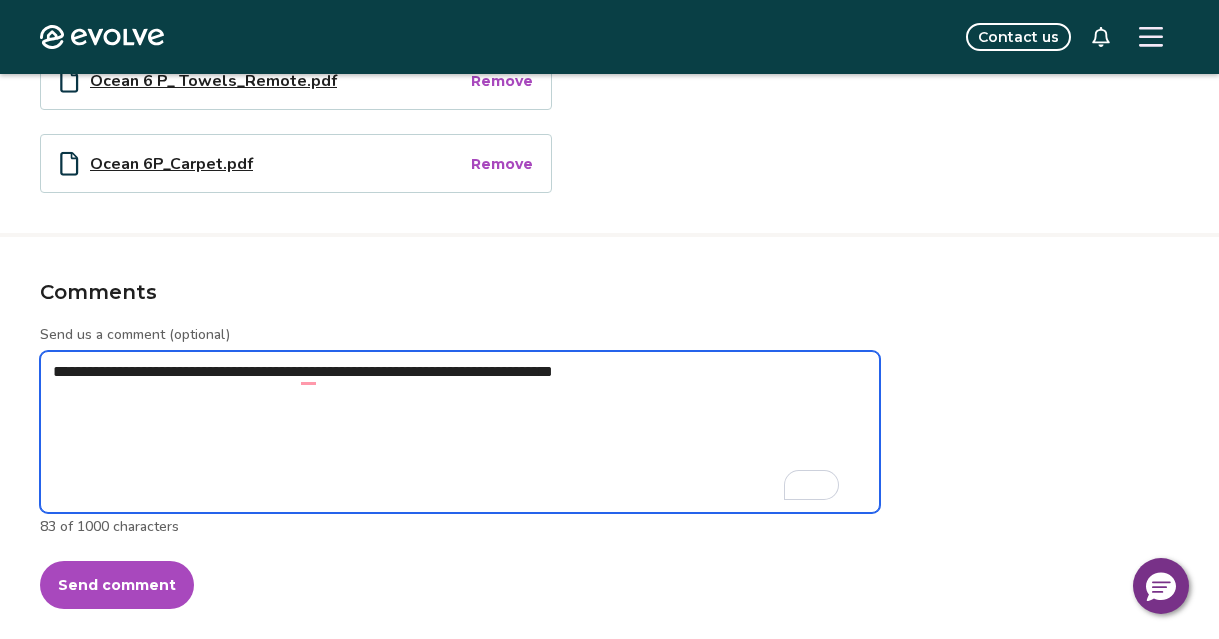 type on "*" 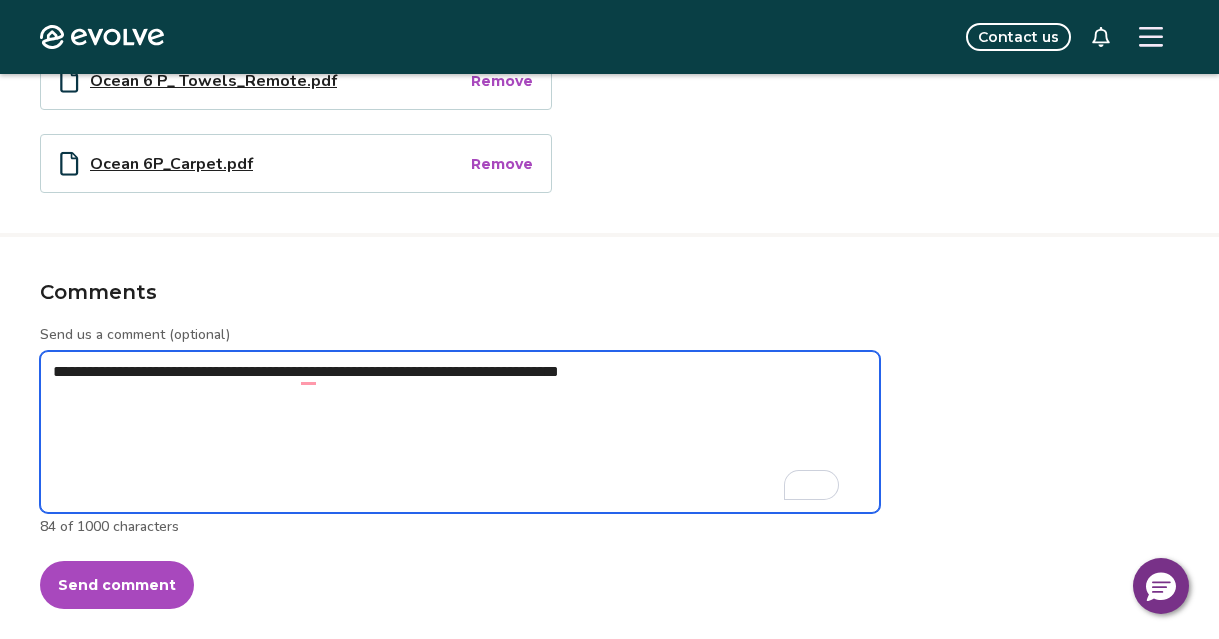 type on "*" 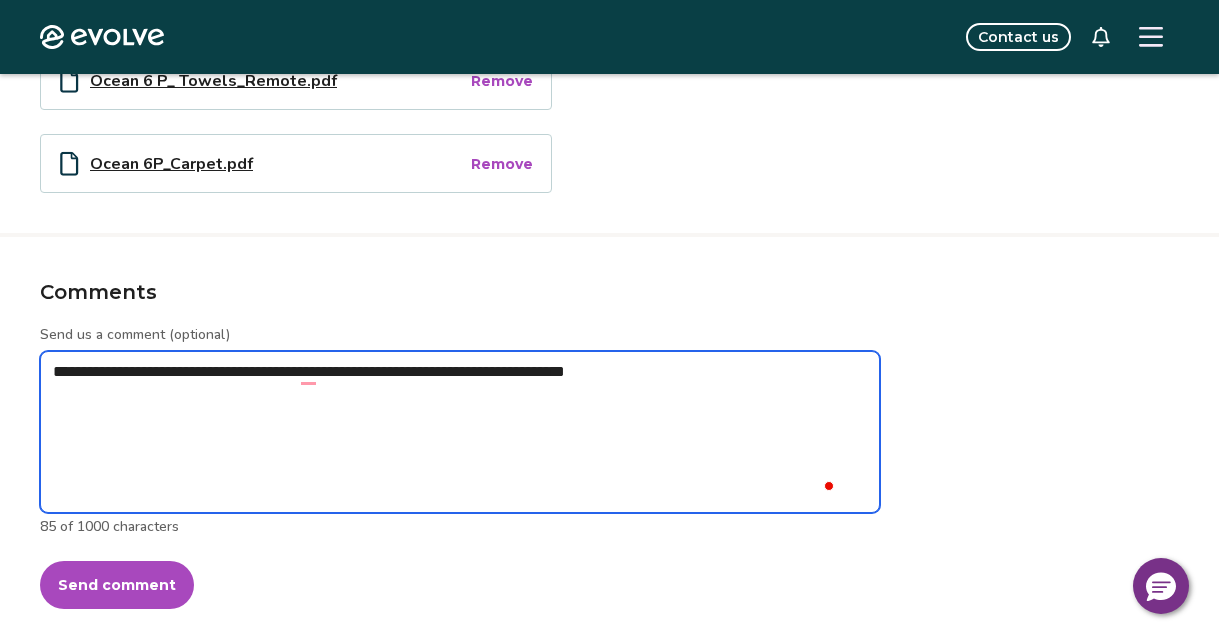 type on "*" 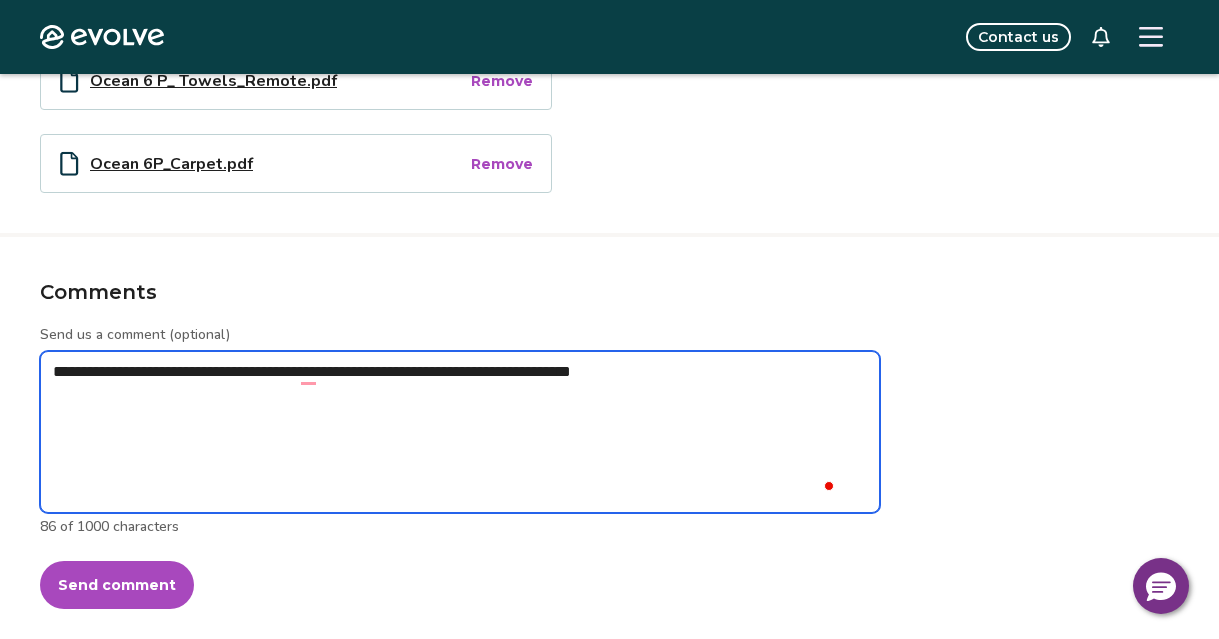 type on "*" 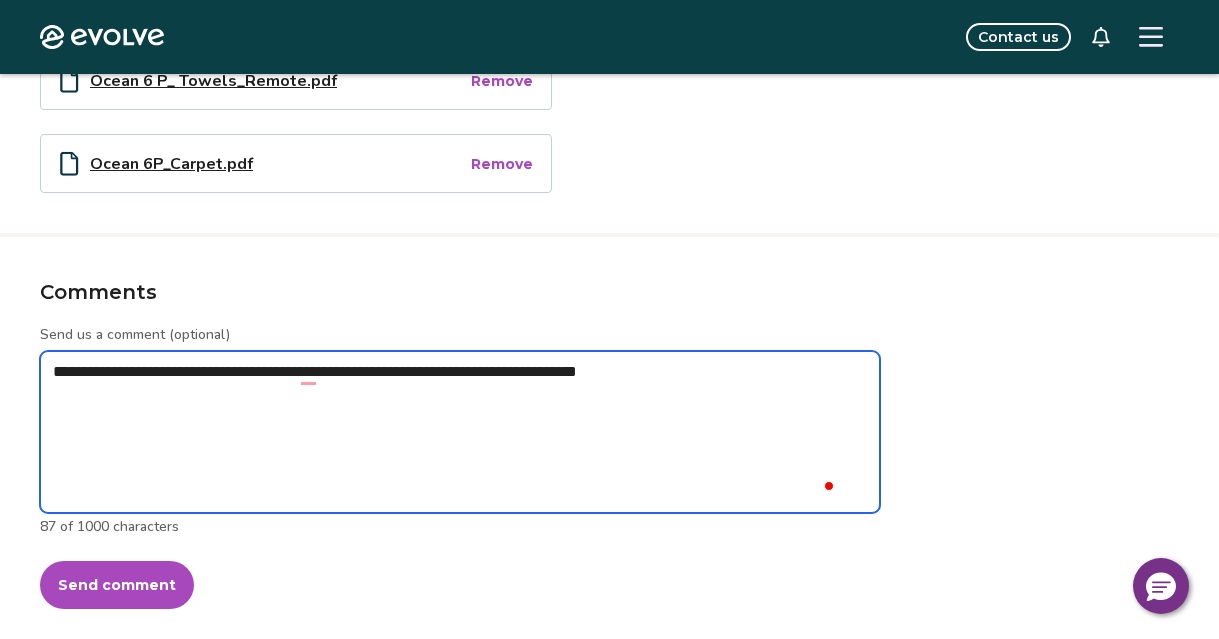 type on "*" 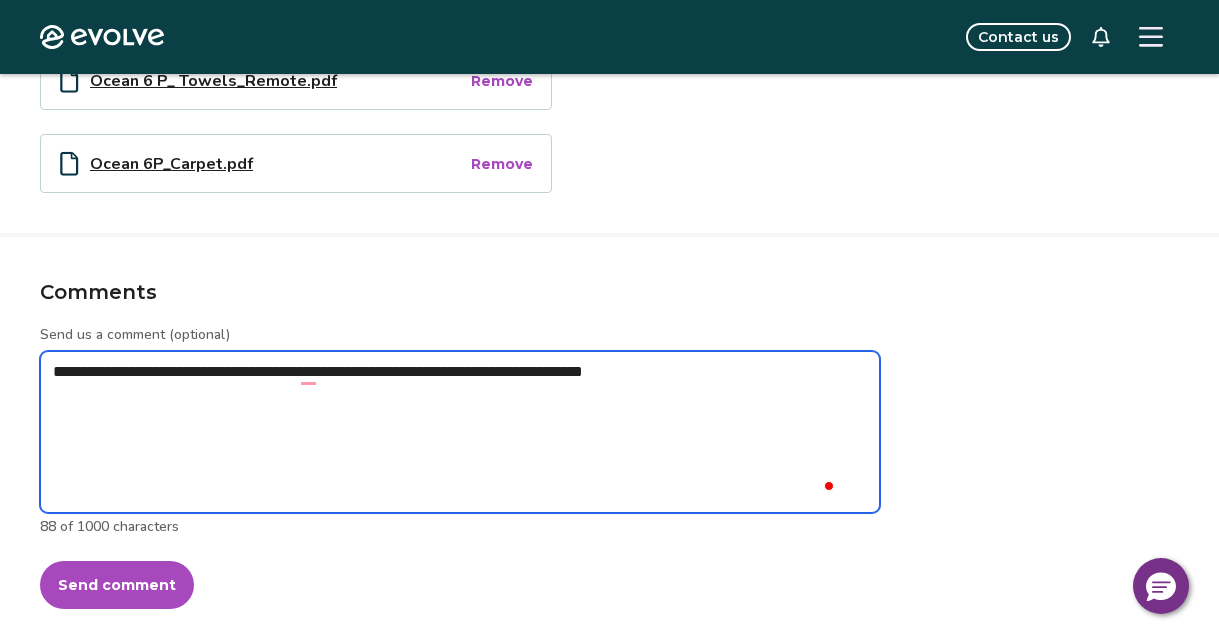 type on "*" 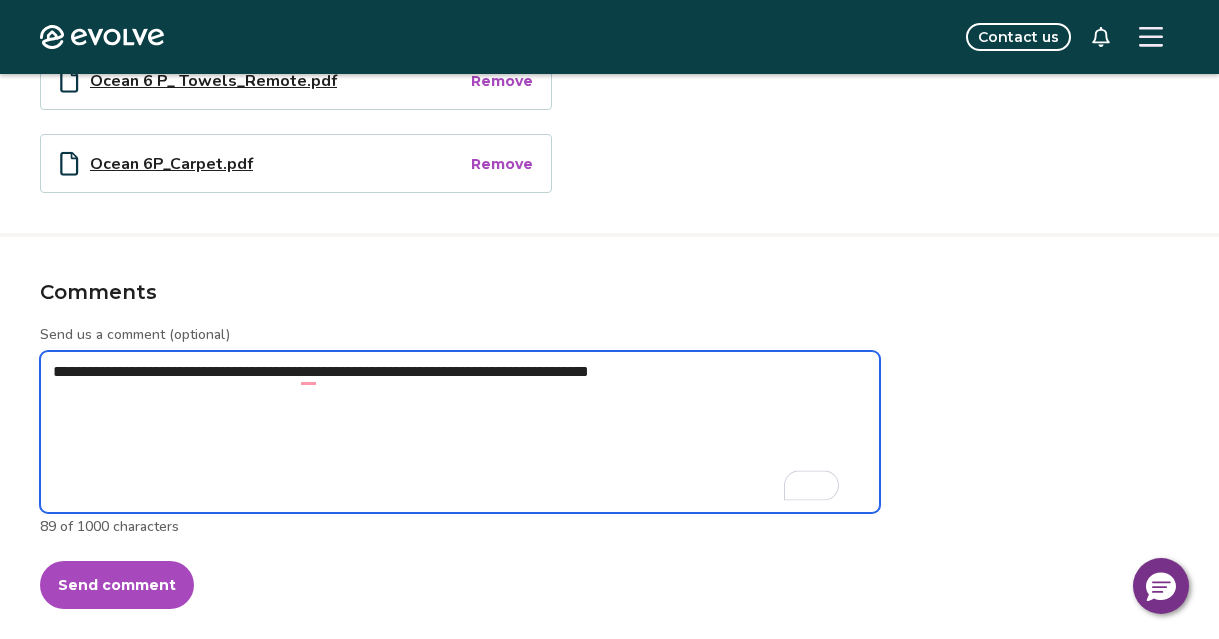 type on "*" 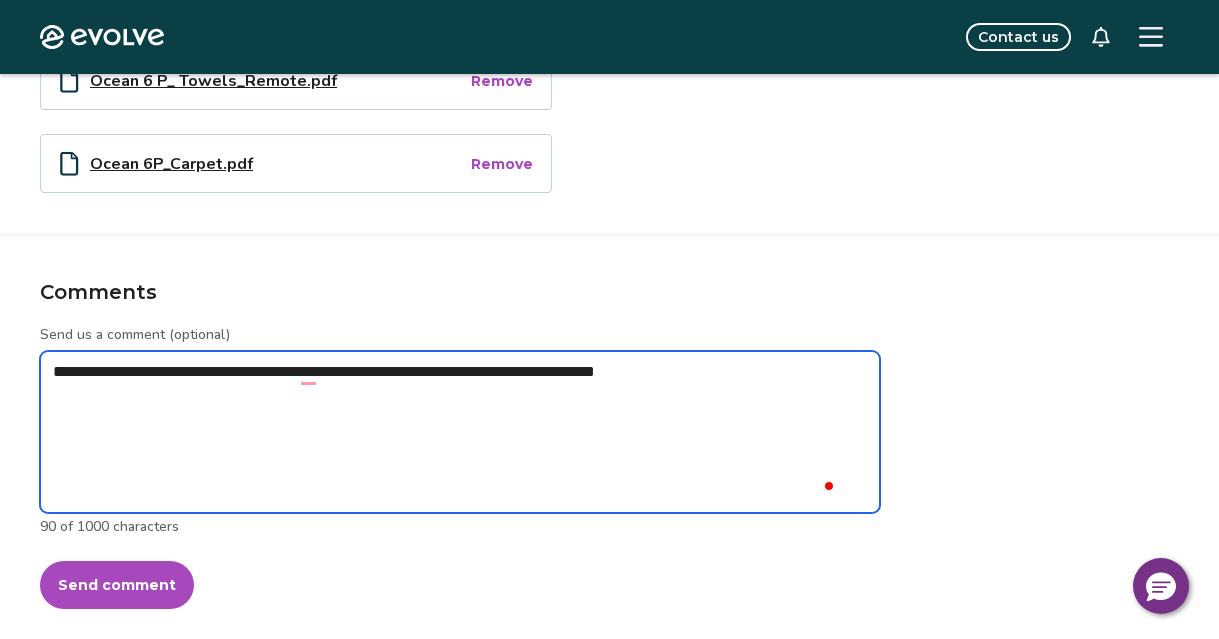 type on "*" 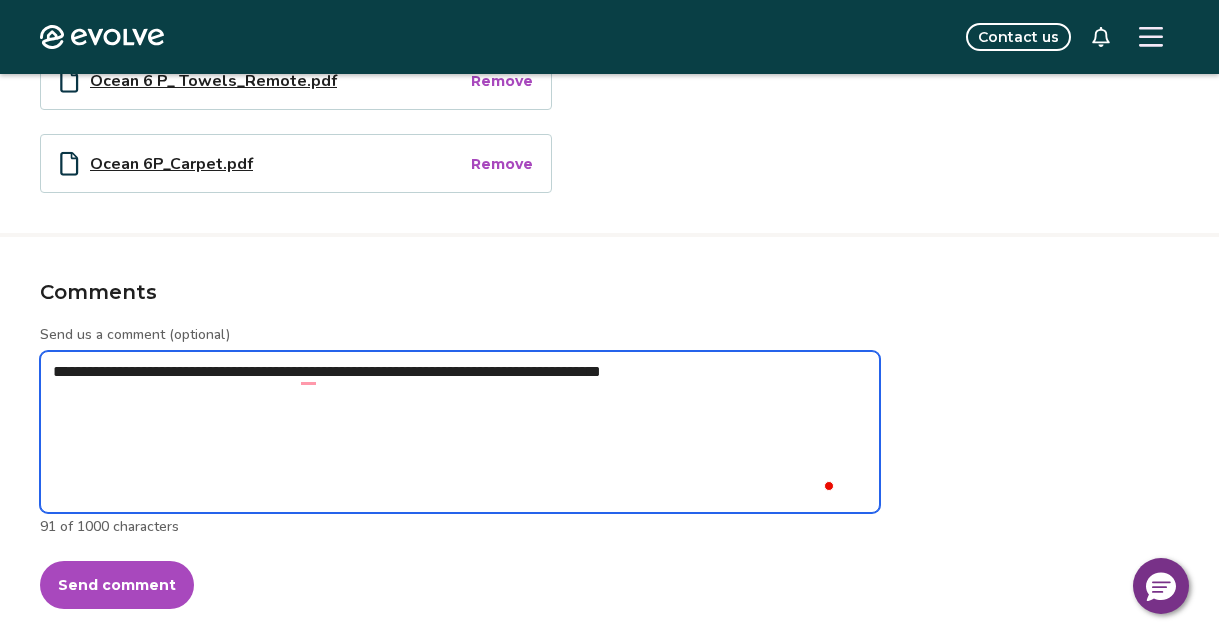 type on "*" 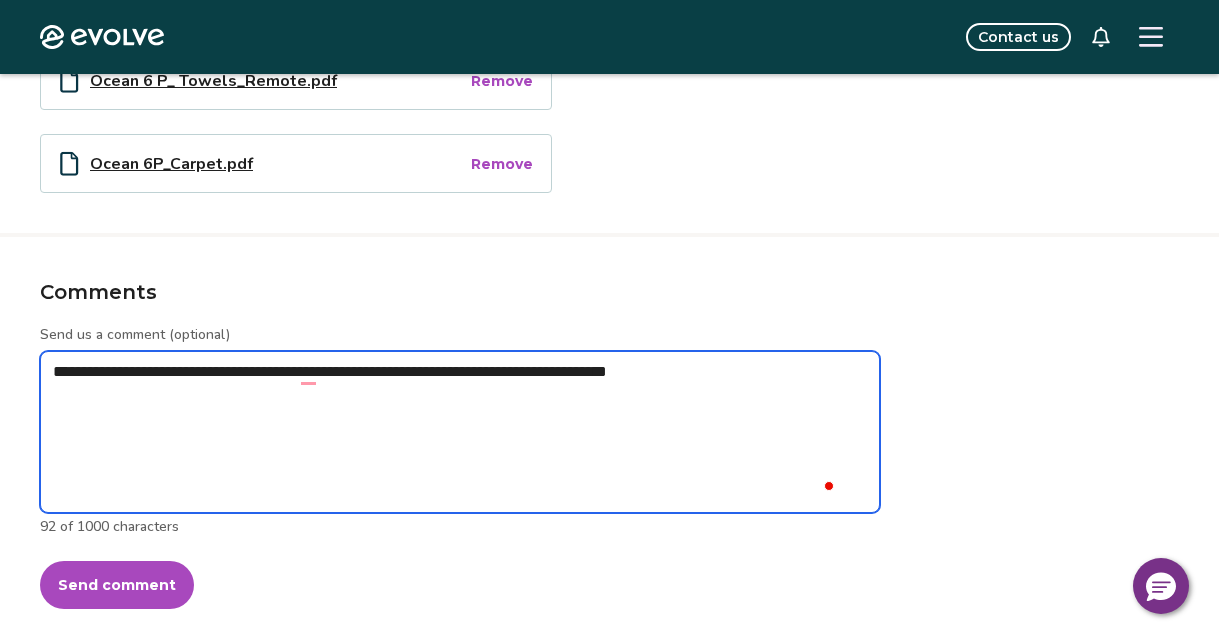 type on "*" 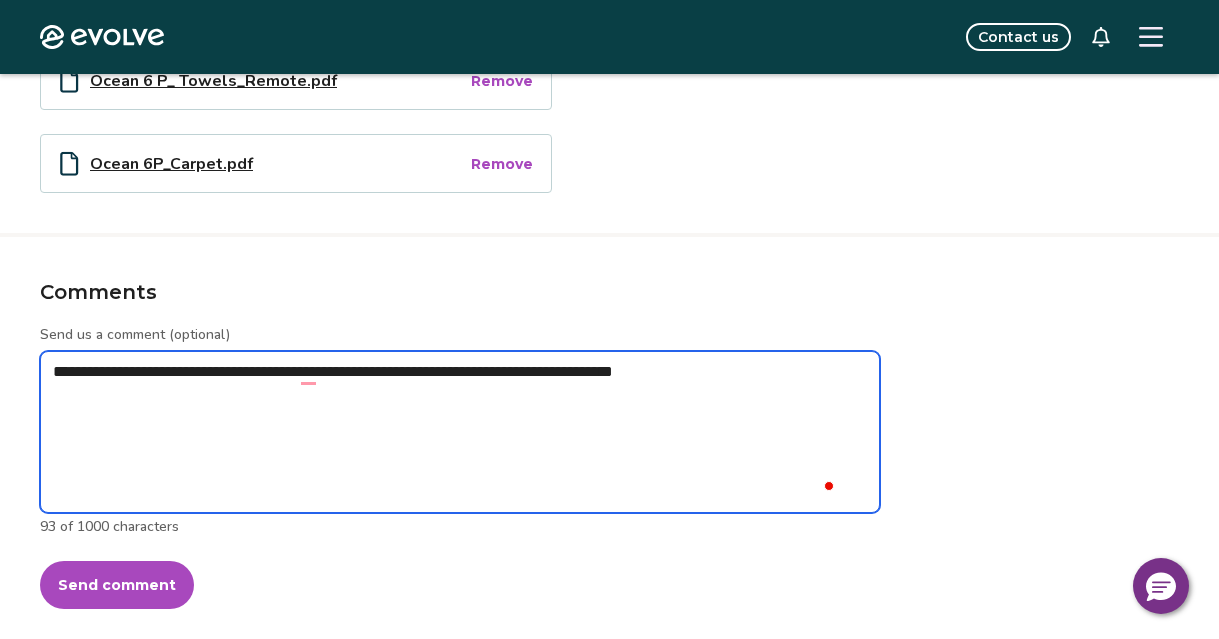 type on "*" 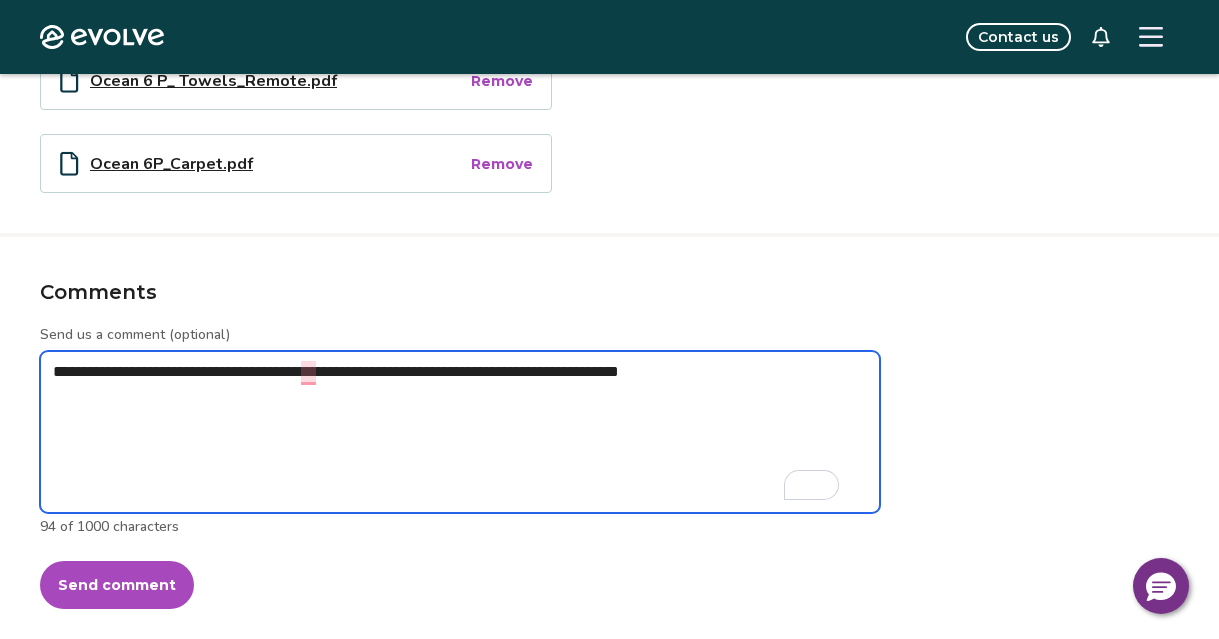 type on "*" 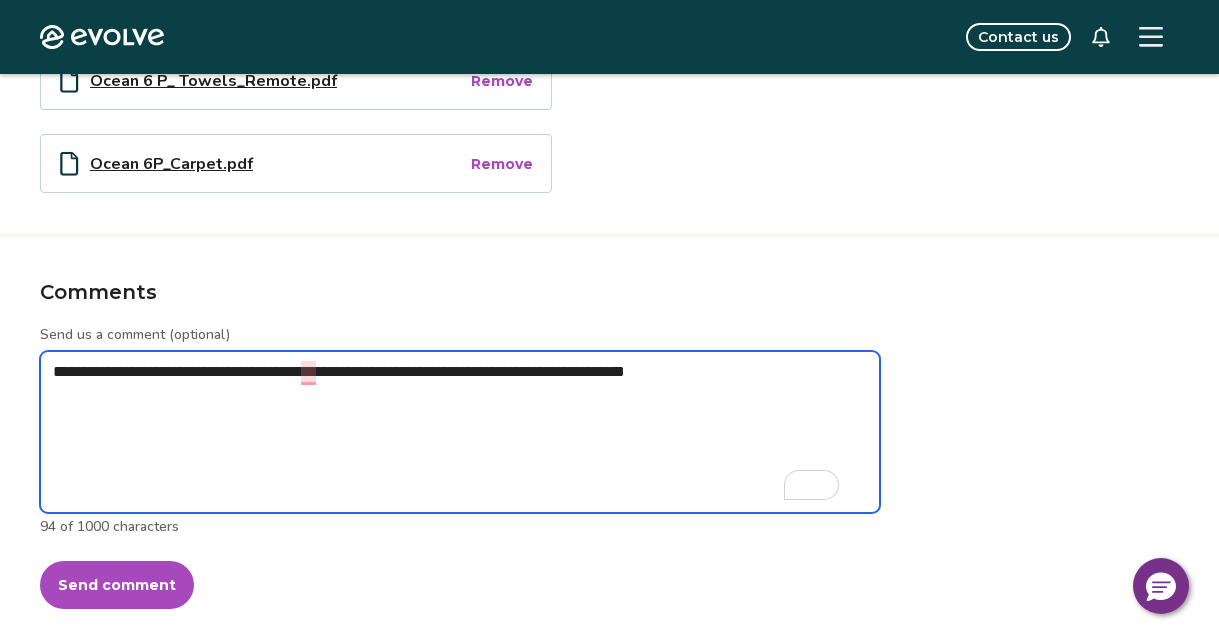 type on "*" 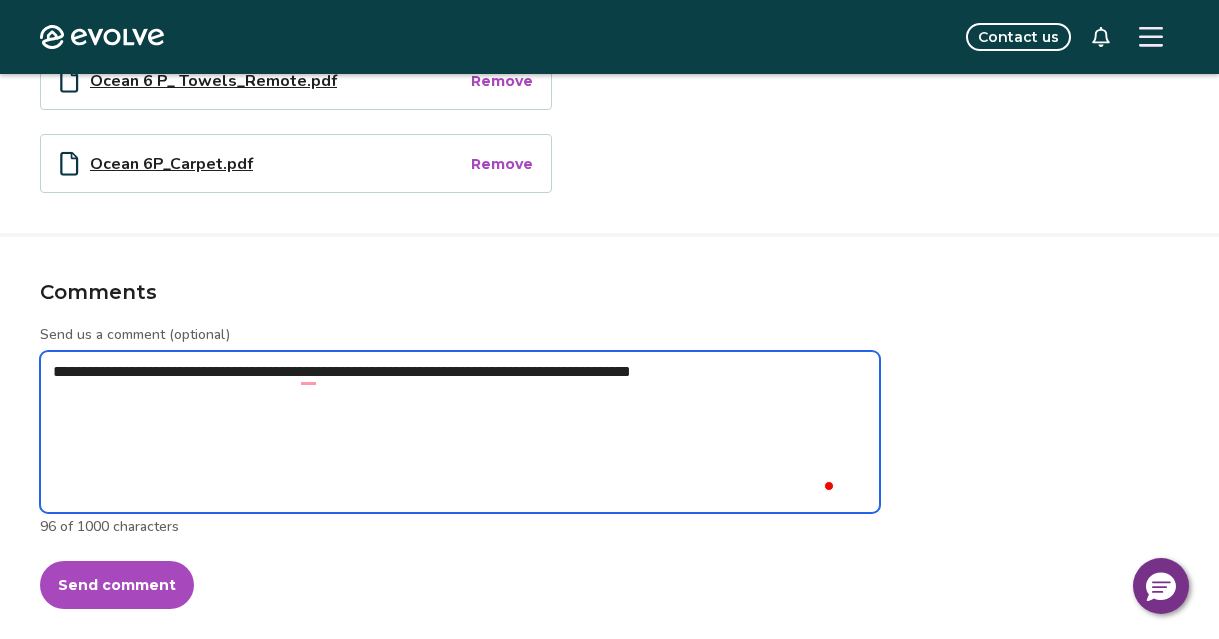 type on "*" 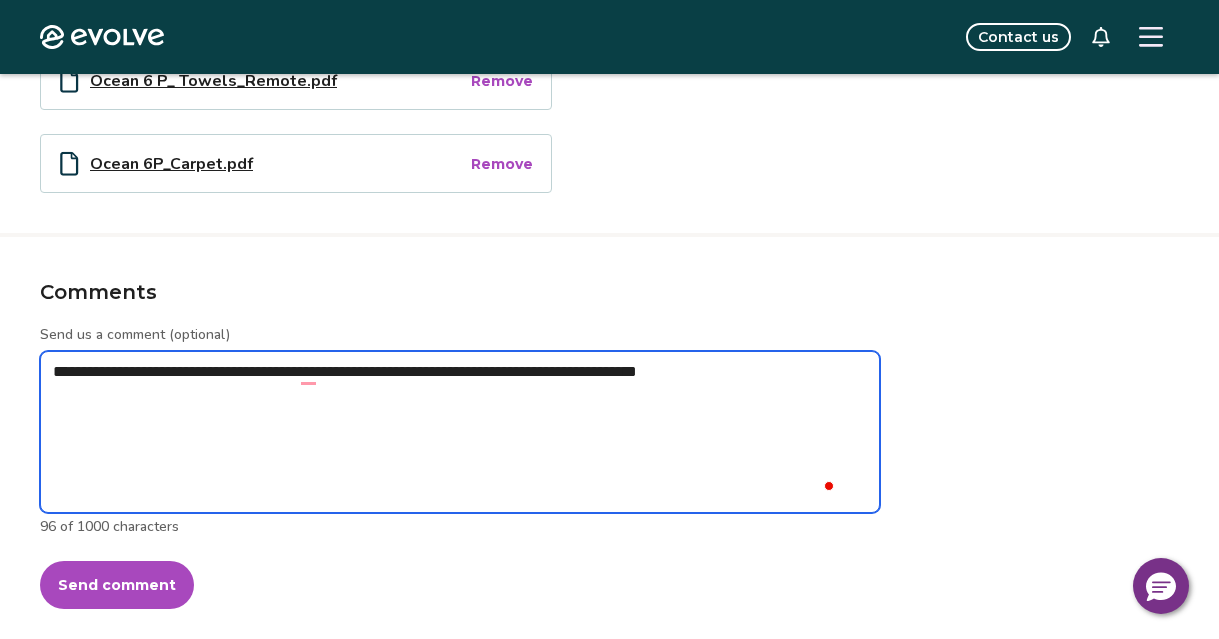 type on "*" 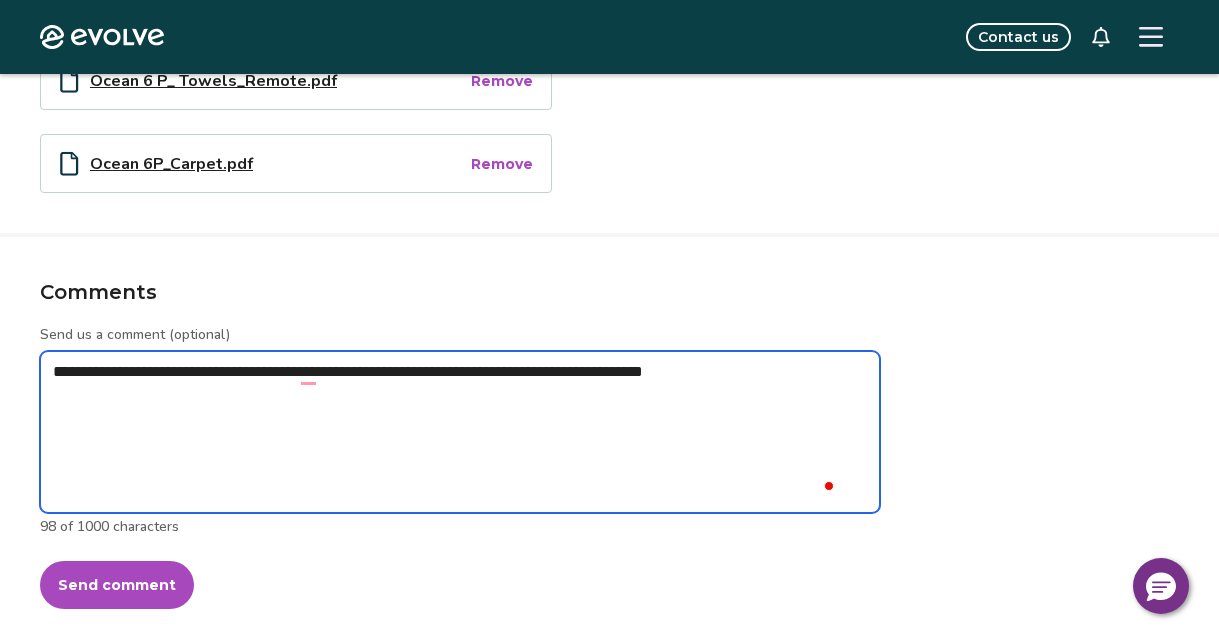 type on "*" 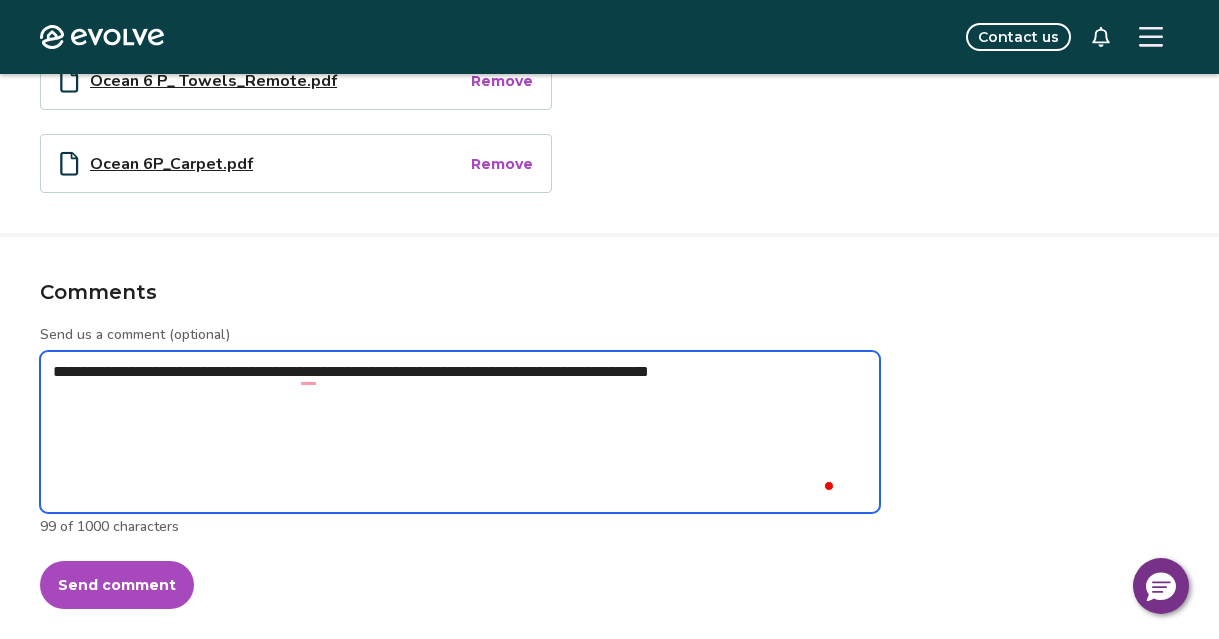 type on "*" 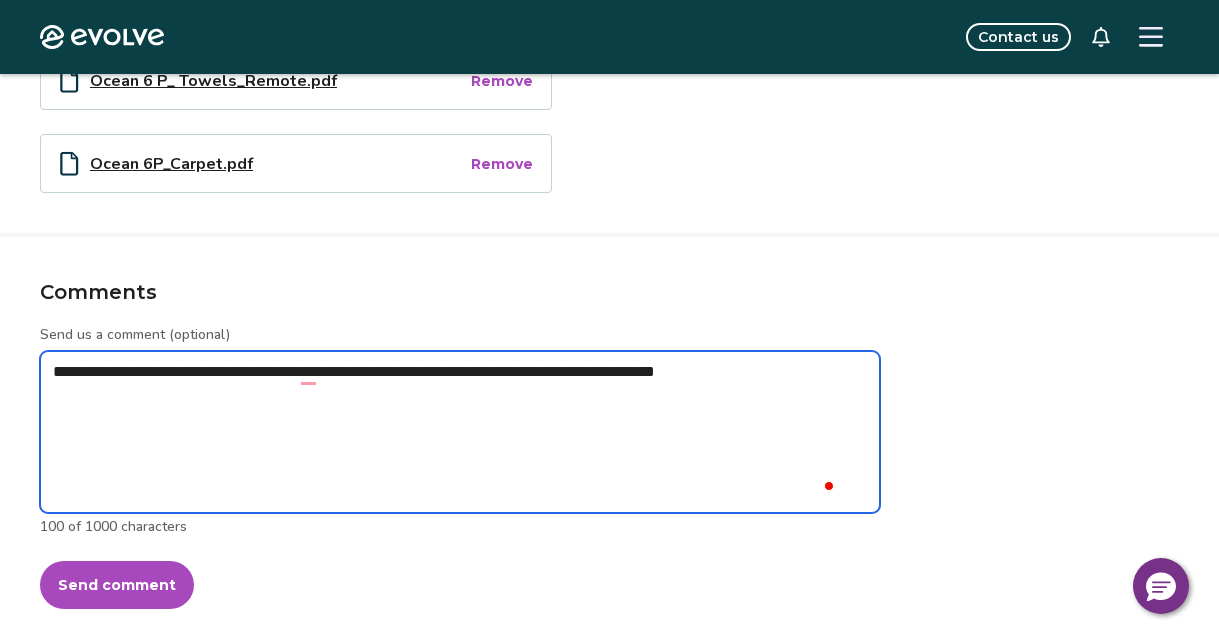 type 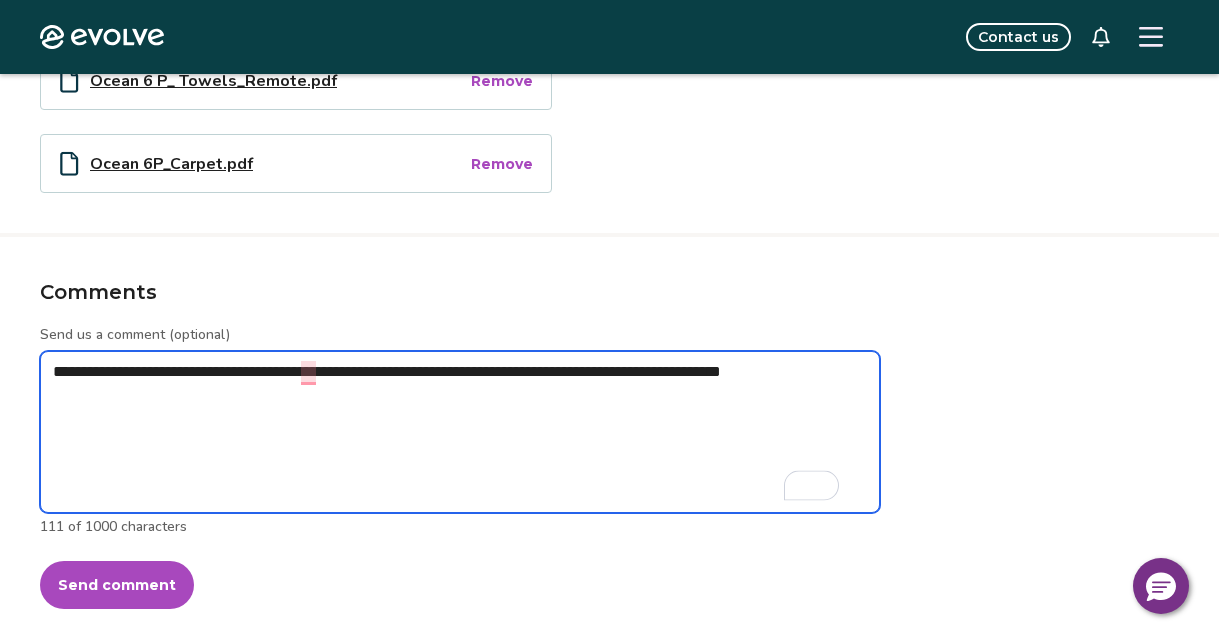 click on "**********" at bounding box center [460, 432] 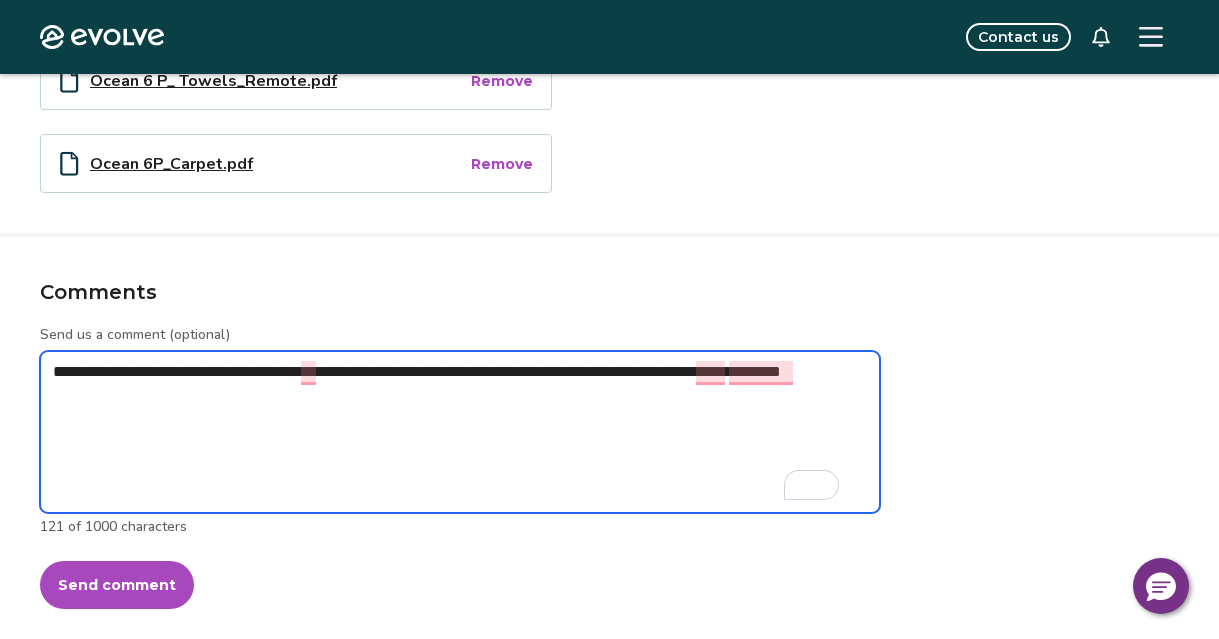 click on "**********" at bounding box center [460, 432] 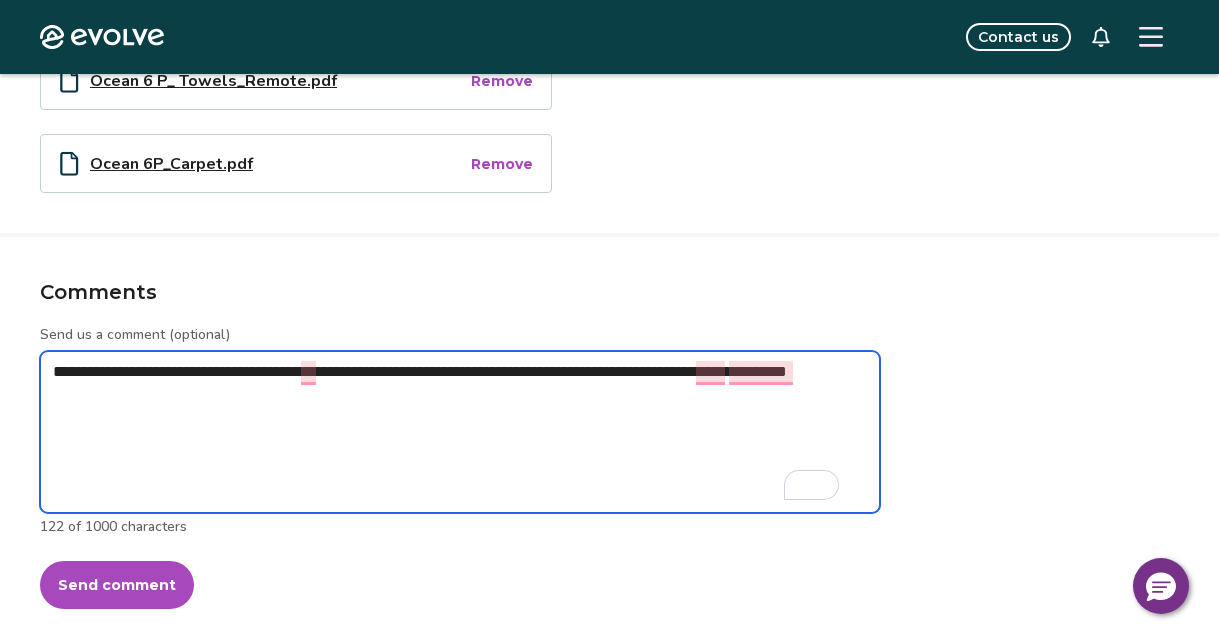 drag, startPoint x: 57, startPoint y: 371, endPoint x: 203, endPoint y: 400, distance: 148.85228 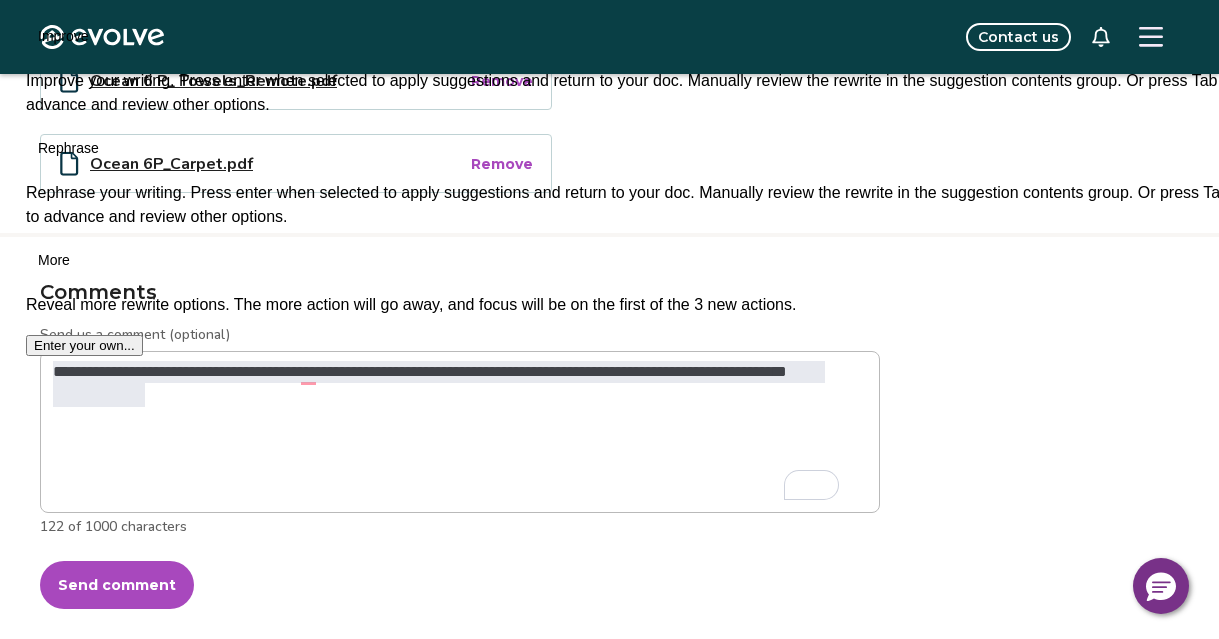 click 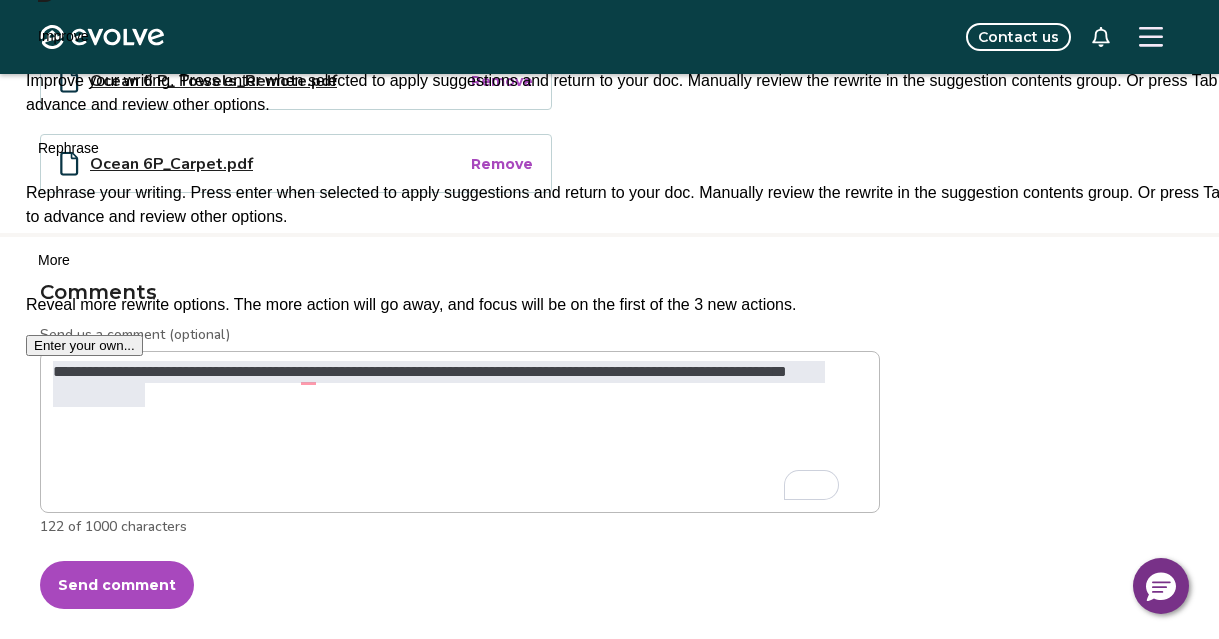 click on "Accept" 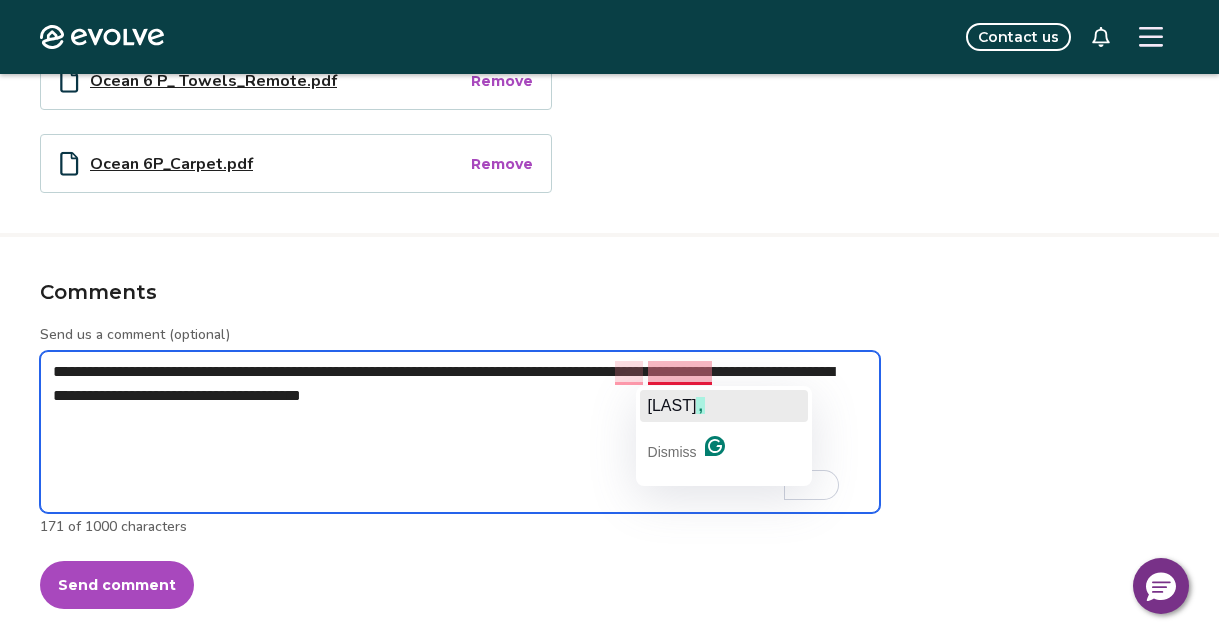 click on "[LAST]" 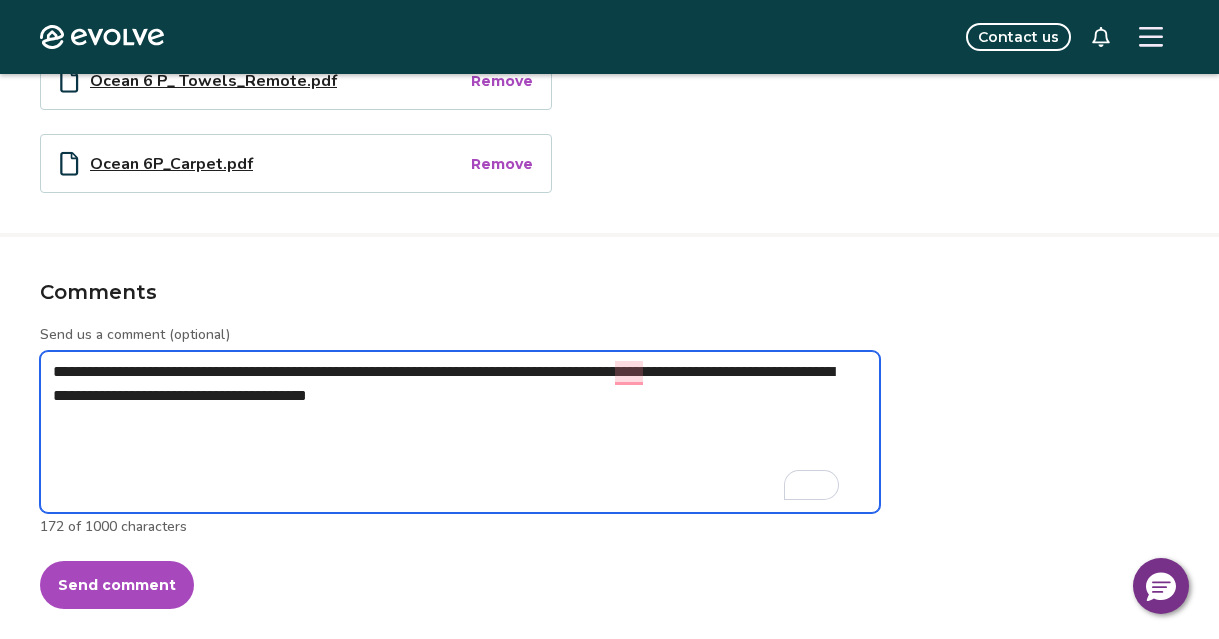 click on "**********" at bounding box center [460, 432] 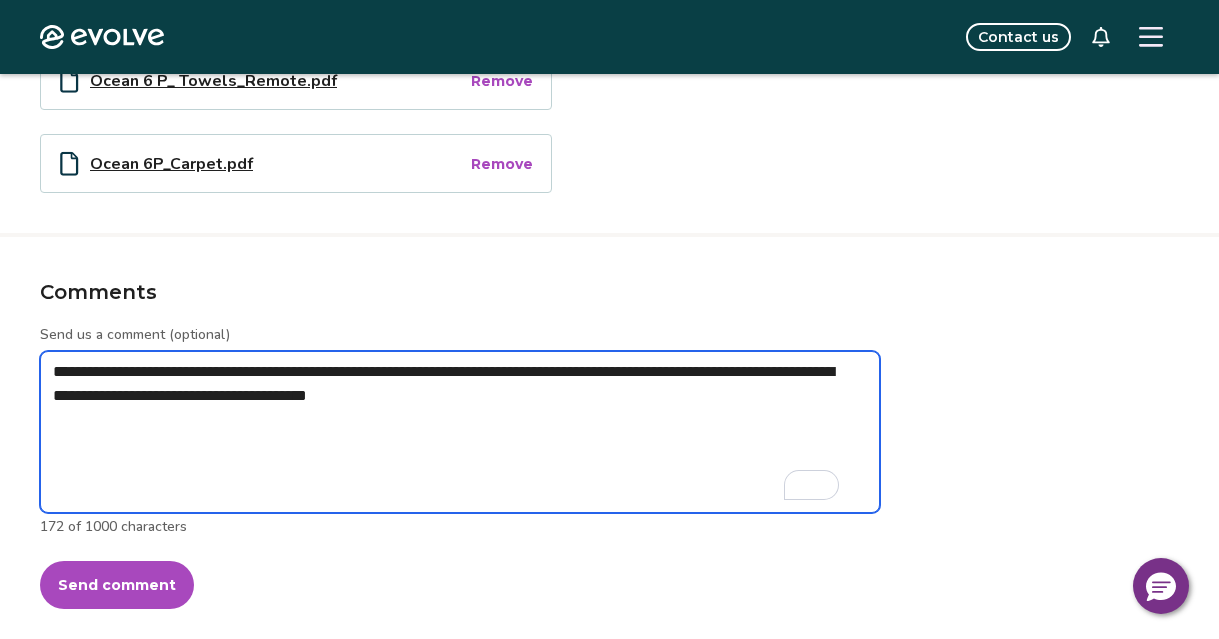 click on "**********" at bounding box center [460, 432] 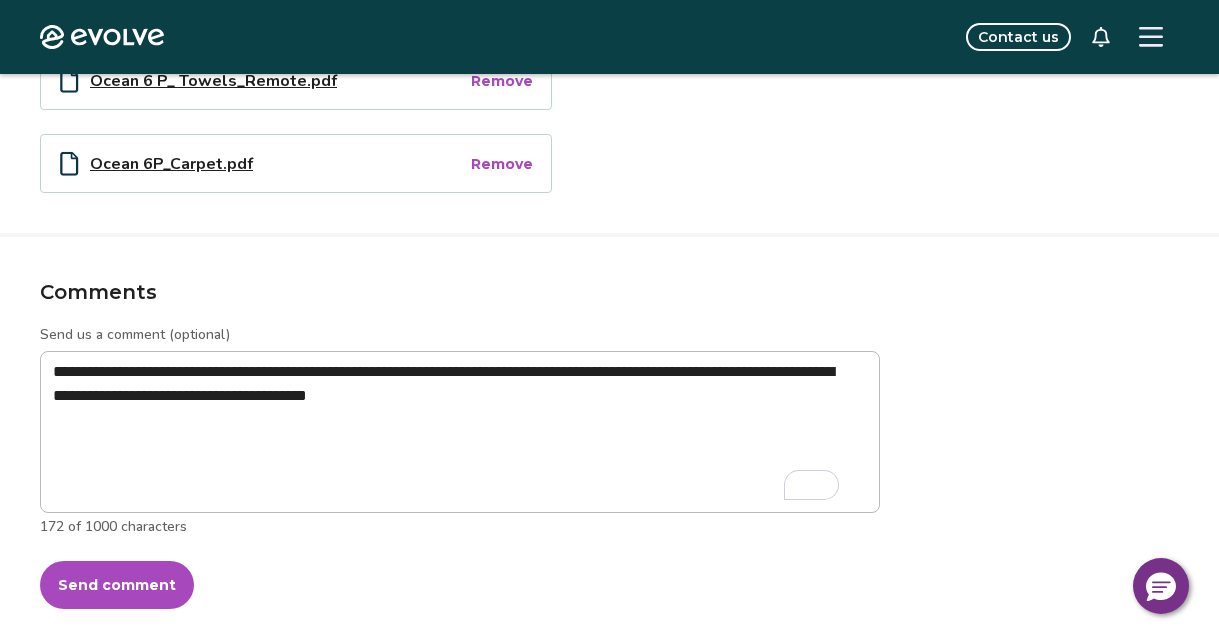 click on "Send comment" at bounding box center [117, 585] 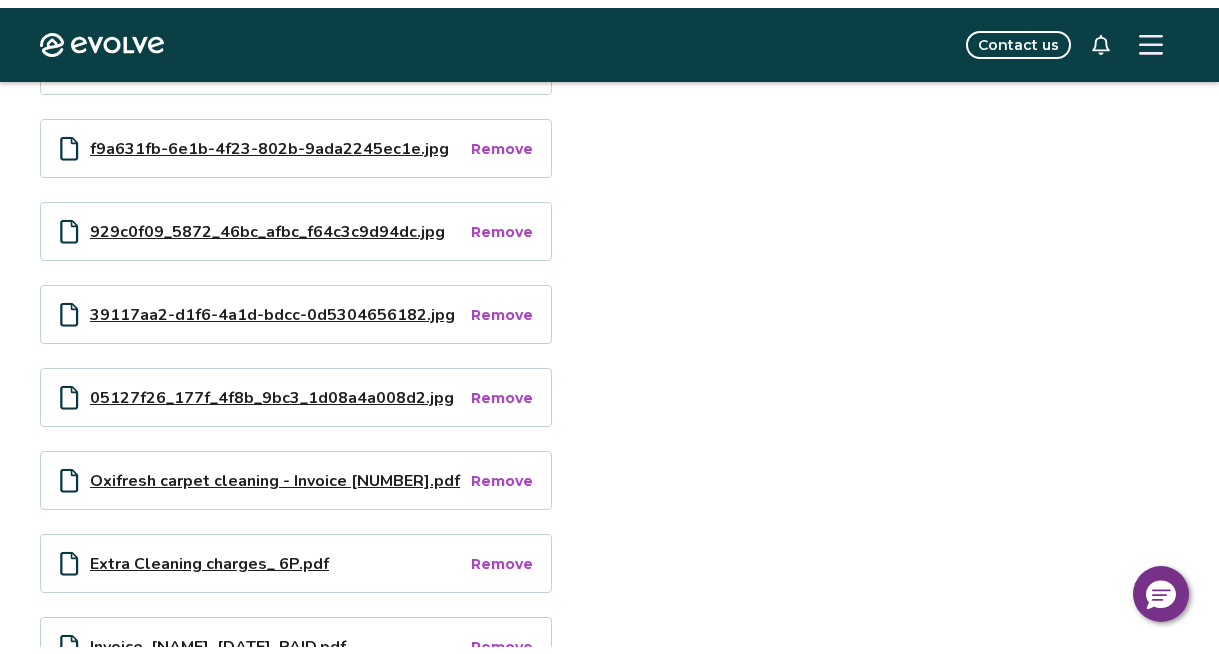 scroll, scrollTop: 993, scrollLeft: 0, axis: vertical 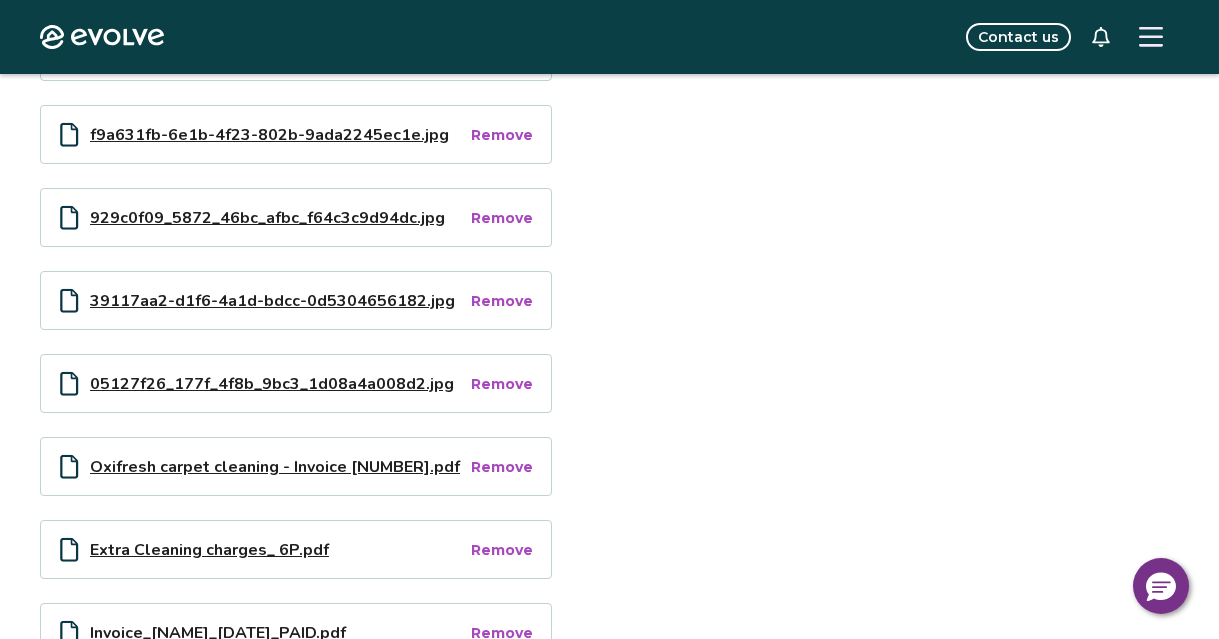 click on "Oxifresh carpet cleaning - Invoice [NUMBER].pdf" at bounding box center (279, 466) 